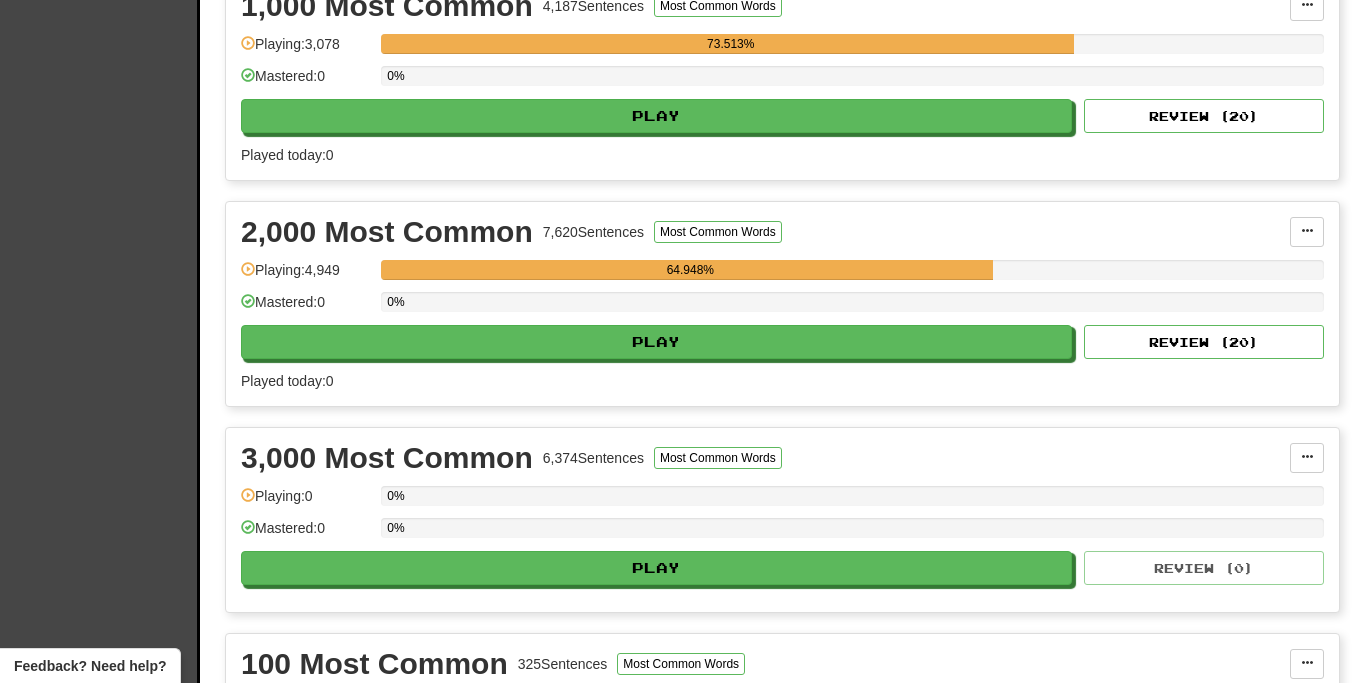 scroll, scrollTop: 479, scrollLeft: 0, axis: vertical 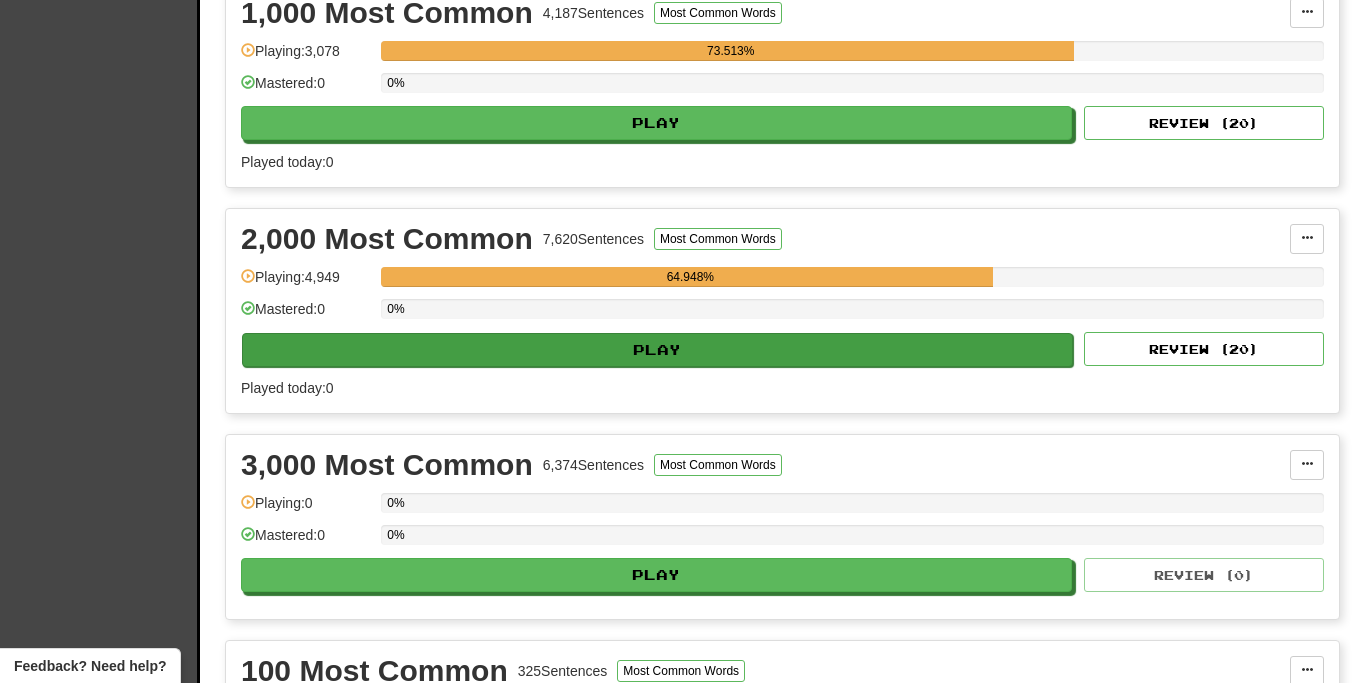 click on "Play" at bounding box center (657, 350) 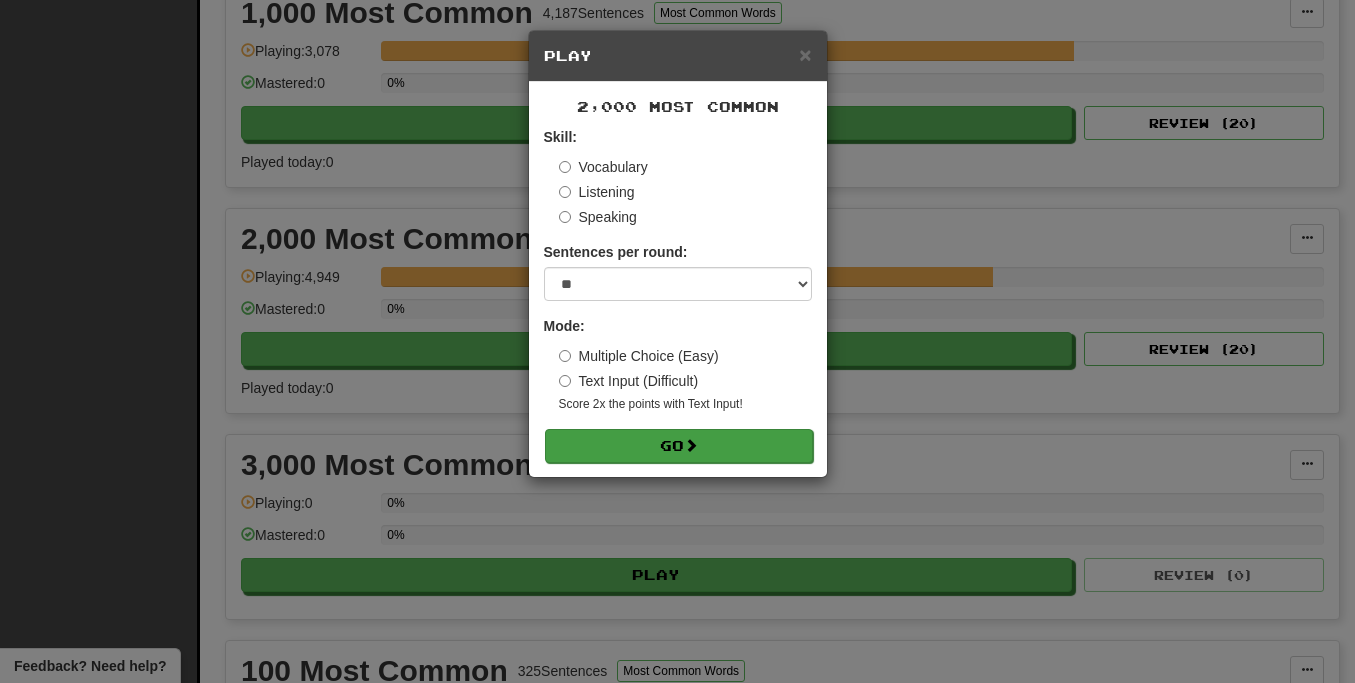 click on "Go" at bounding box center (679, 446) 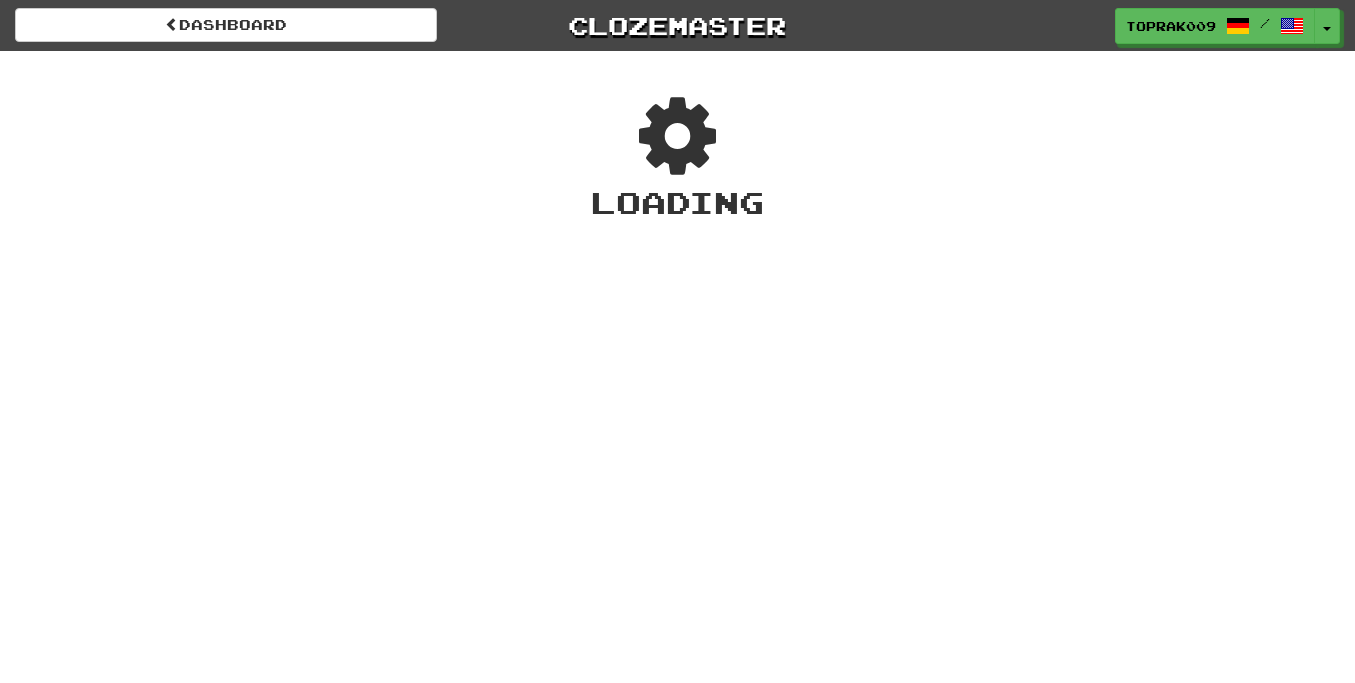 scroll, scrollTop: 0, scrollLeft: 0, axis: both 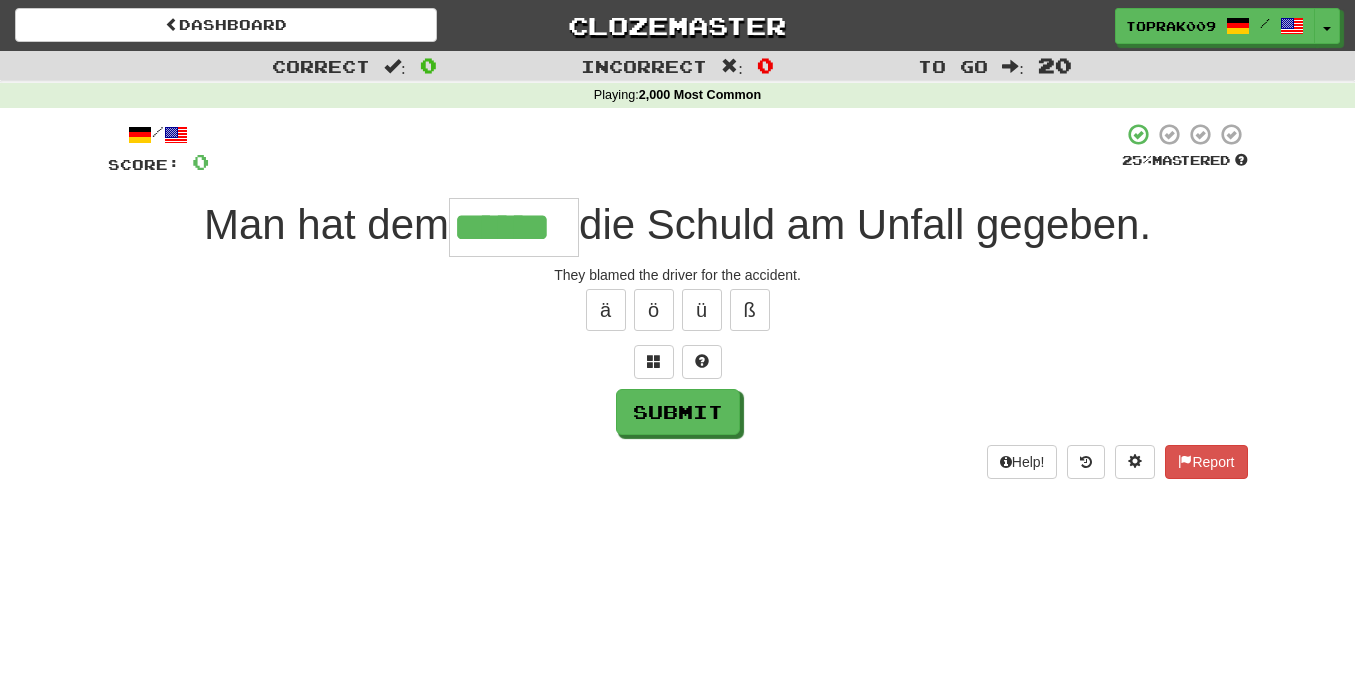 type on "******" 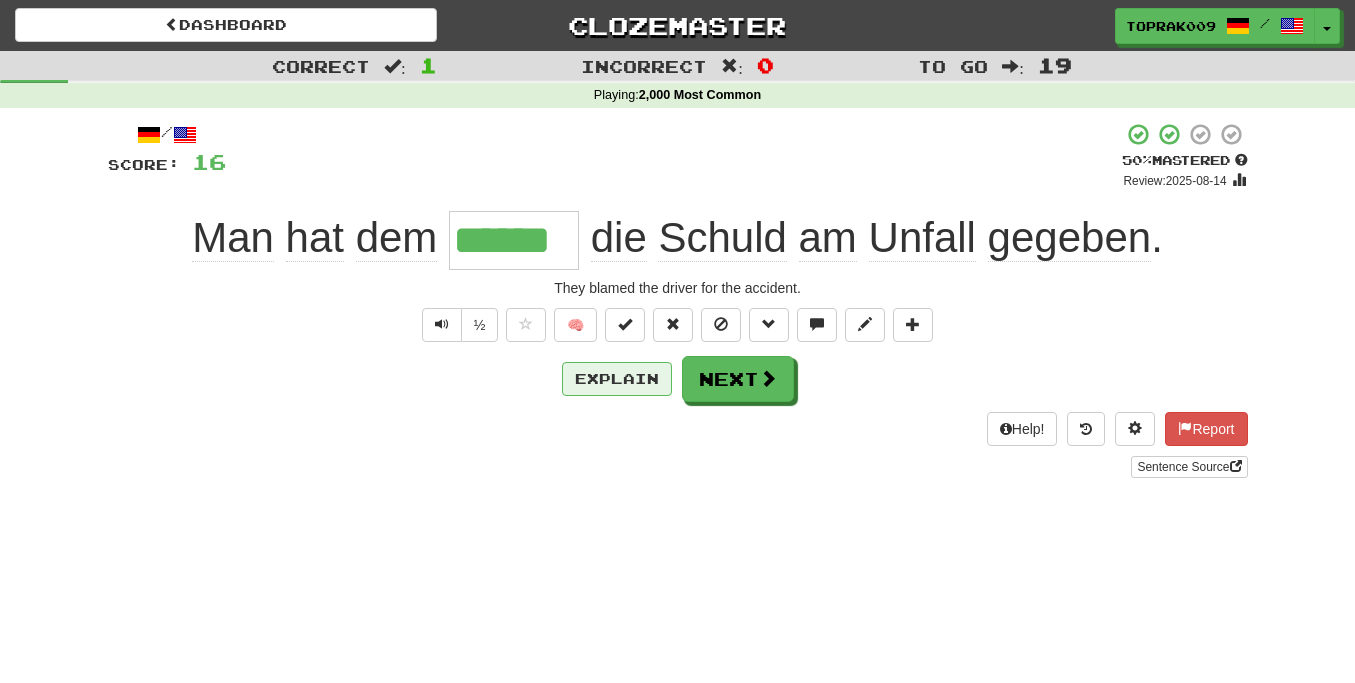 click on "Explain" at bounding box center (617, 379) 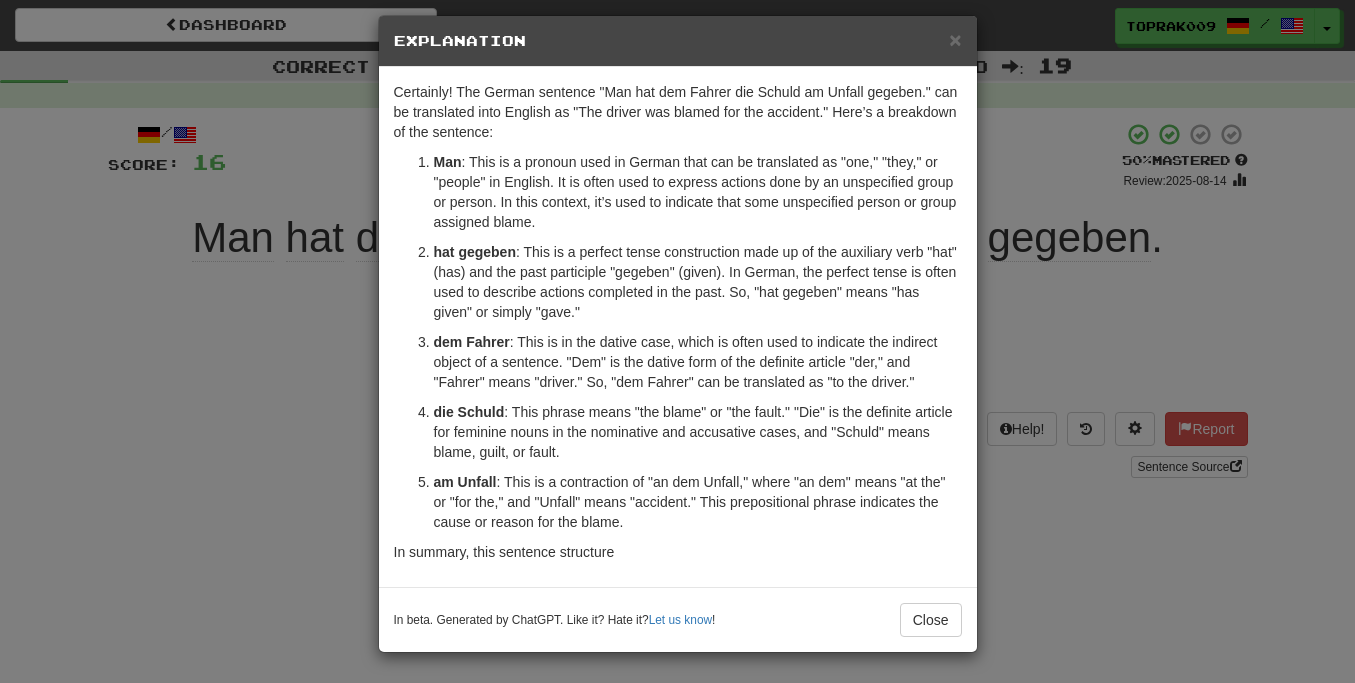 scroll, scrollTop: 16, scrollLeft: 0, axis: vertical 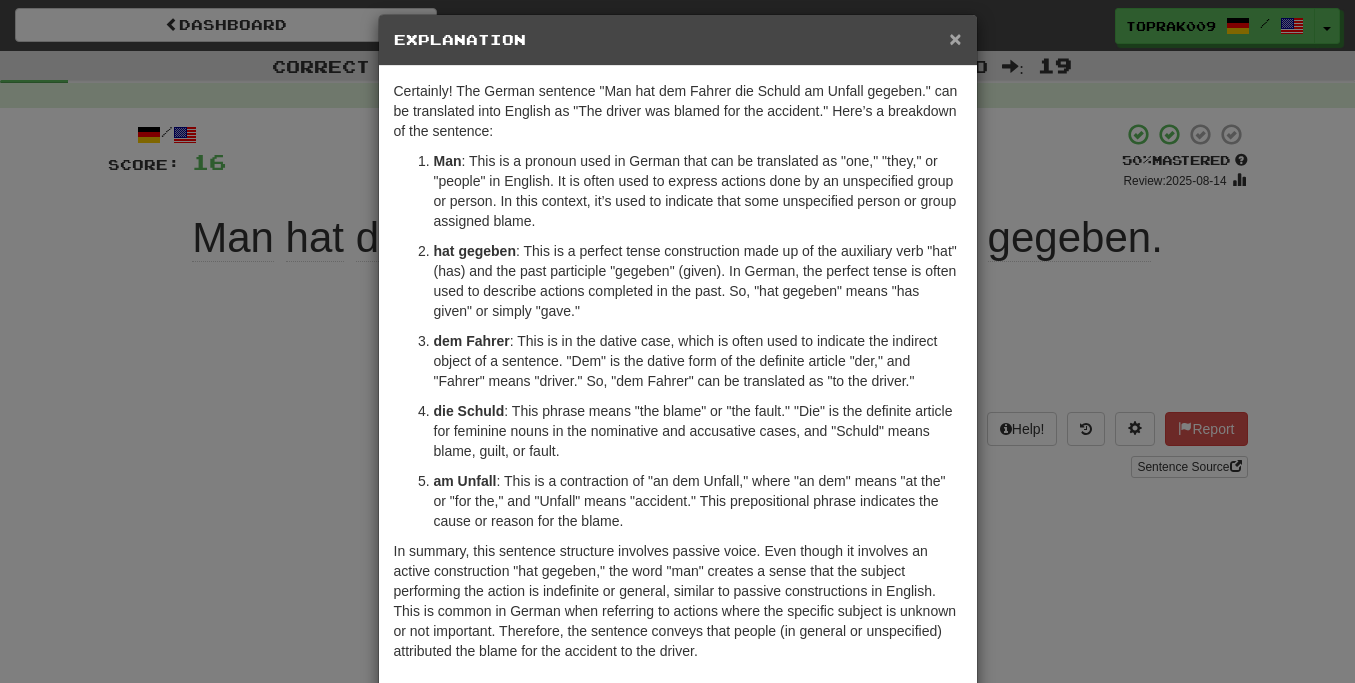 click on "×" at bounding box center [955, 38] 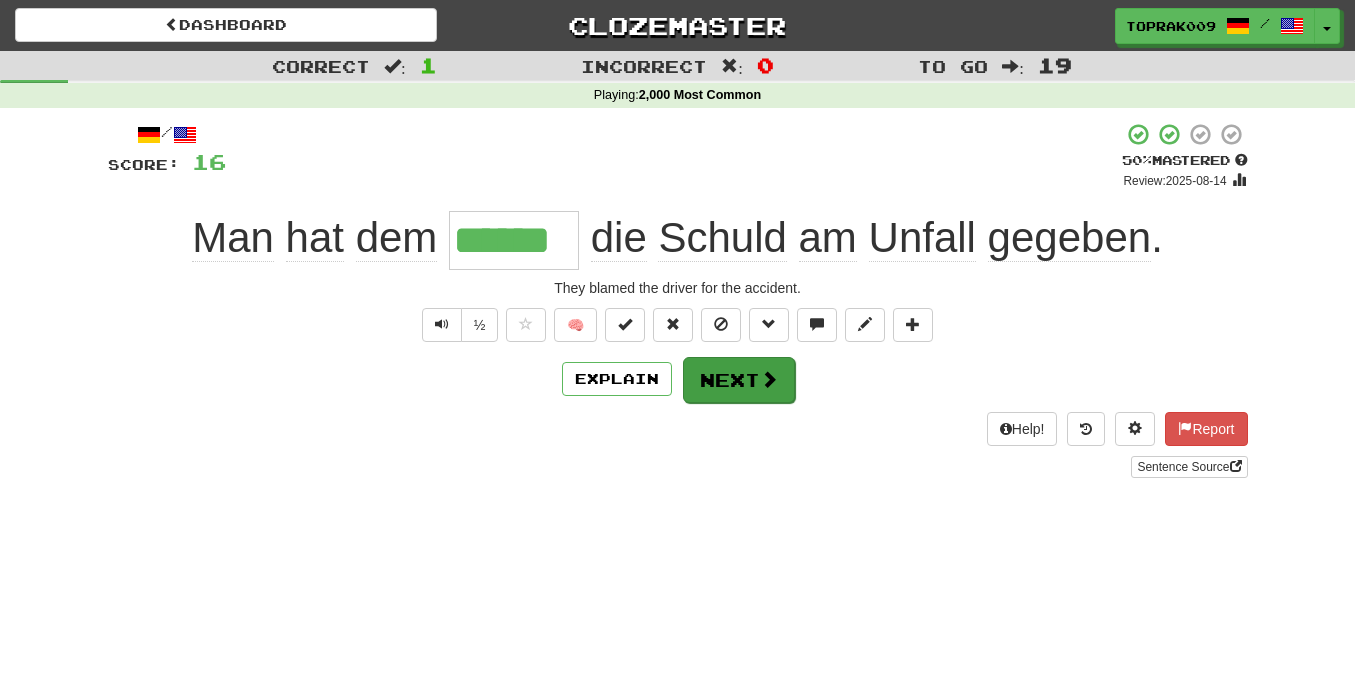 click on "Next" at bounding box center (739, 380) 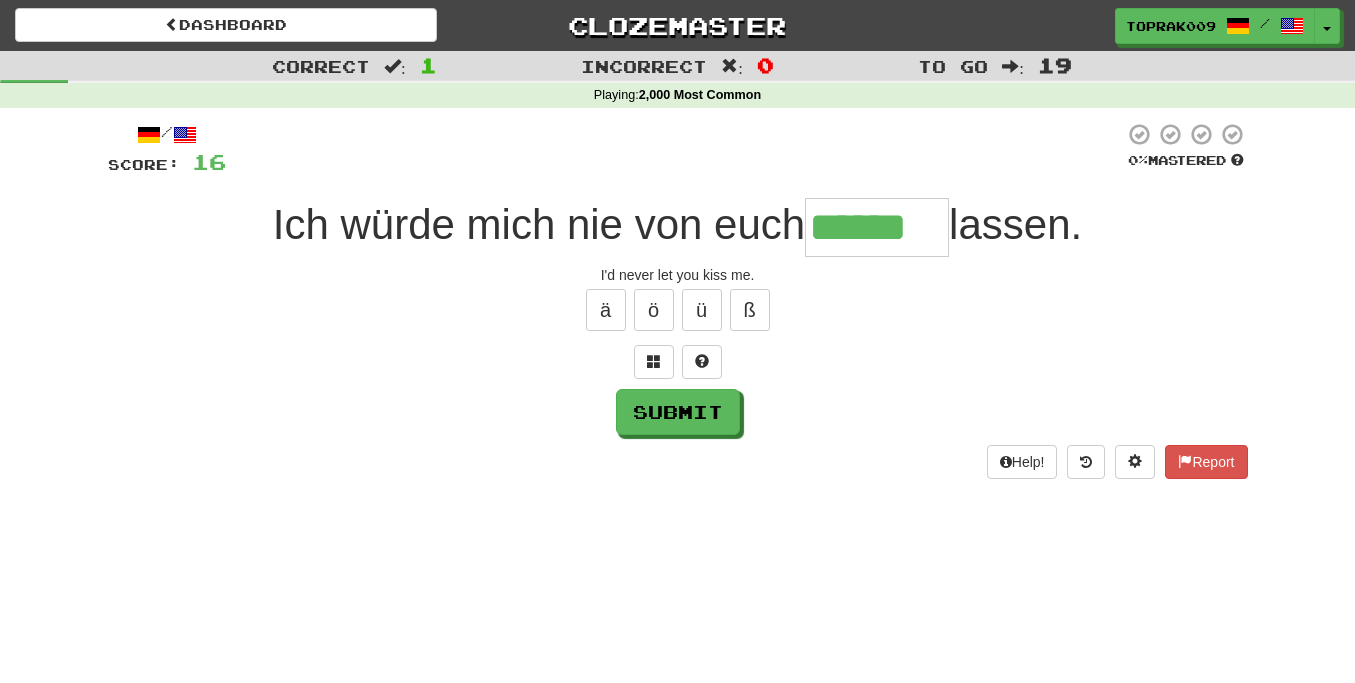 type on "******" 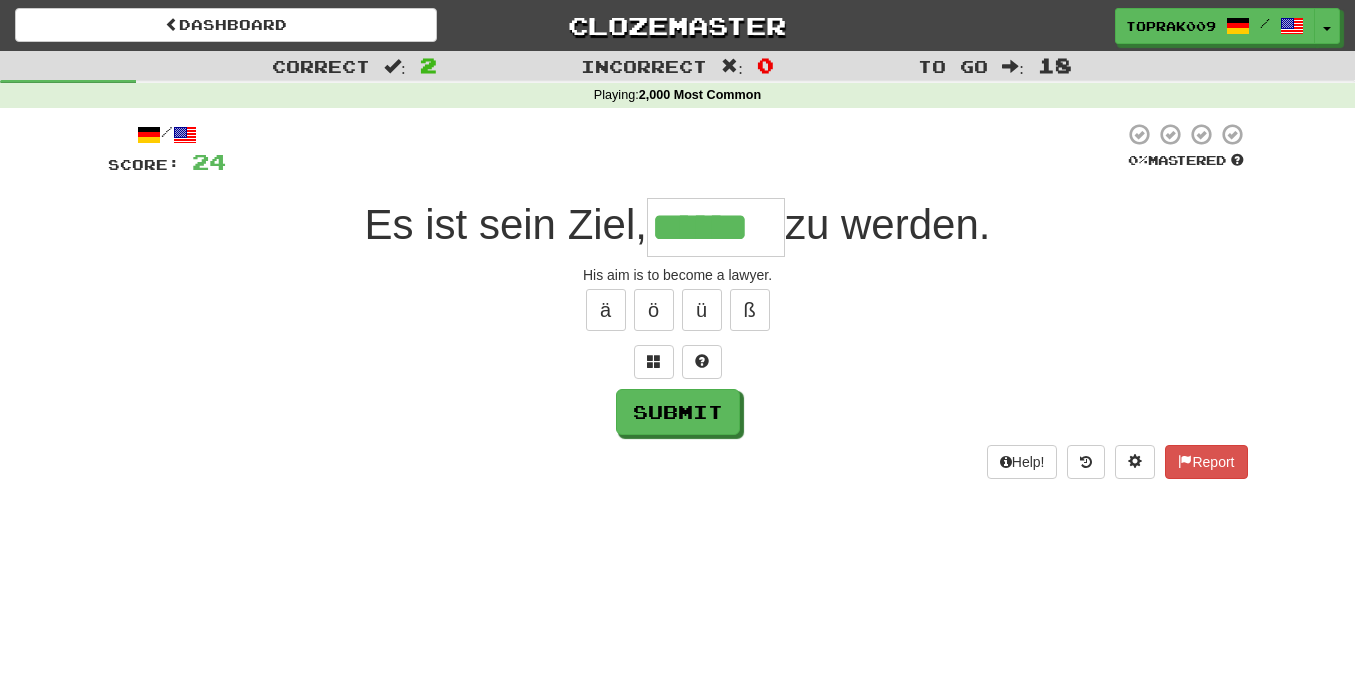 type on "******" 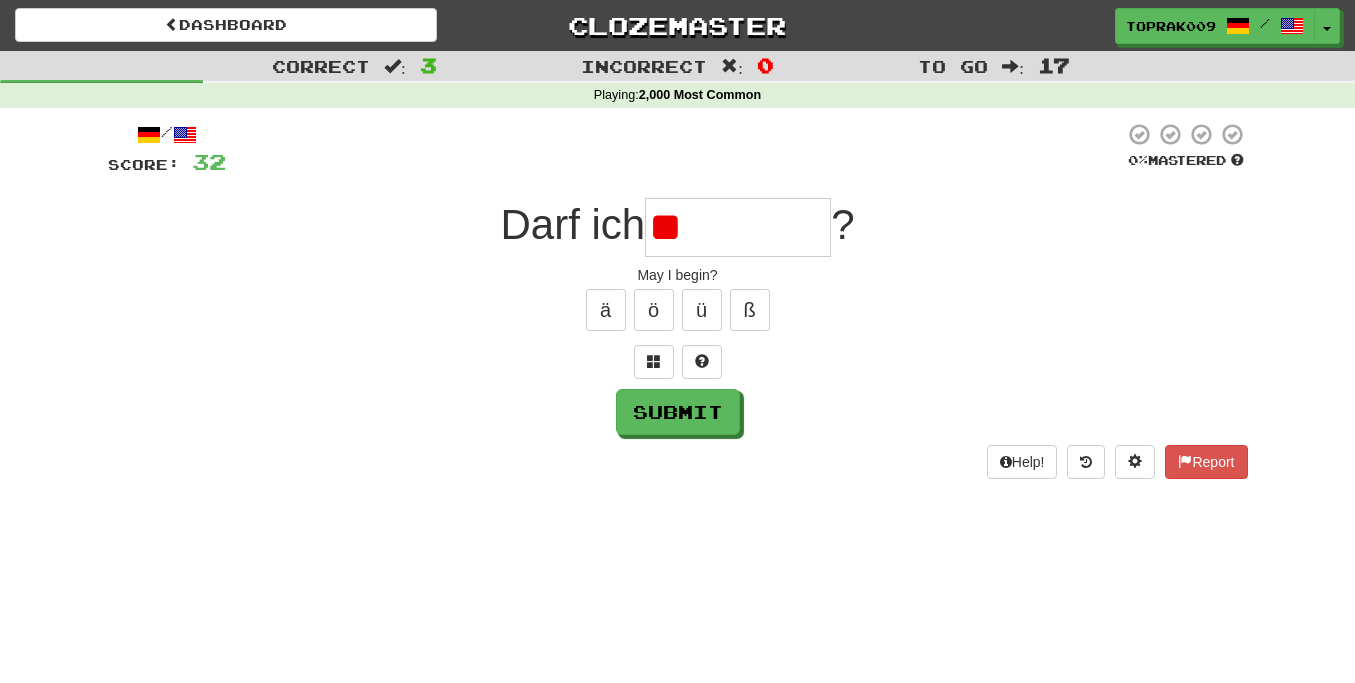 type on "*" 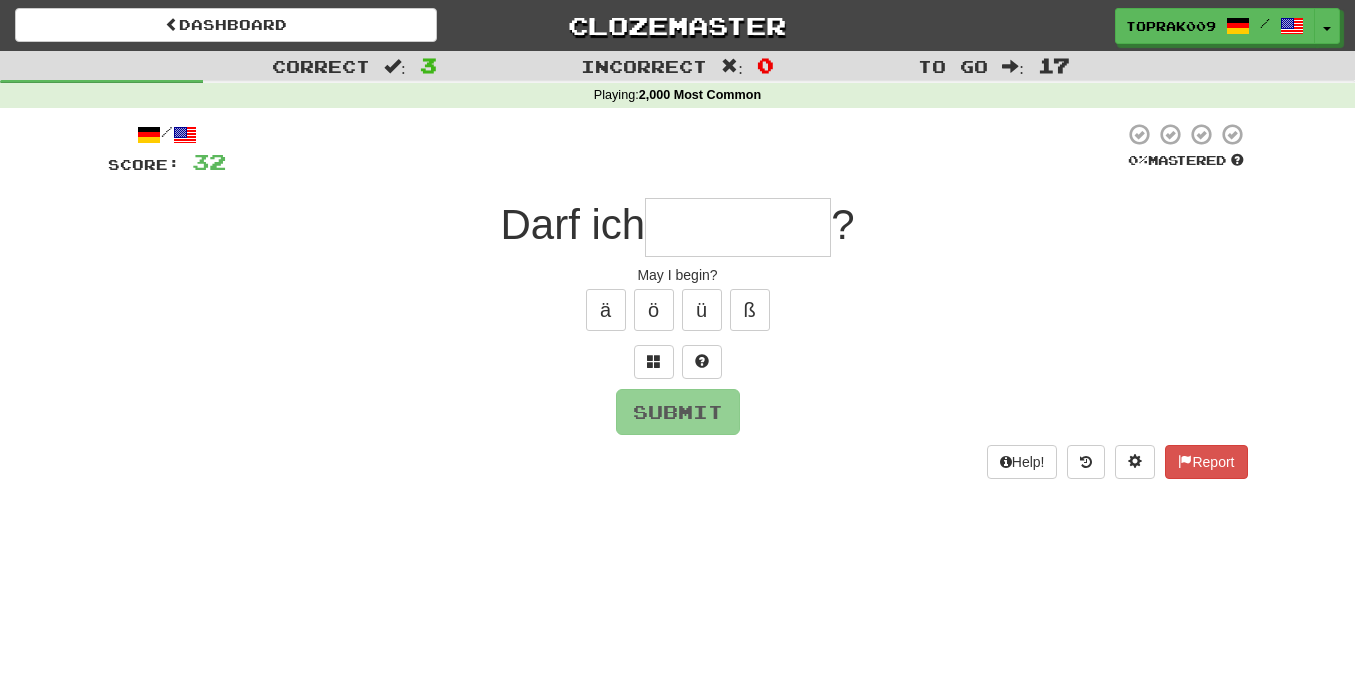 type on "*" 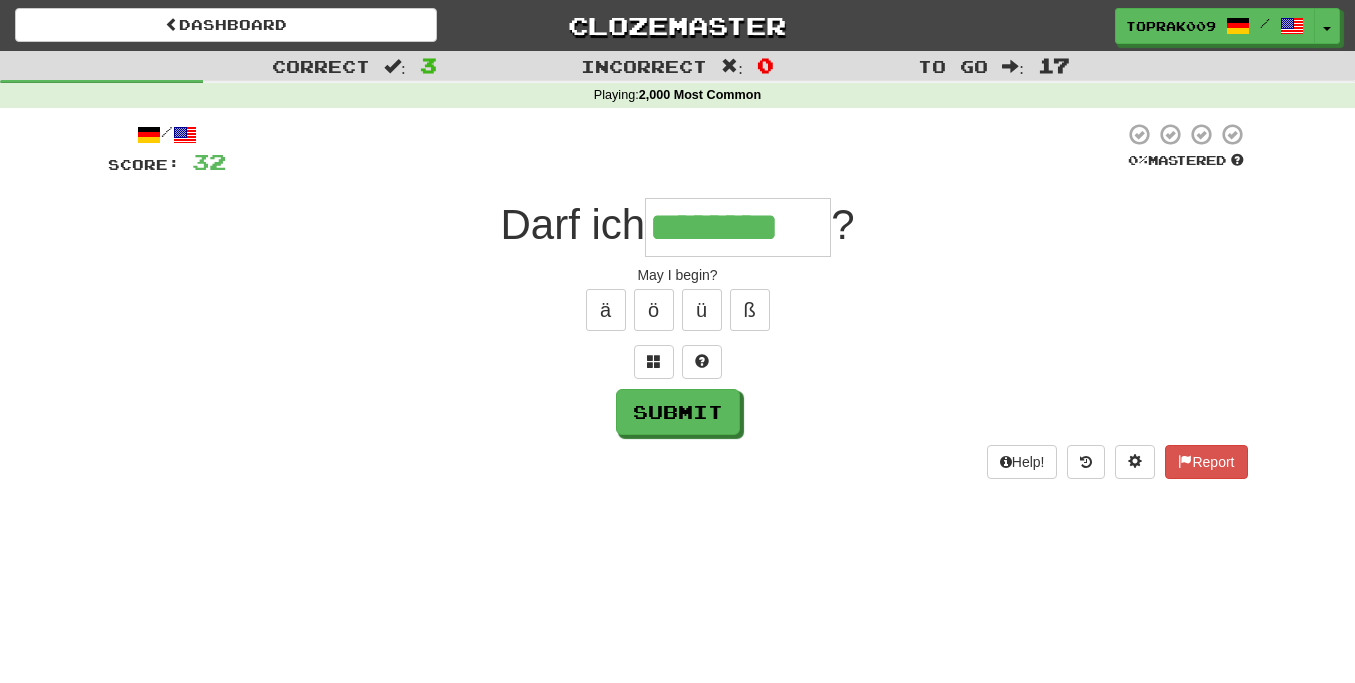 type on "********" 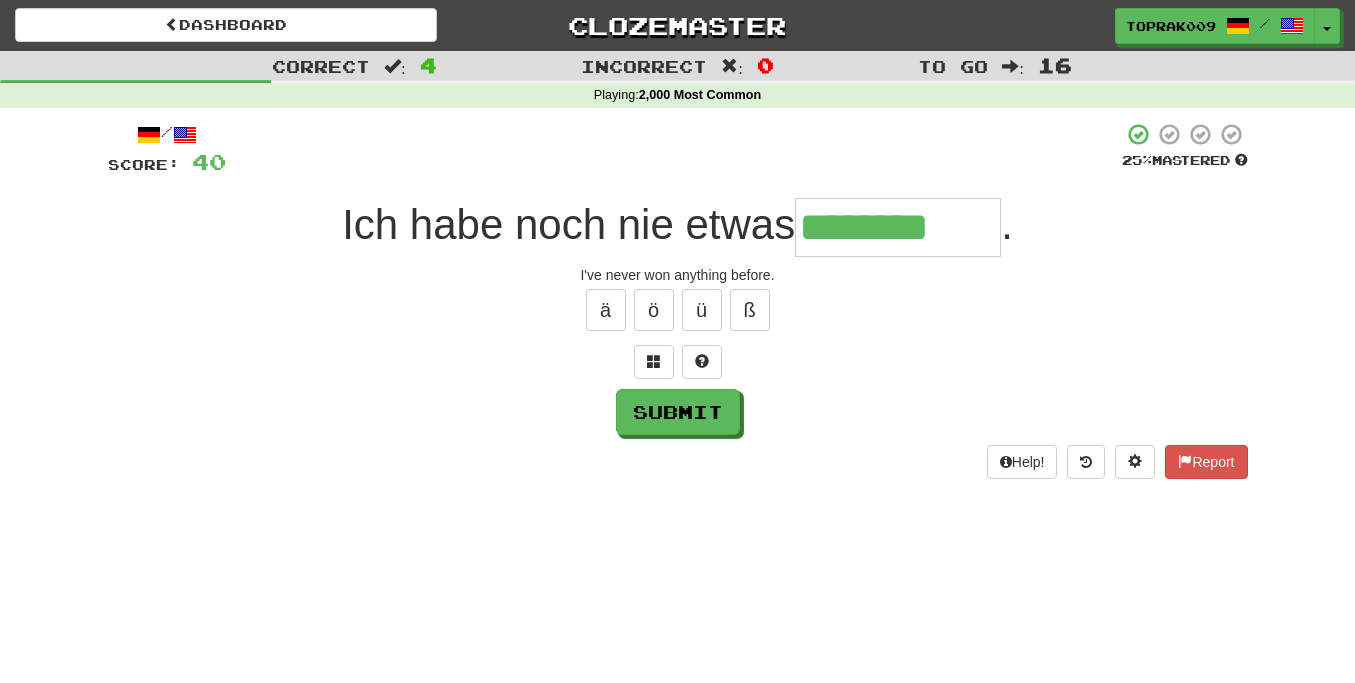 type on "********" 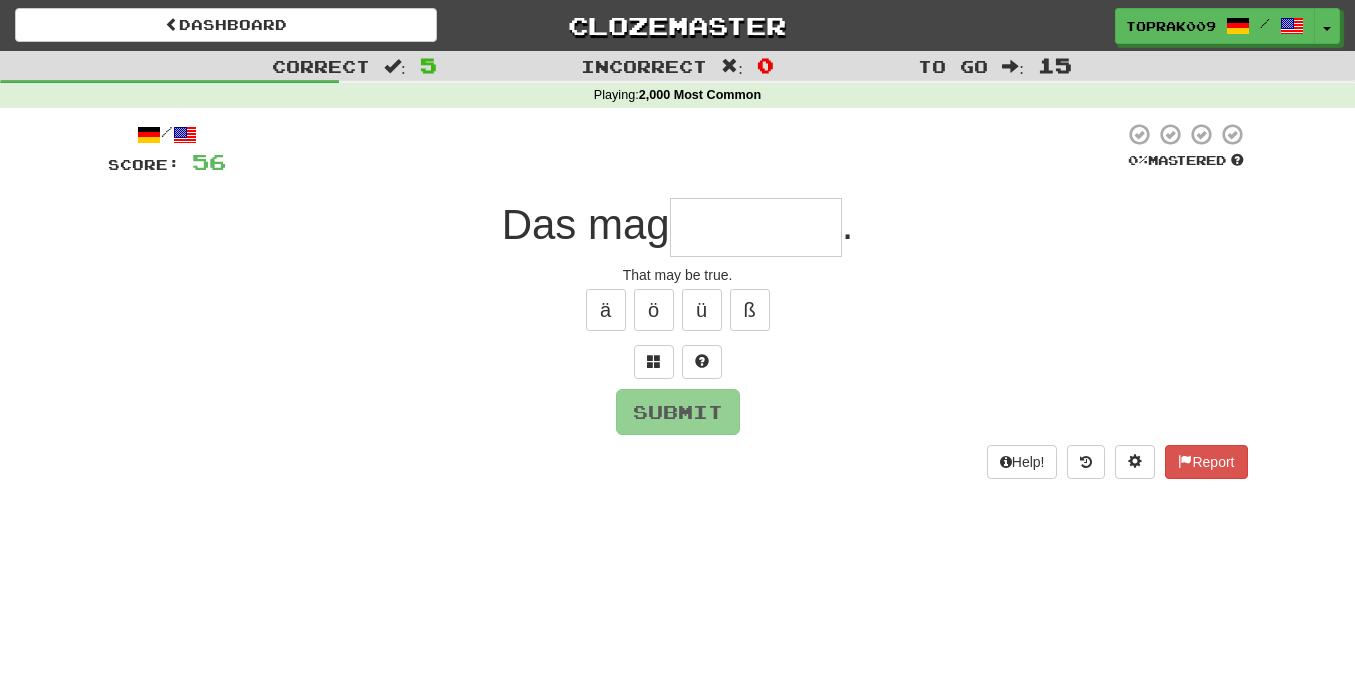 type on "*" 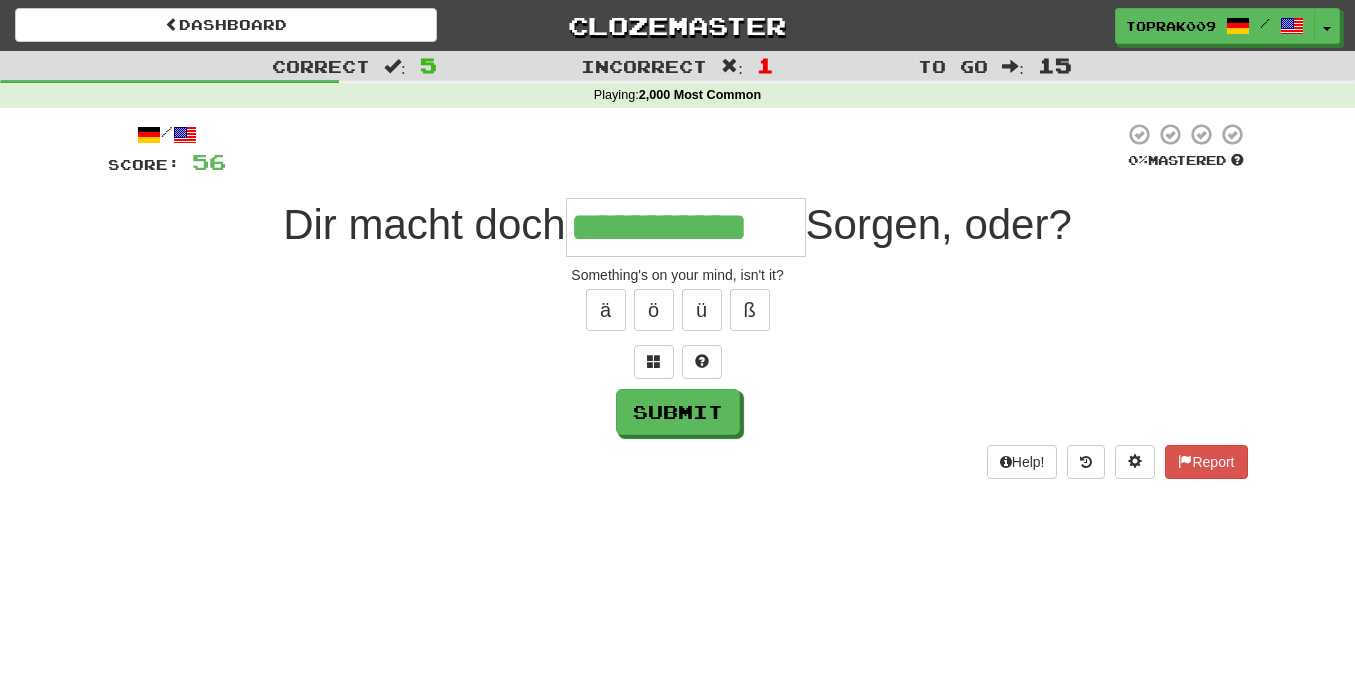 type on "**********" 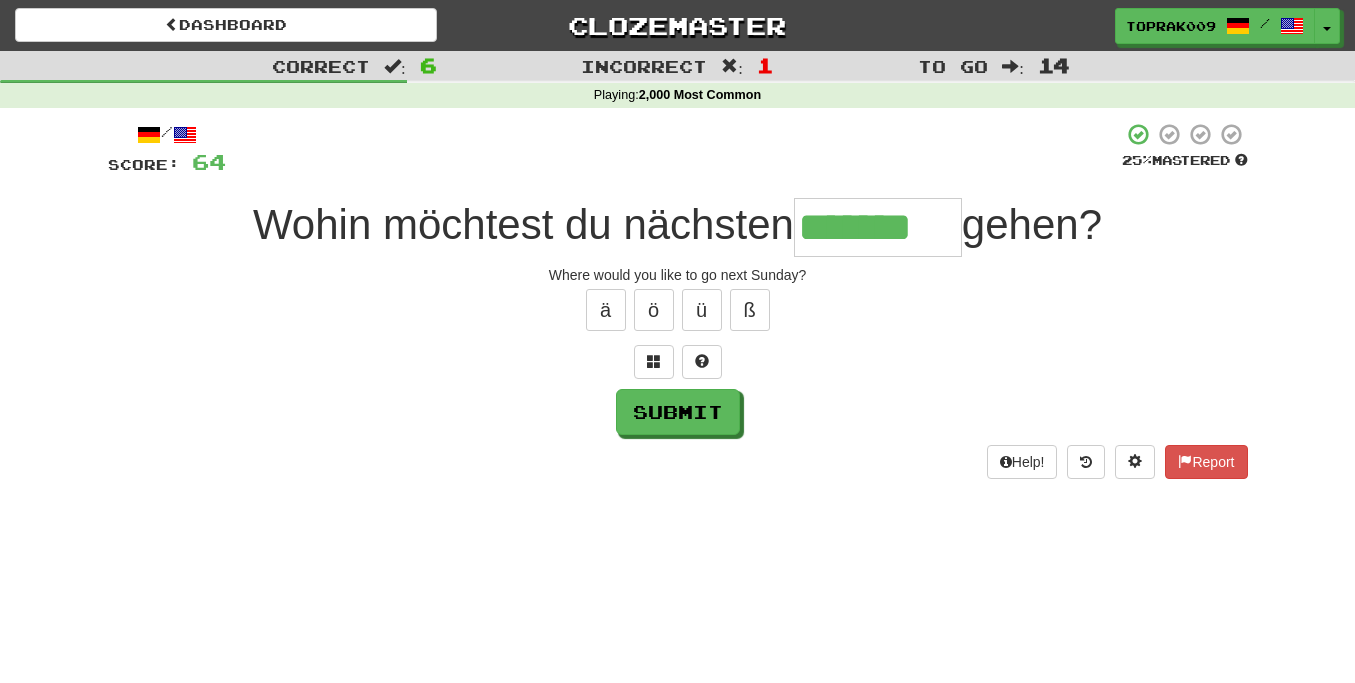 type on "*******" 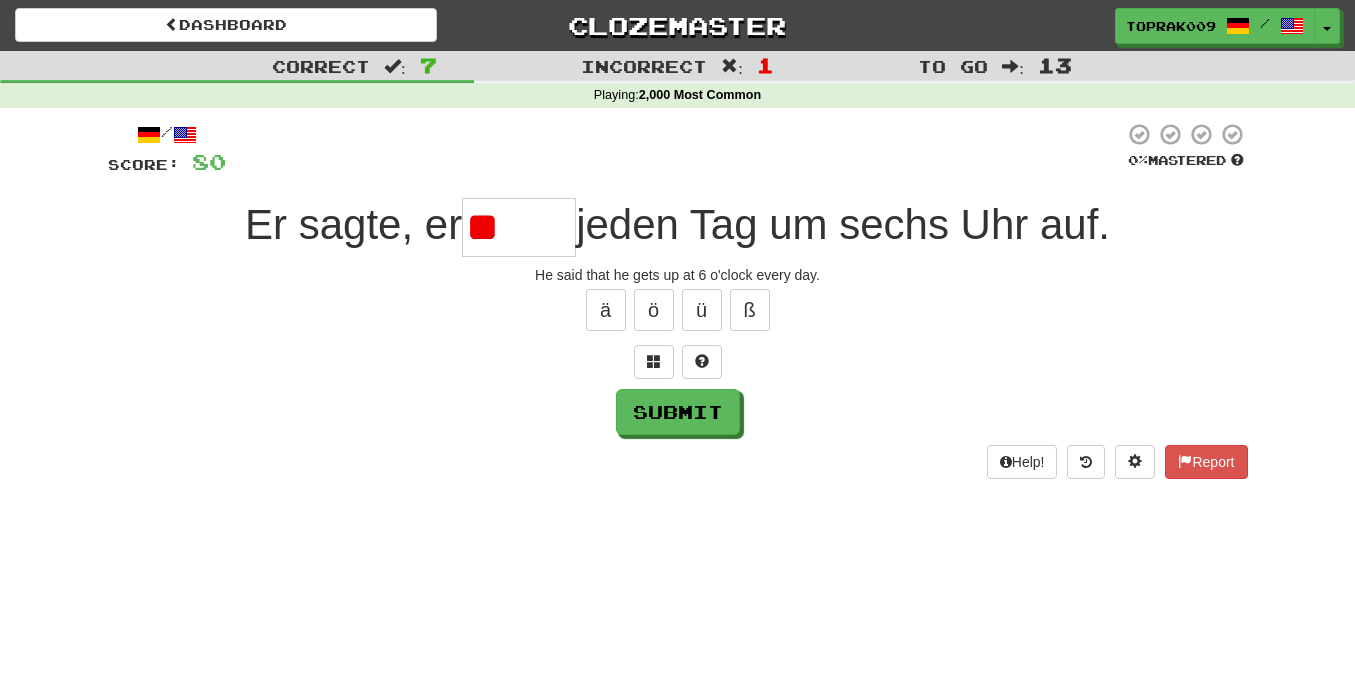 type on "*" 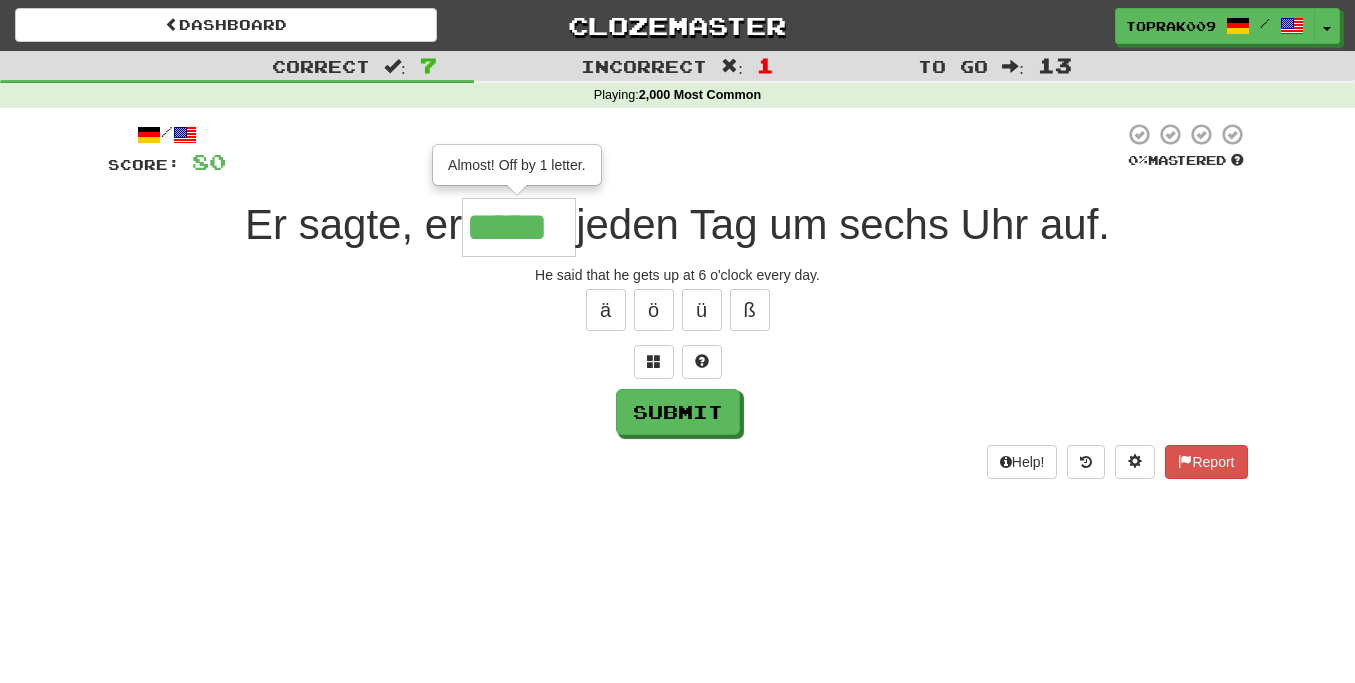 type on "*****" 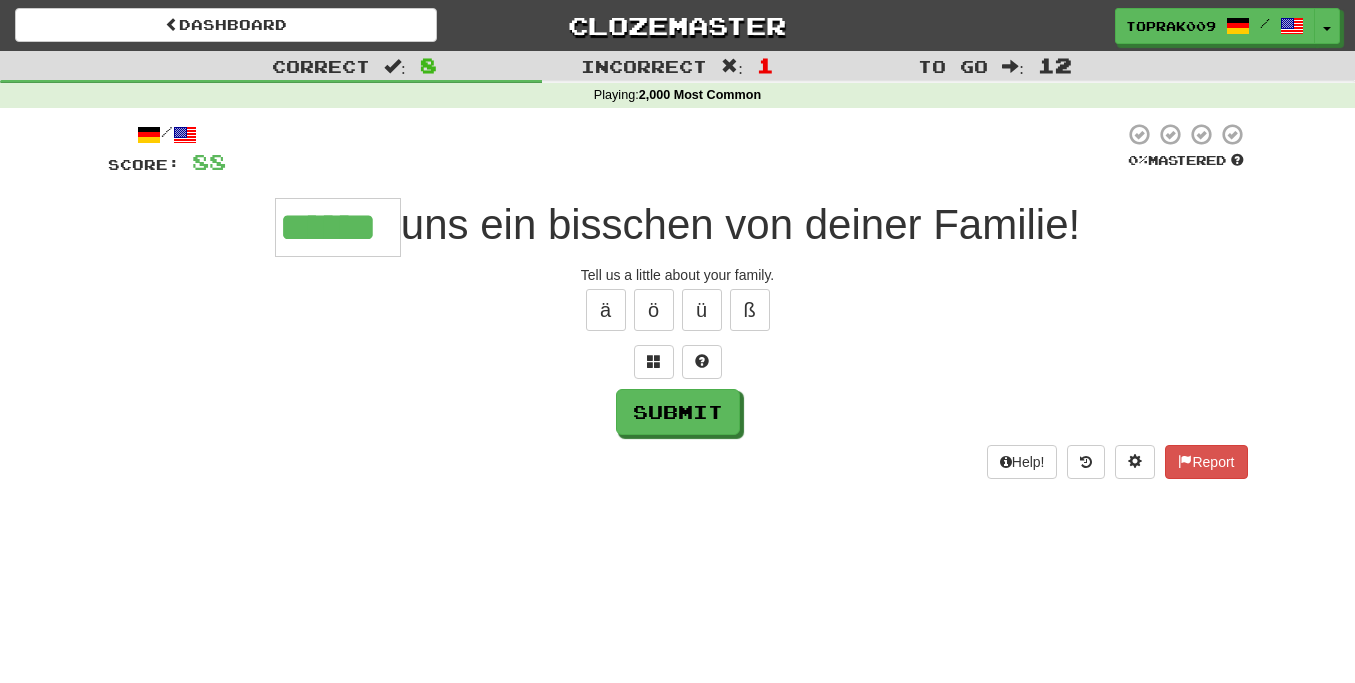 type on "******" 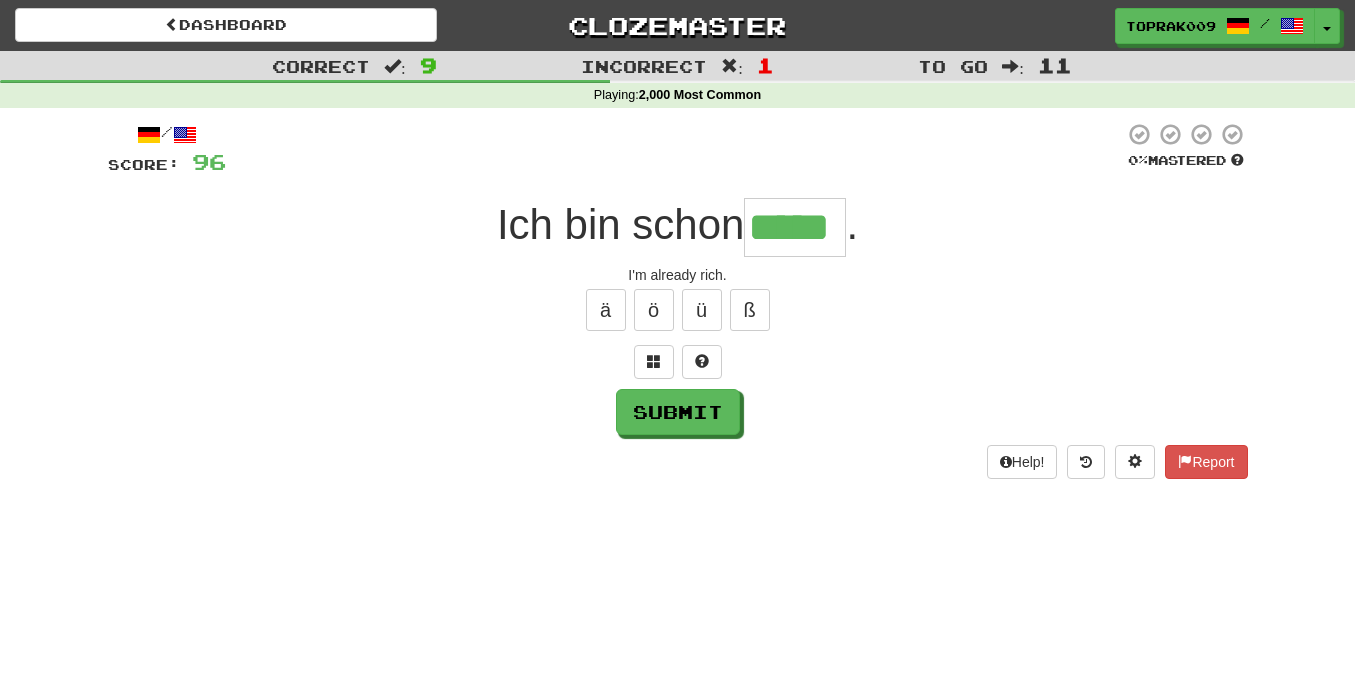 type on "*****" 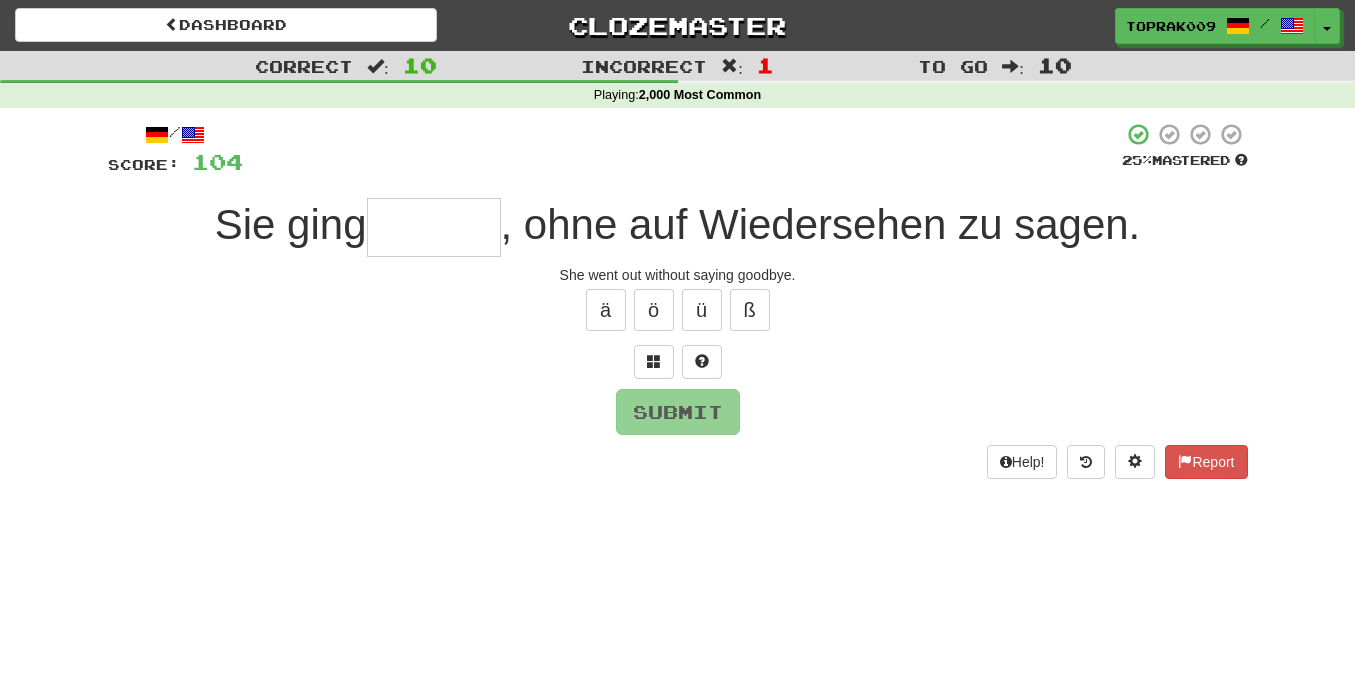 type on "*" 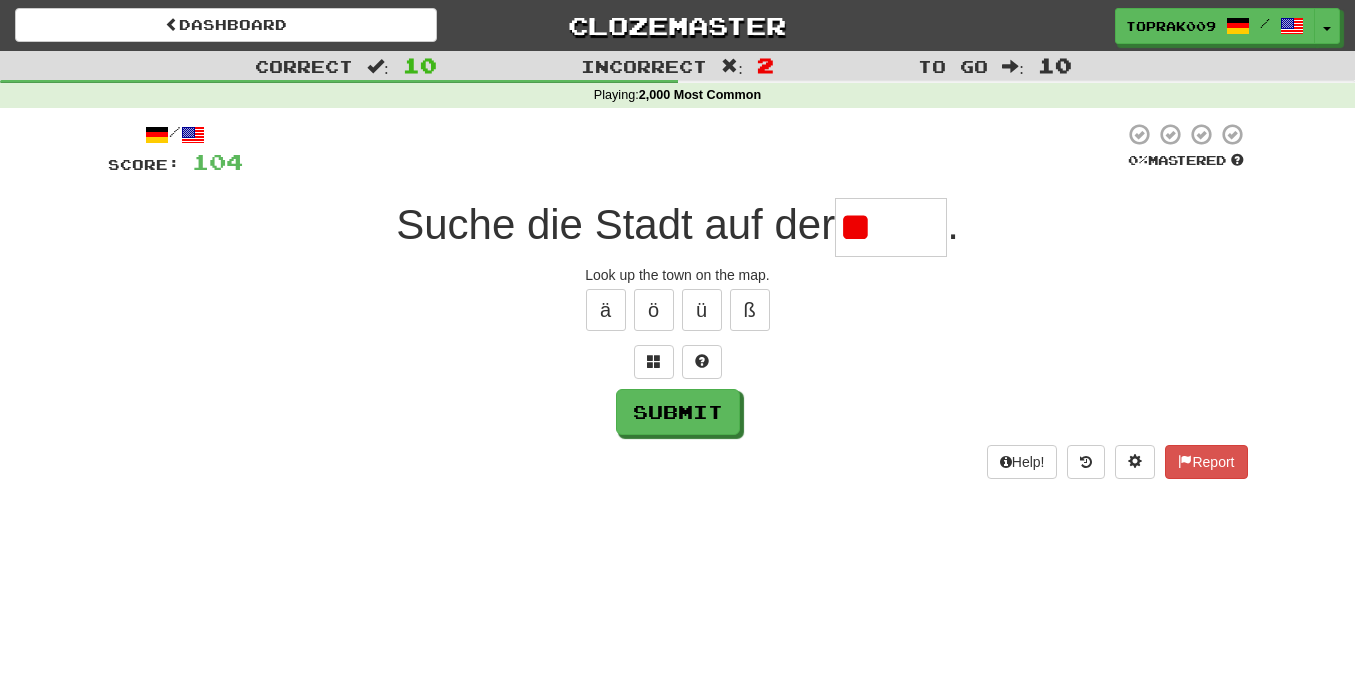 type on "*" 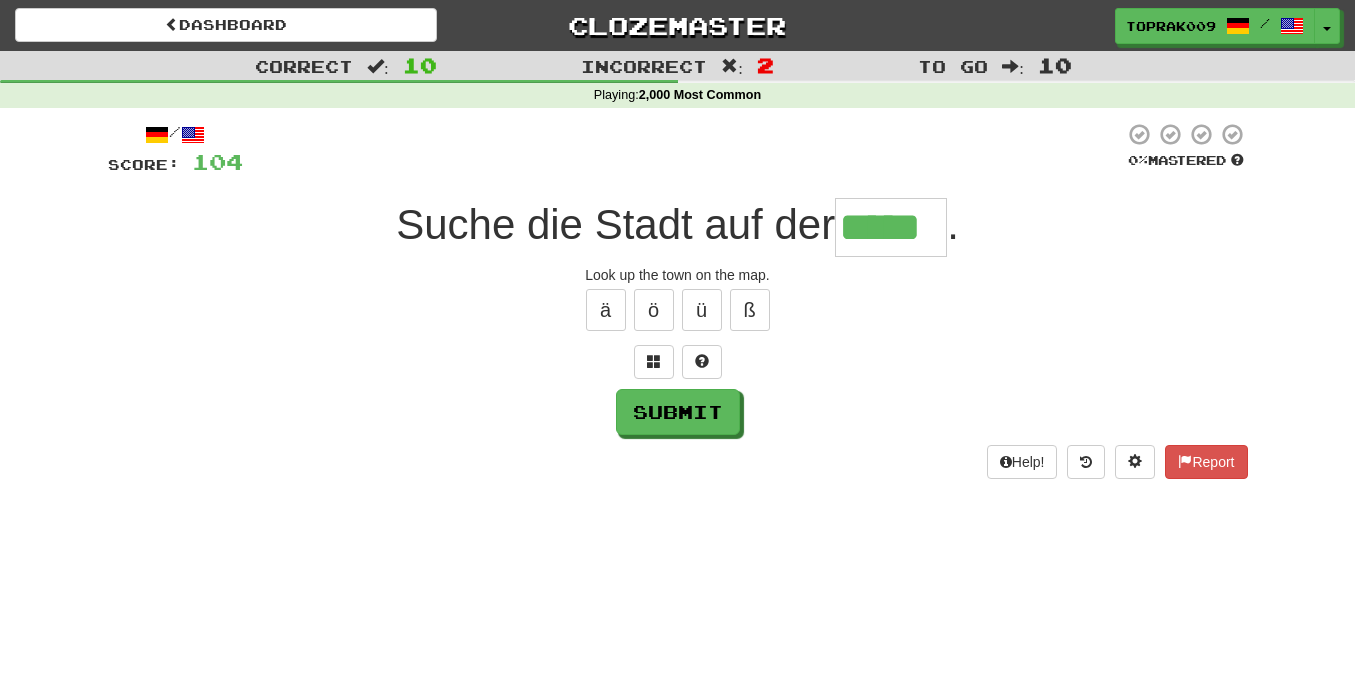 type on "*****" 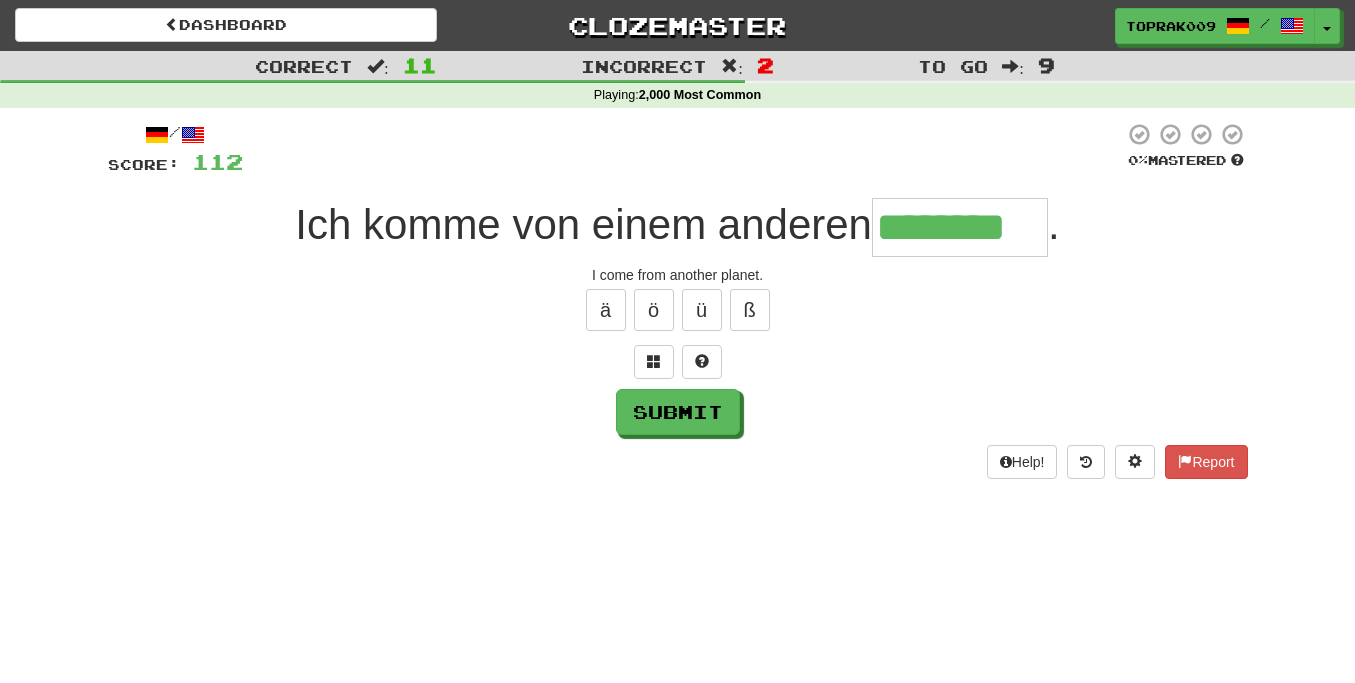 type on "********" 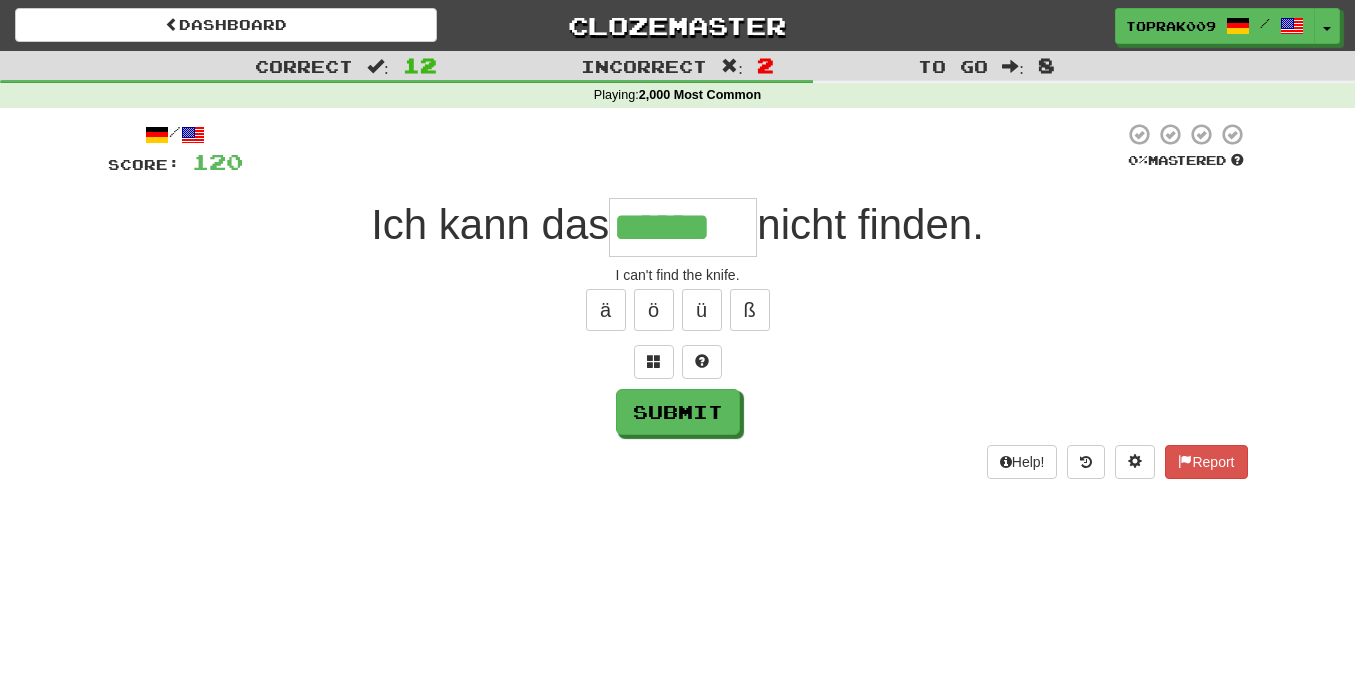 type on "******" 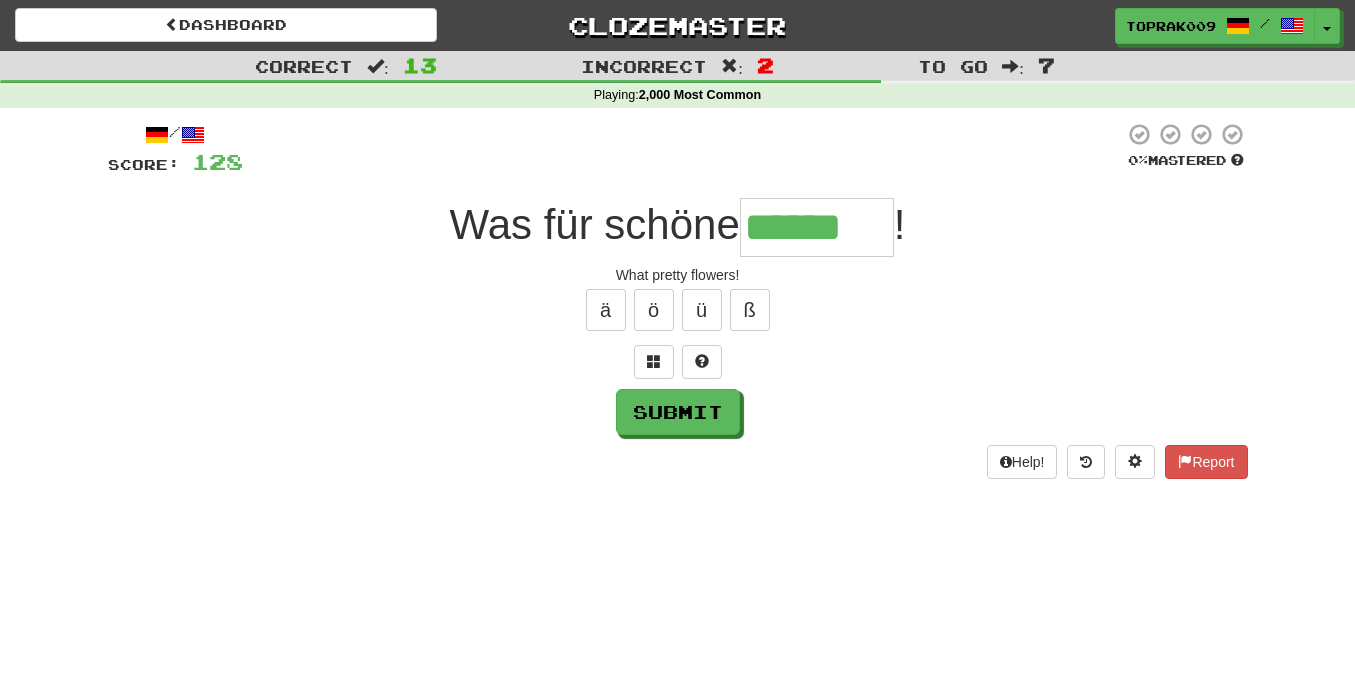 type on "******" 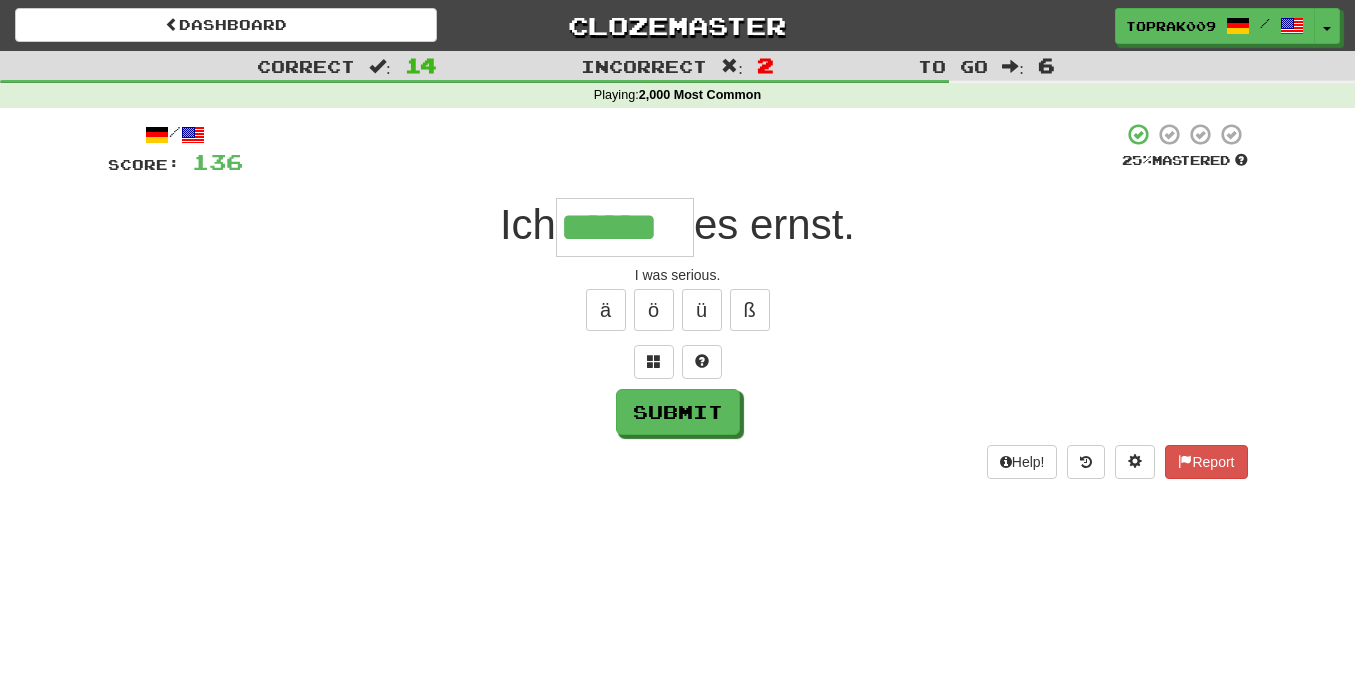 type on "******" 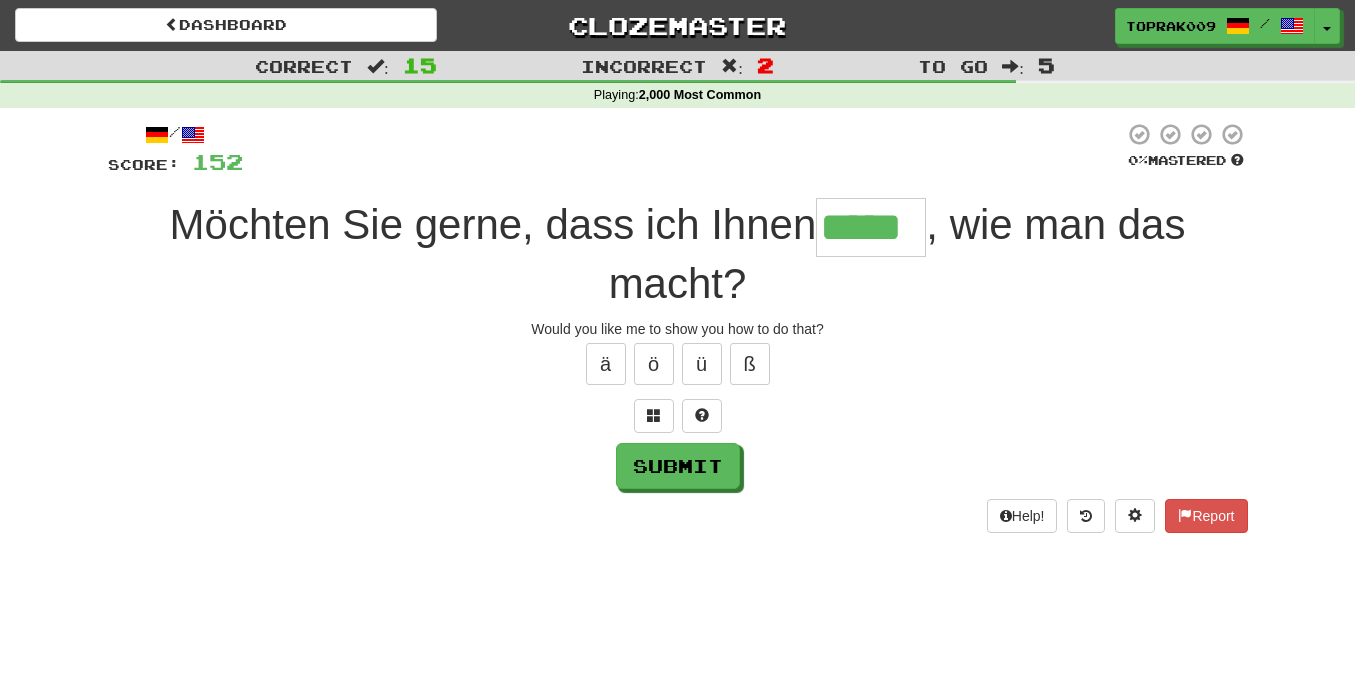 type on "*****" 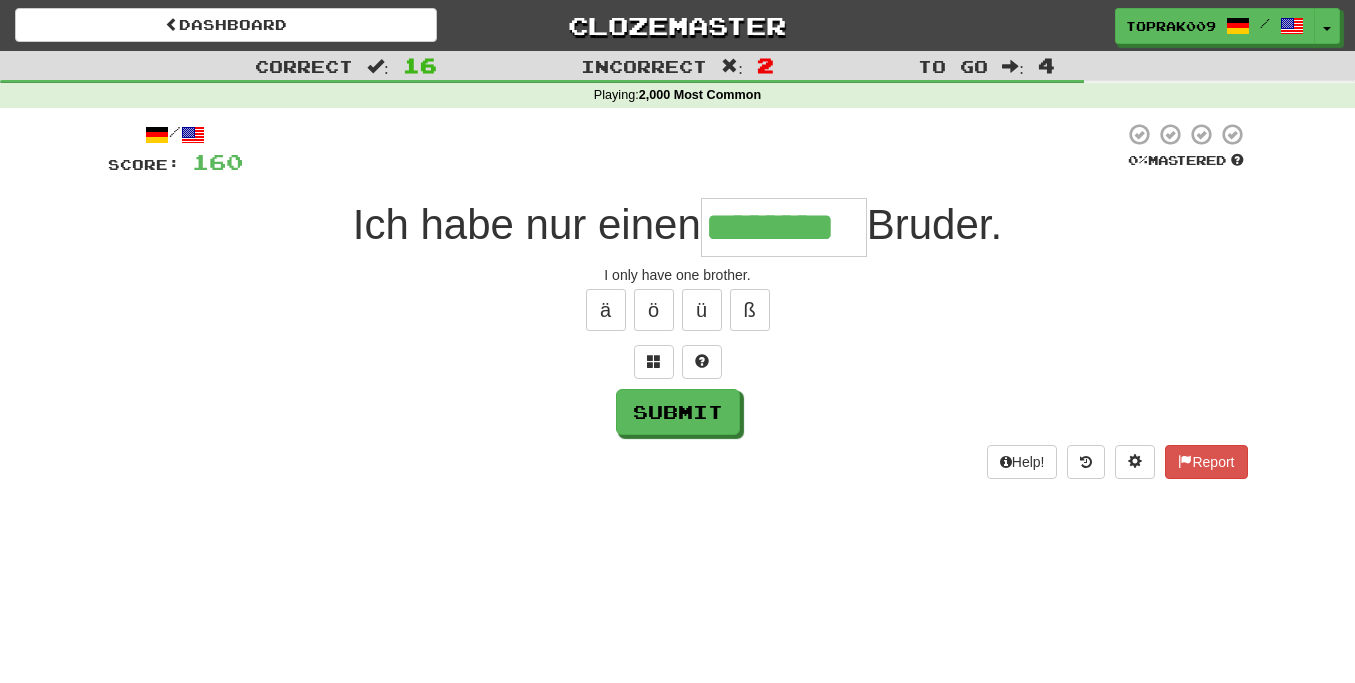 type on "********" 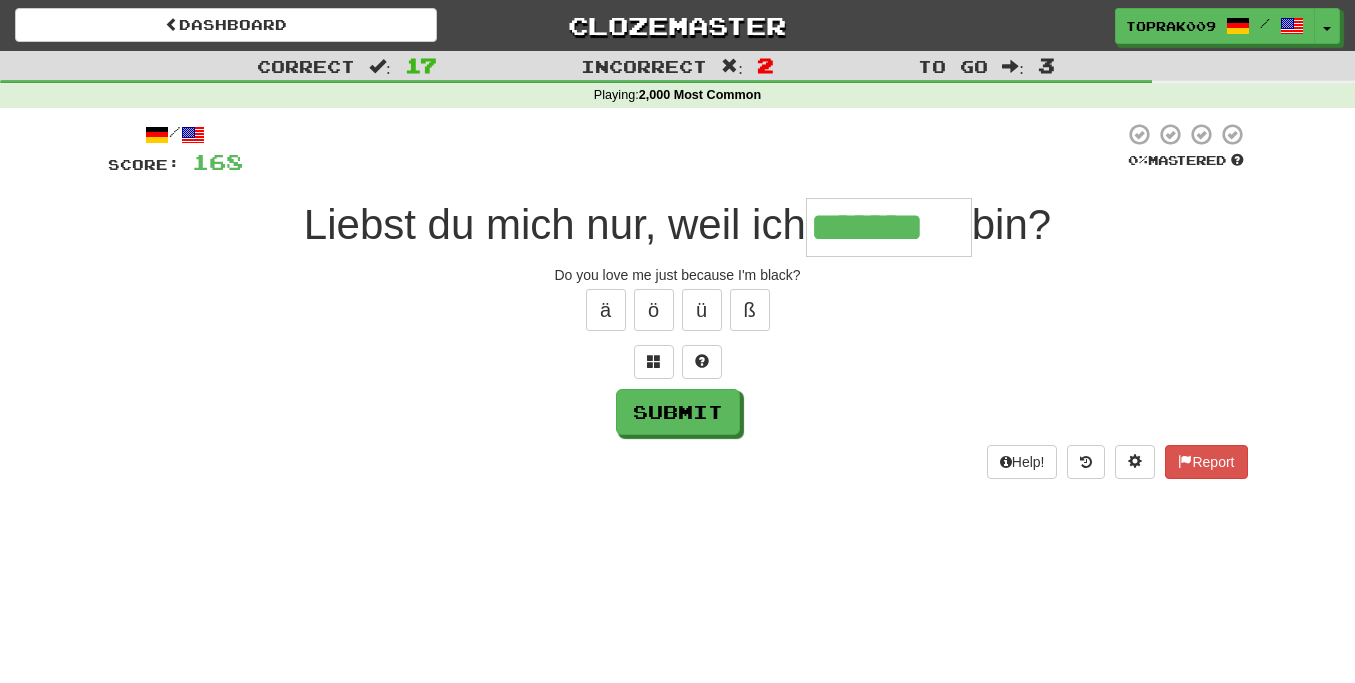 type on "*******" 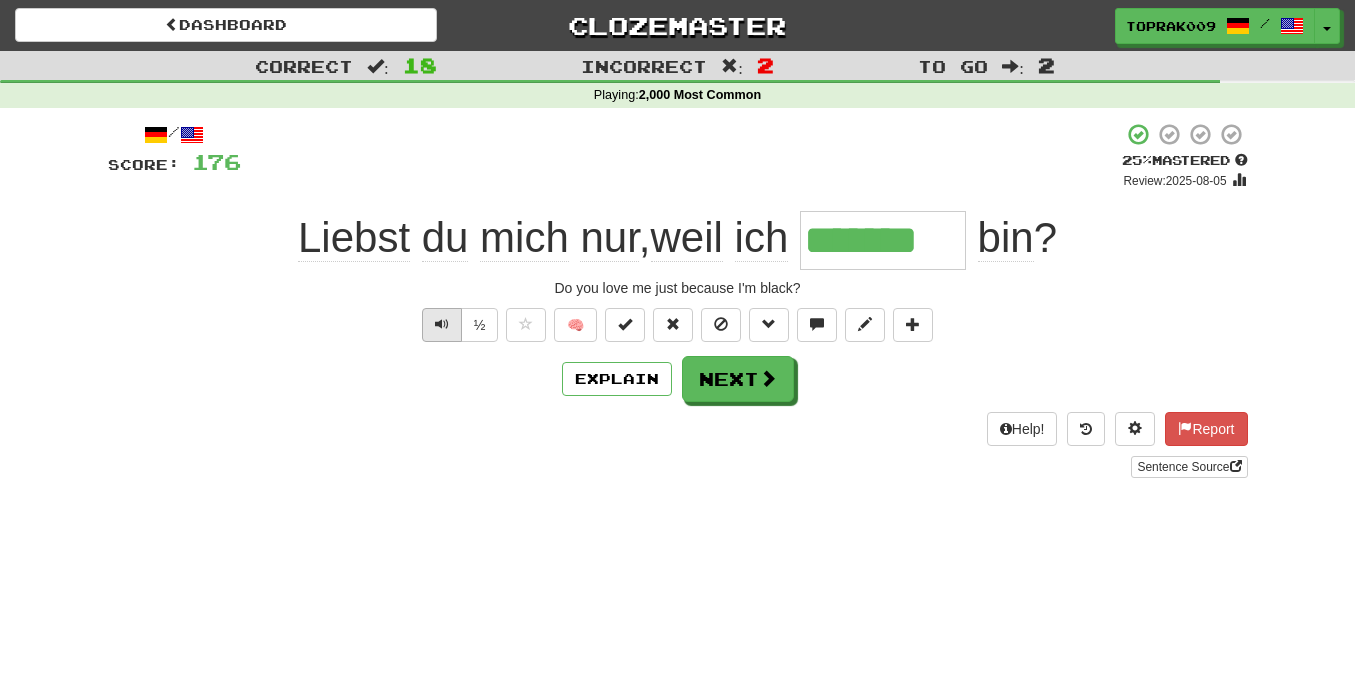 click at bounding box center [442, 325] 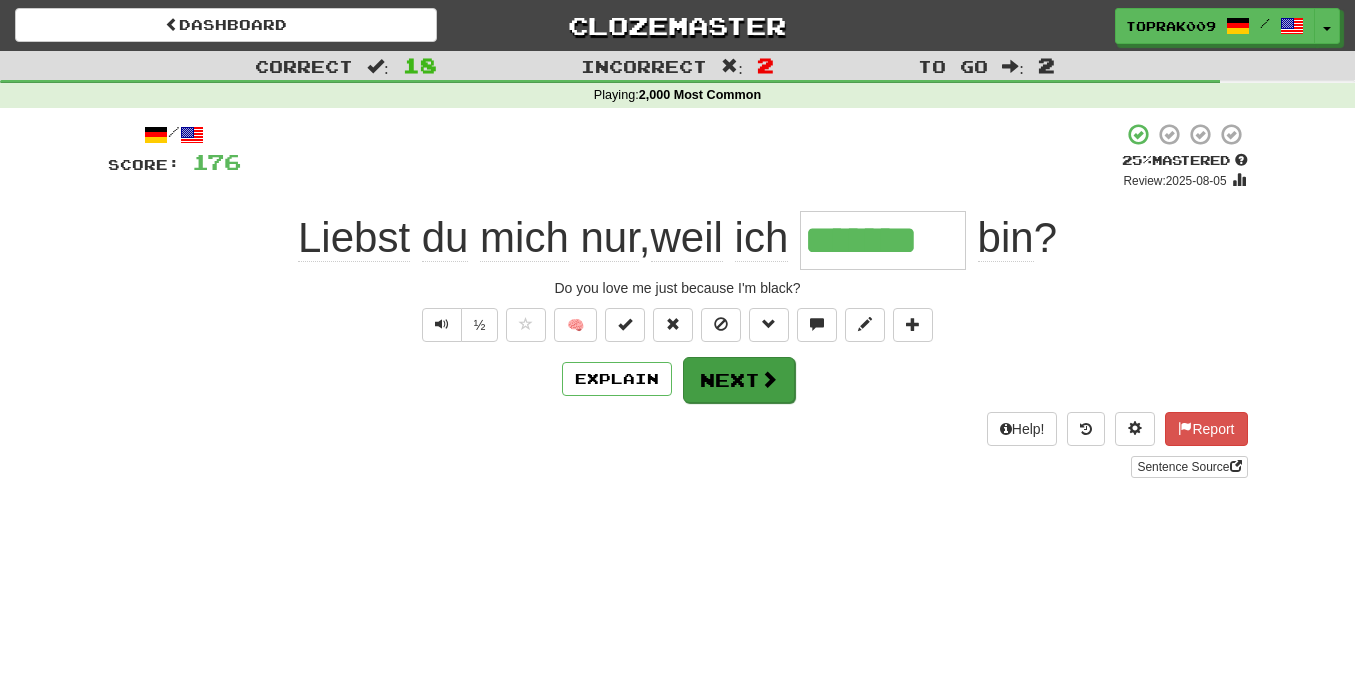 click on "Next" at bounding box center [739, 380] 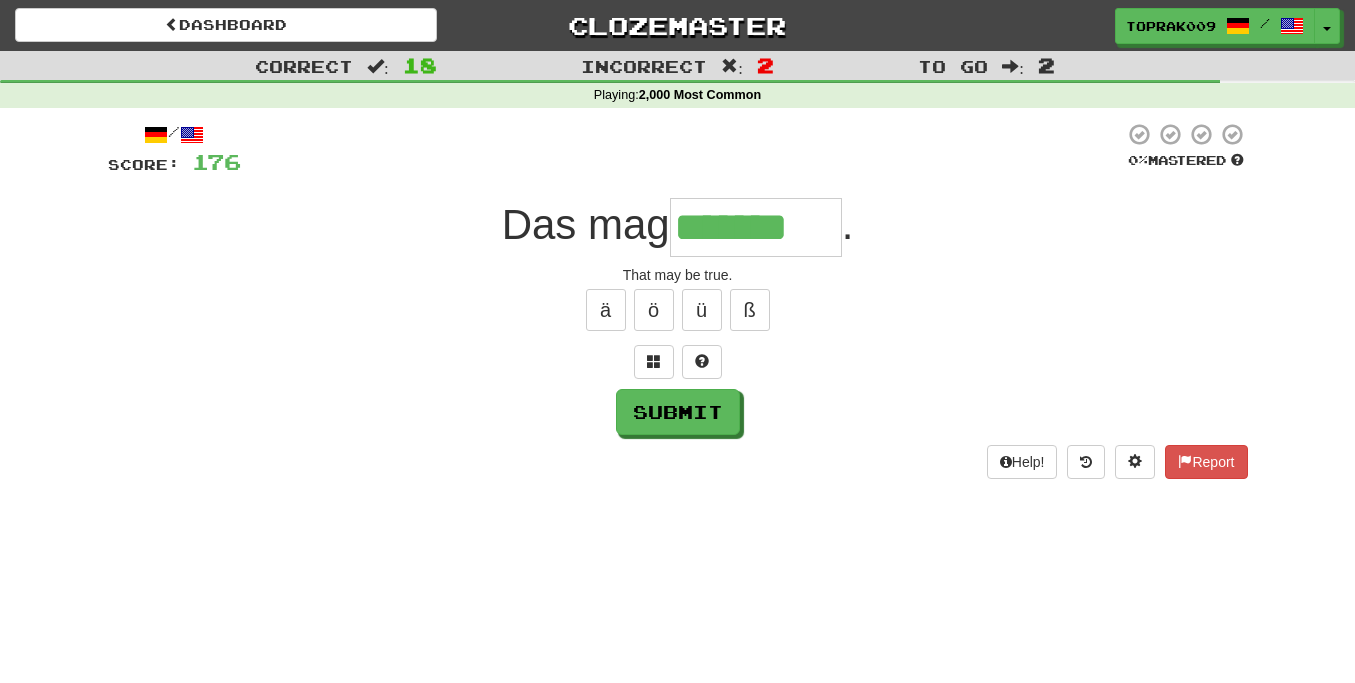 type on "*******" 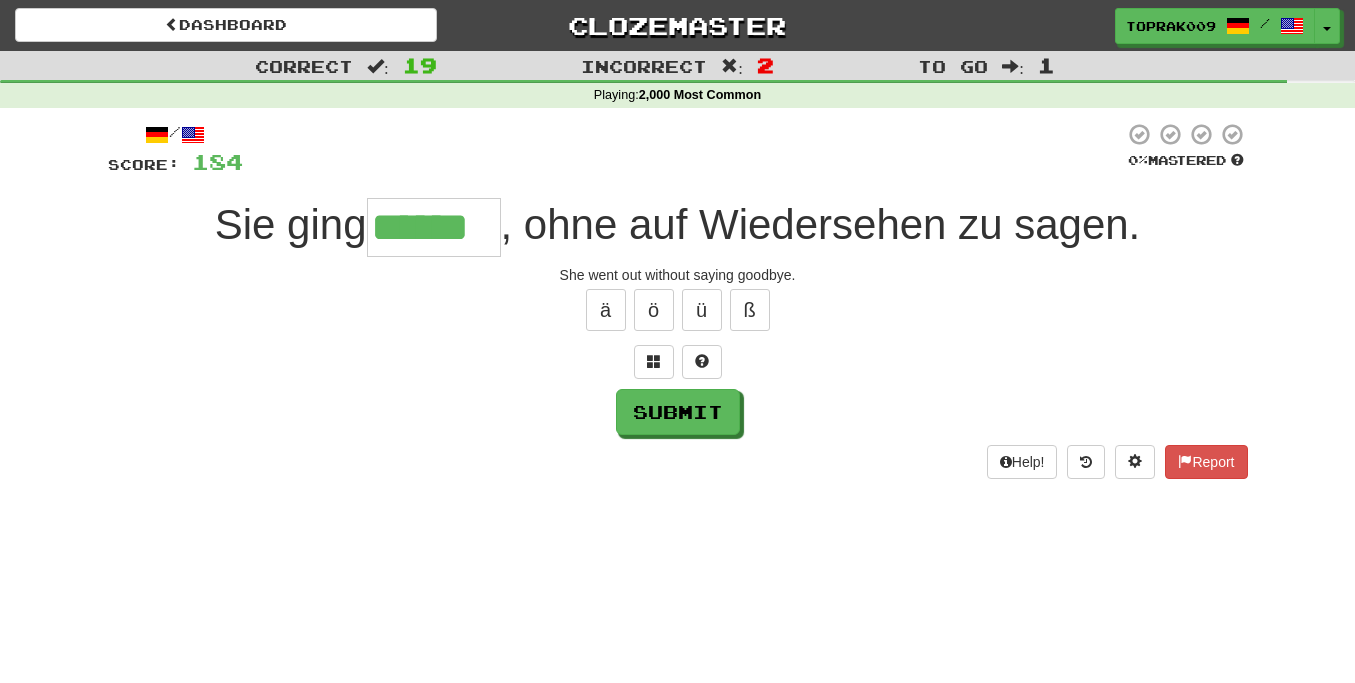type on "******" 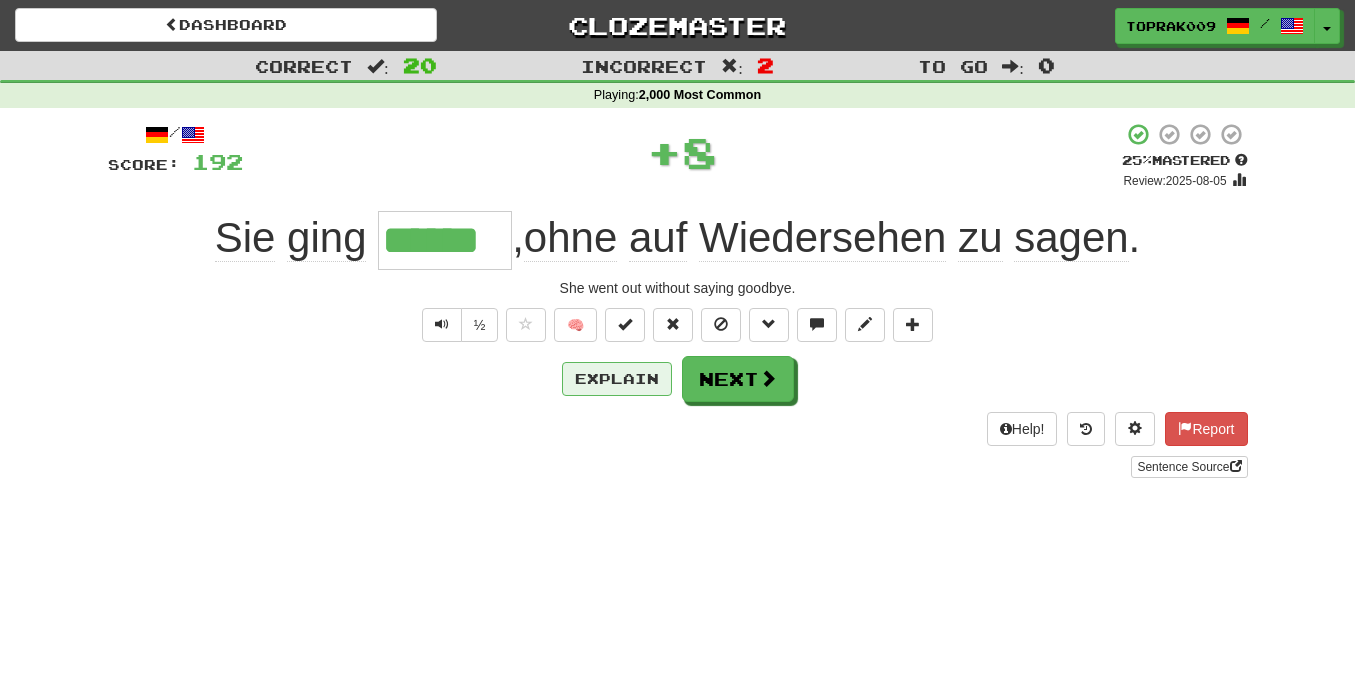 click on "Explain" at bounding box center [617, 379] 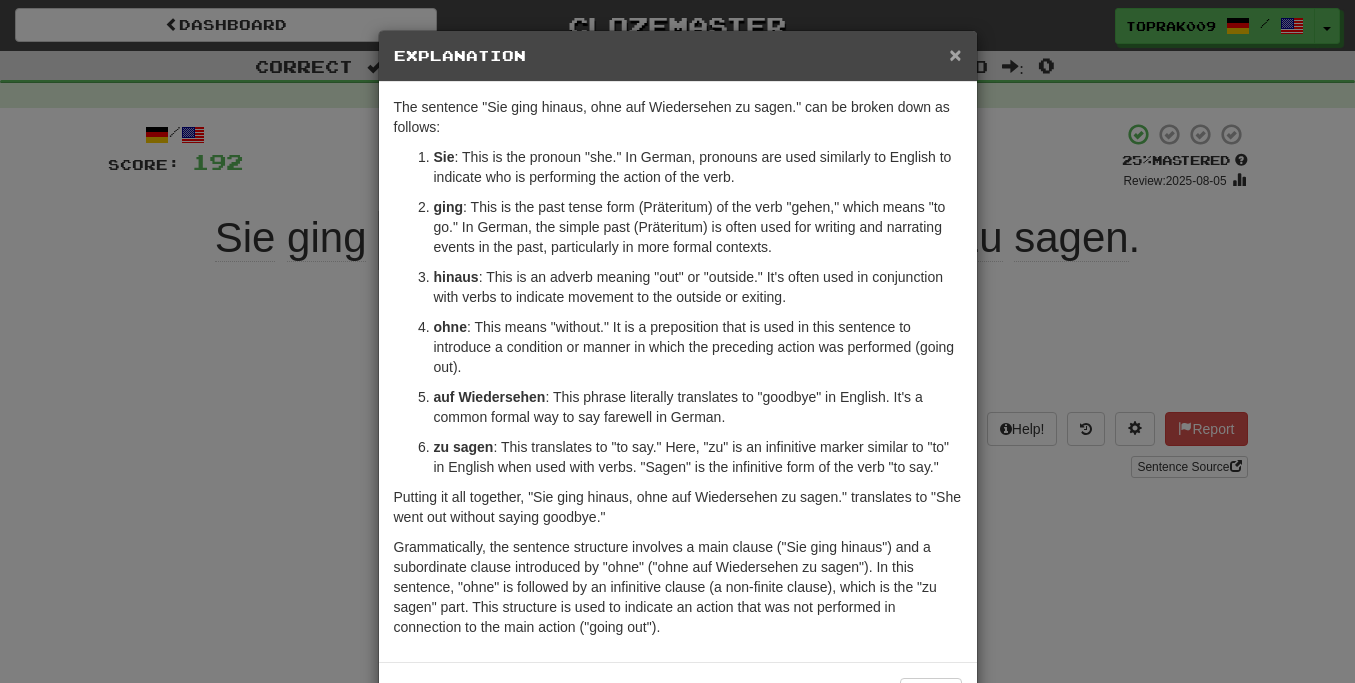 click on "×" at bounding box center (955, 54) 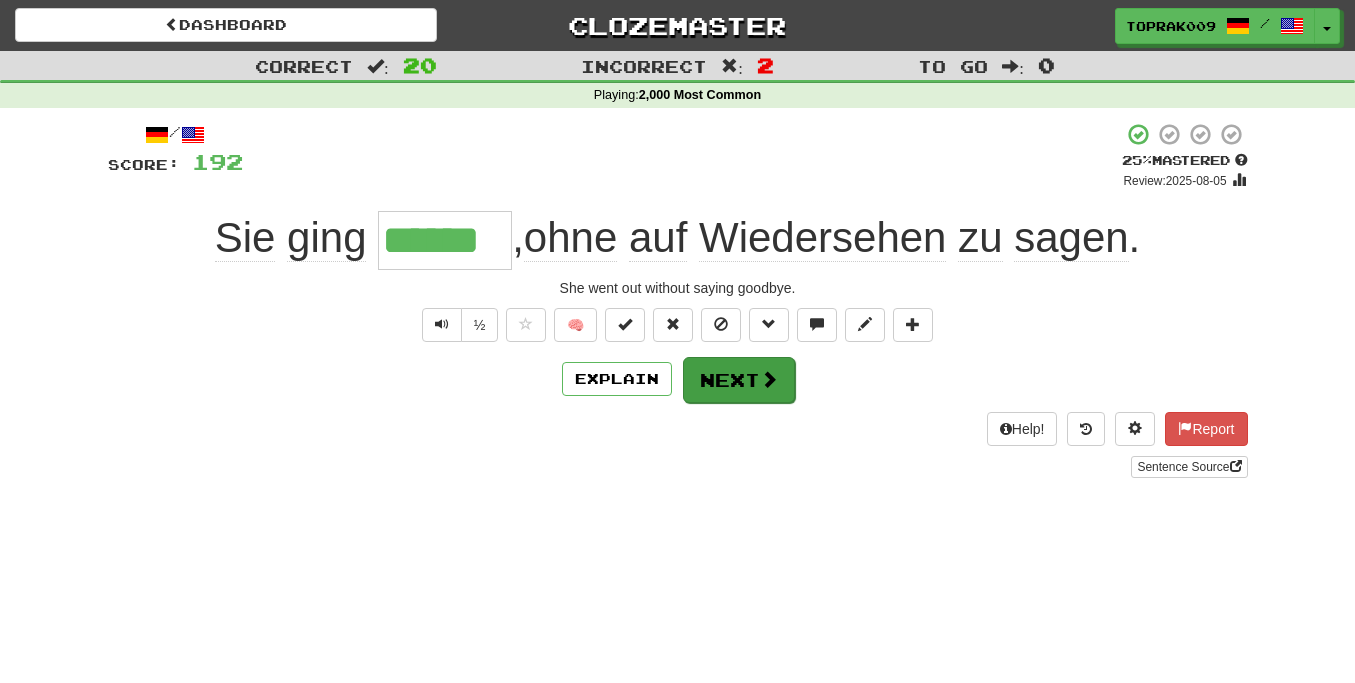 click at bounding box center (769, 379) 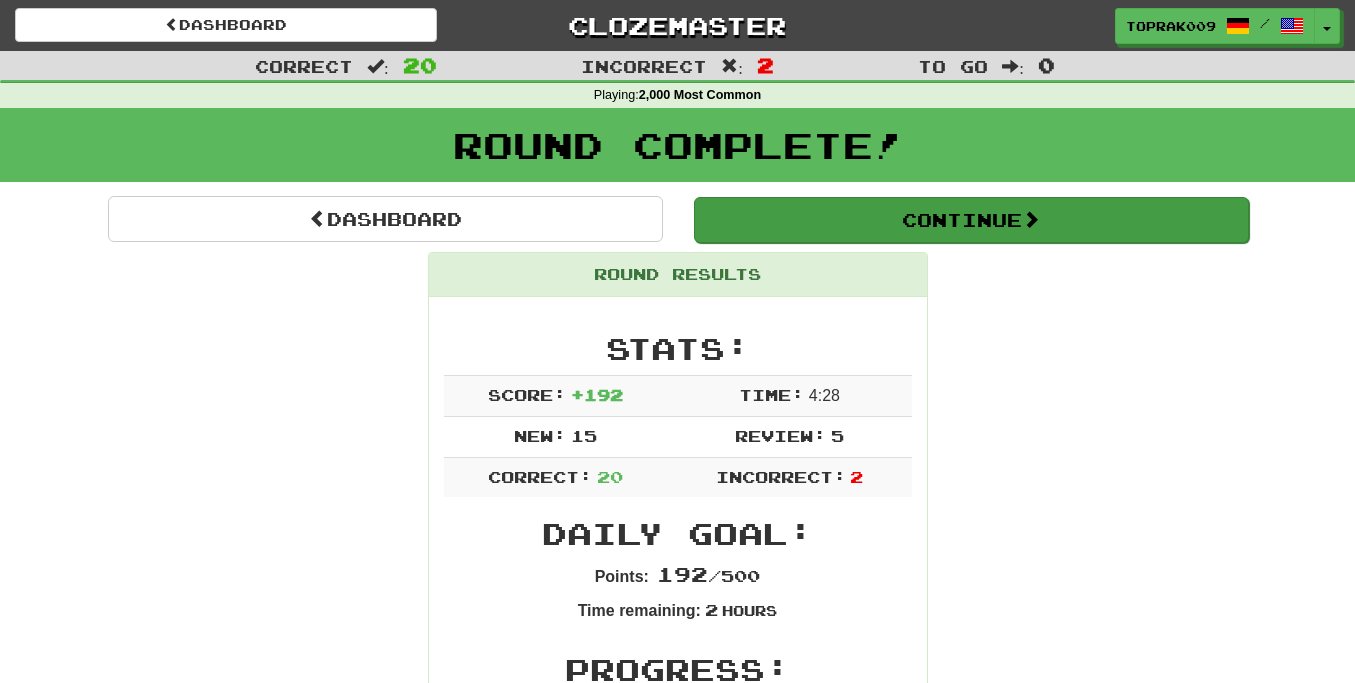 scroll, scrollTop: 0, scrollLeft: 0, axis: both 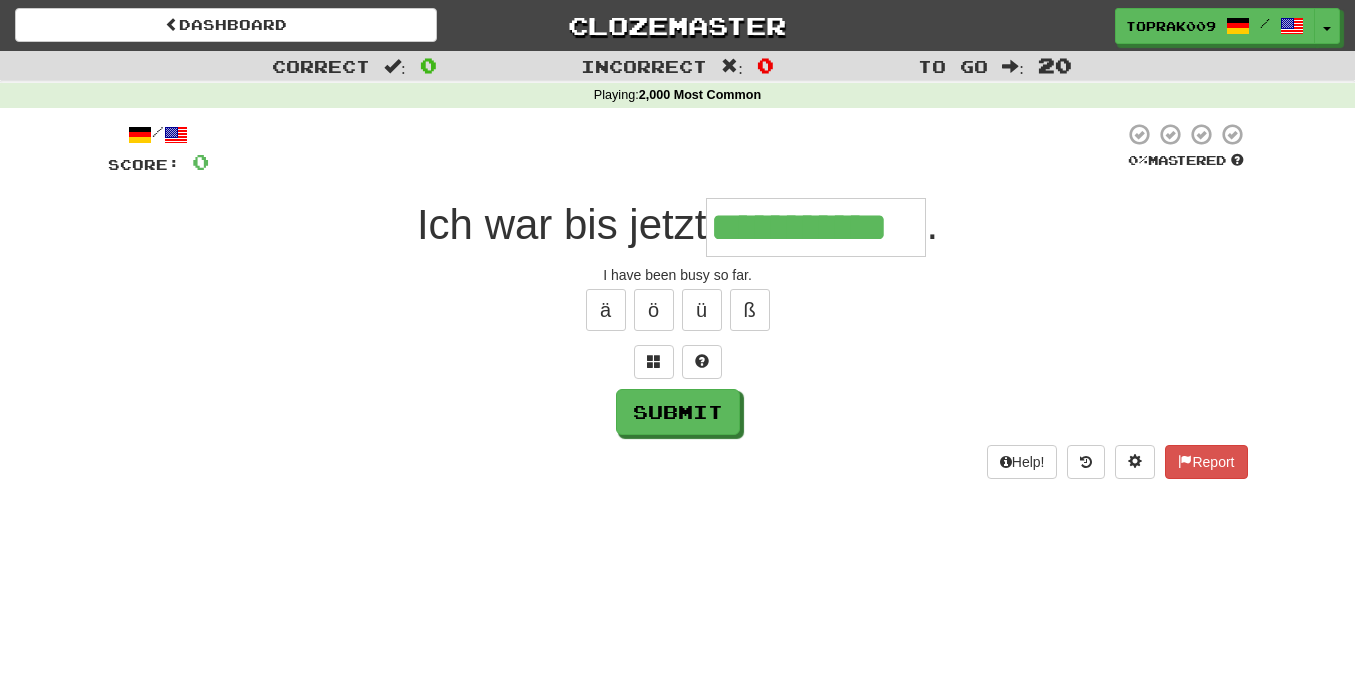 type on "**********" 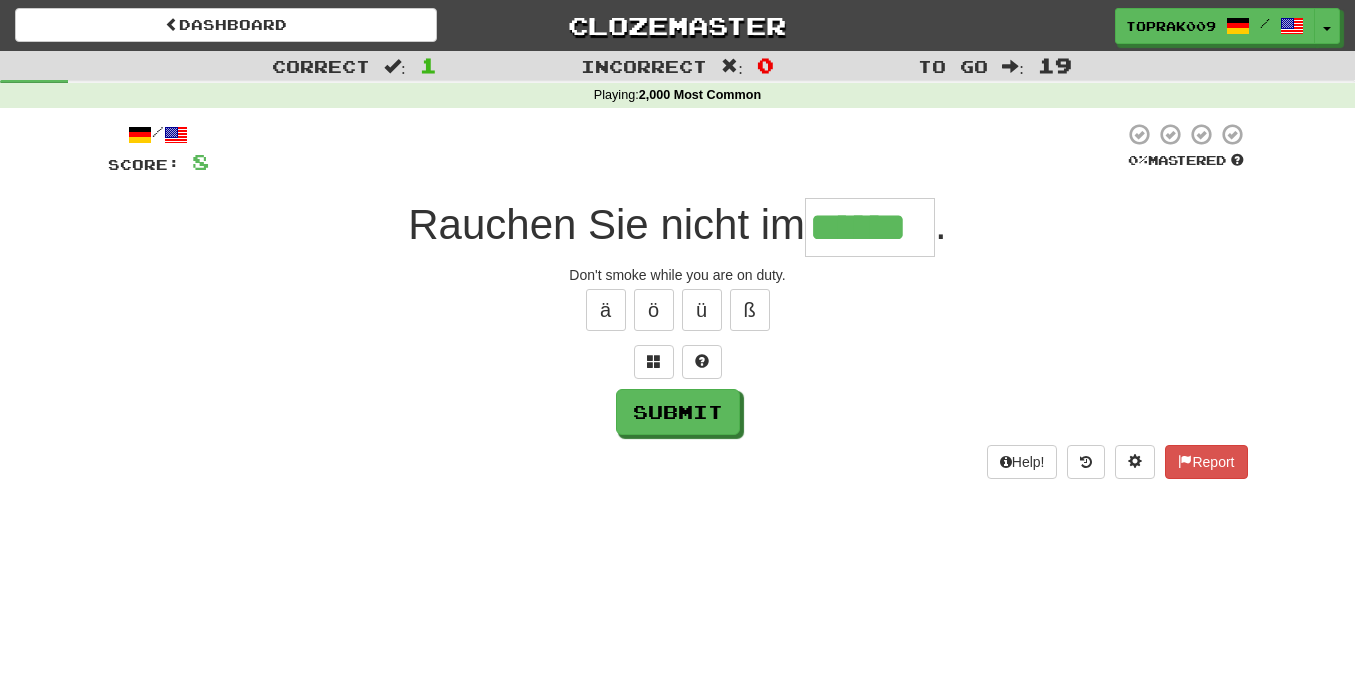 type on "******" 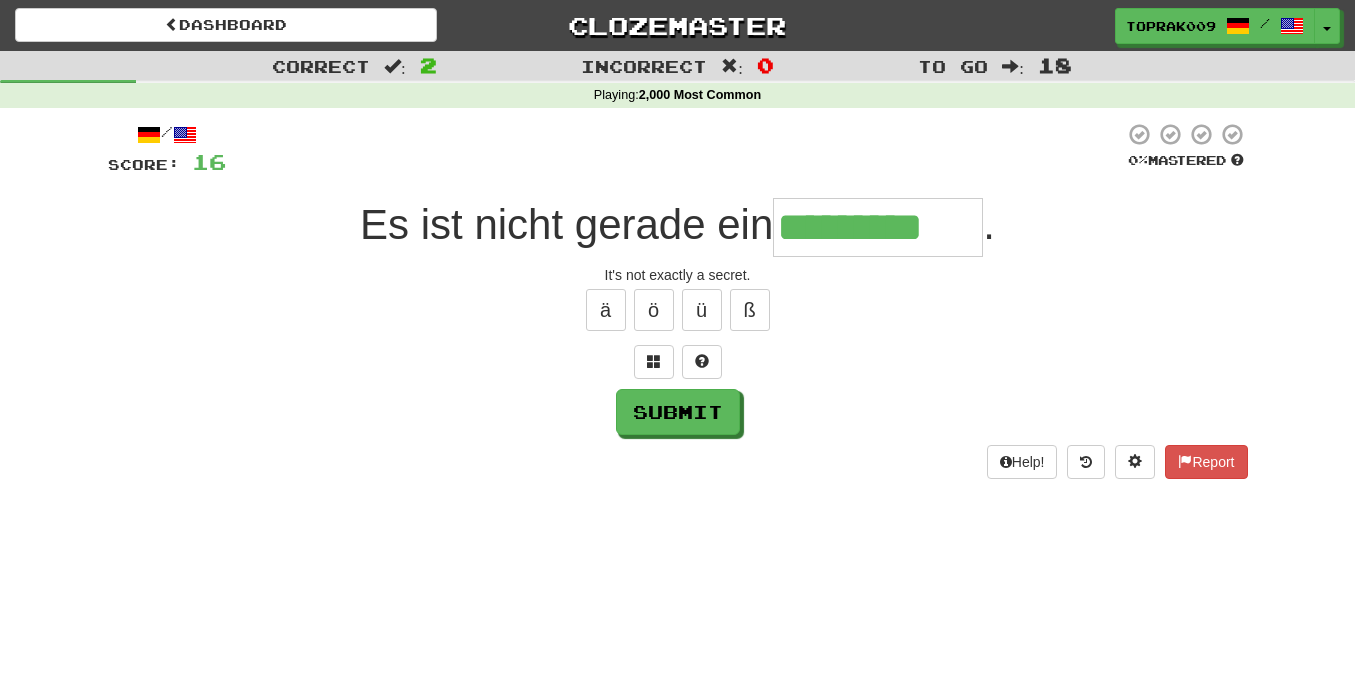 type on "*********" 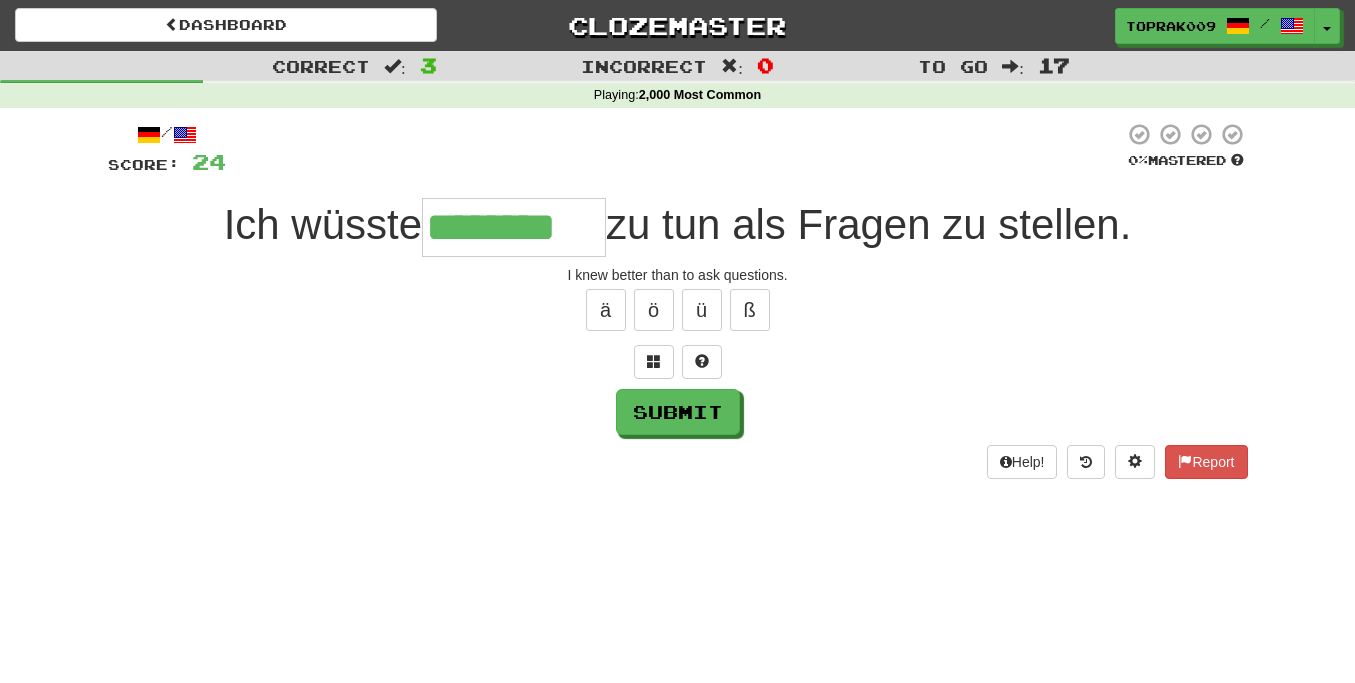 type on "********" 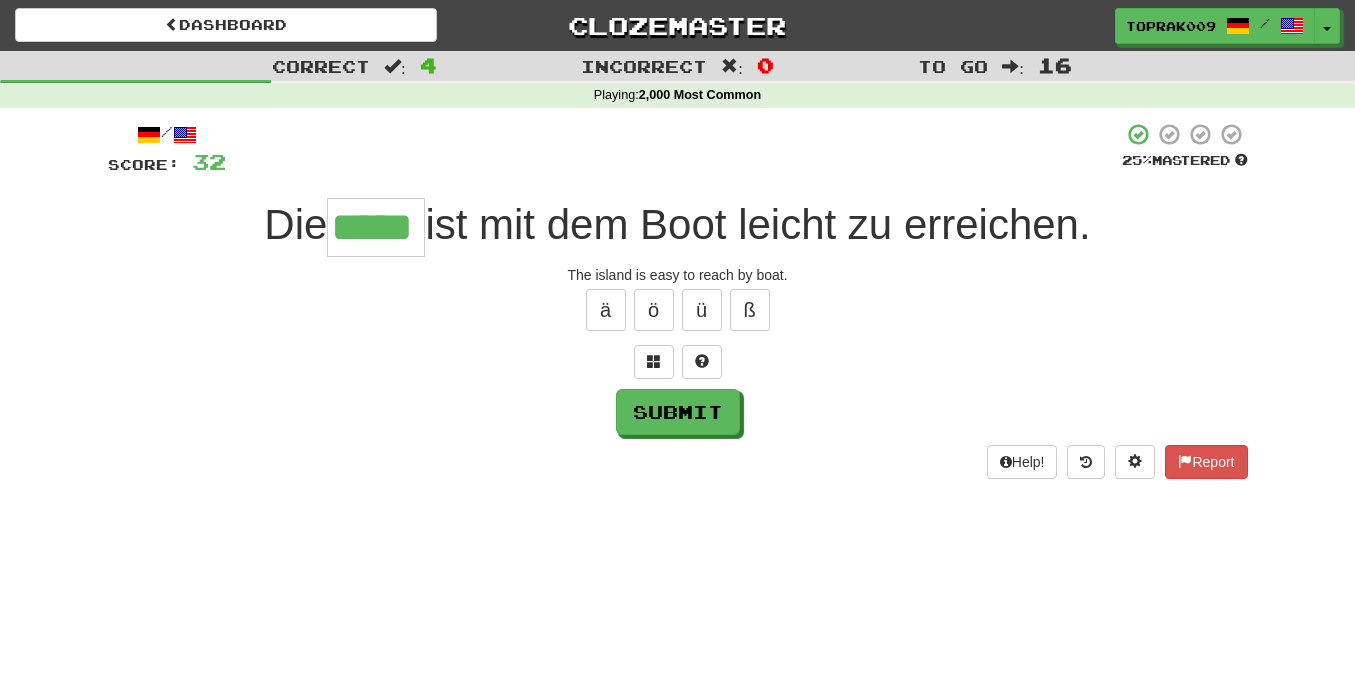 type on "*****" 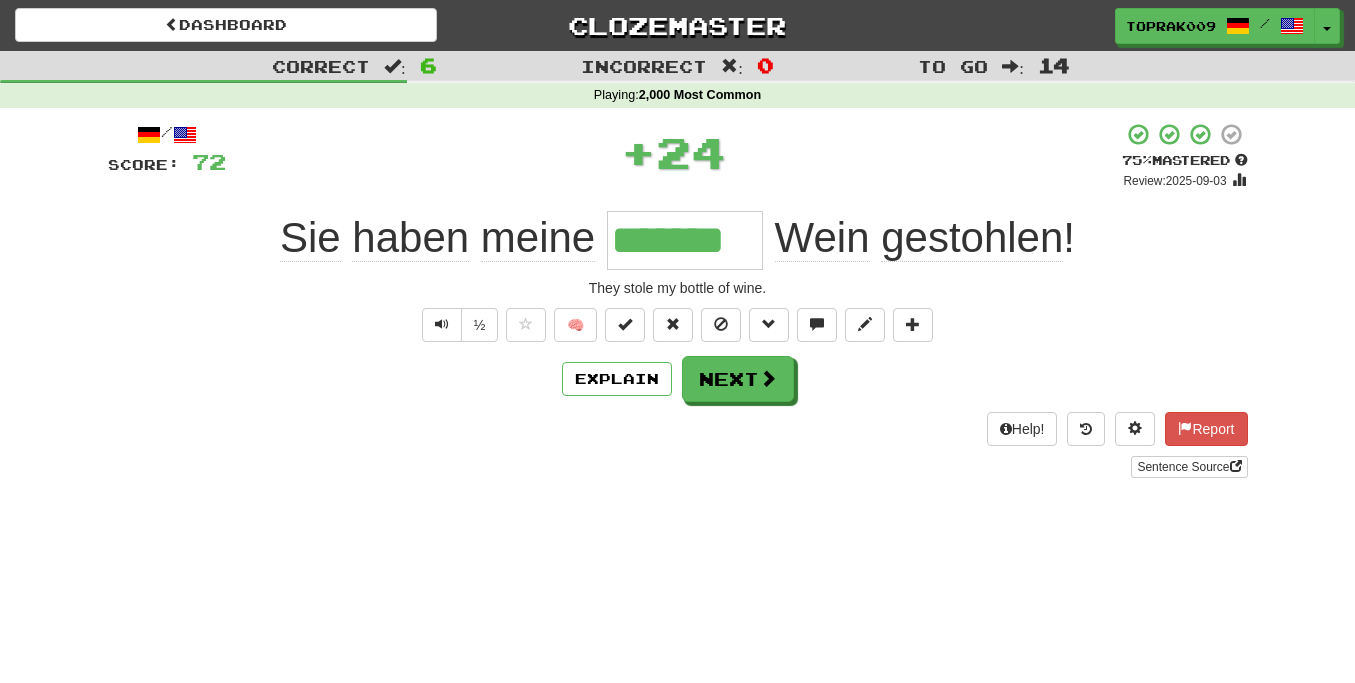 type on "*******" 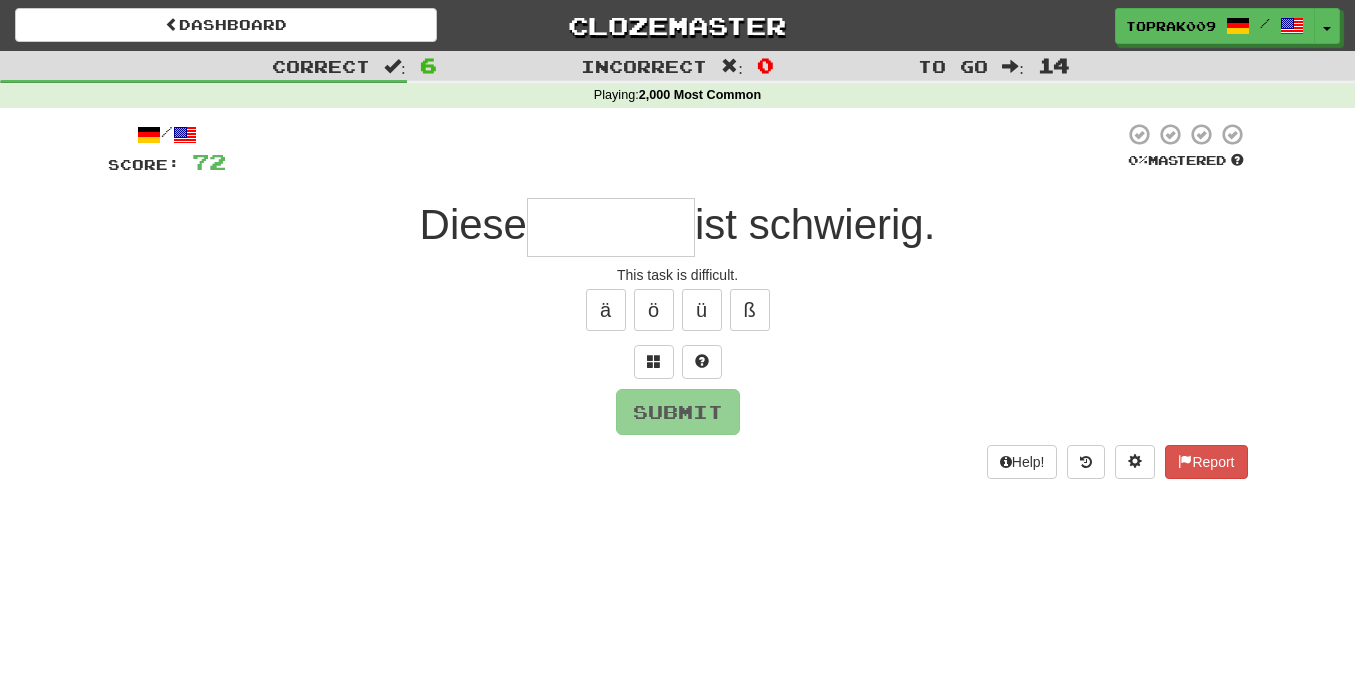 type on "*******" 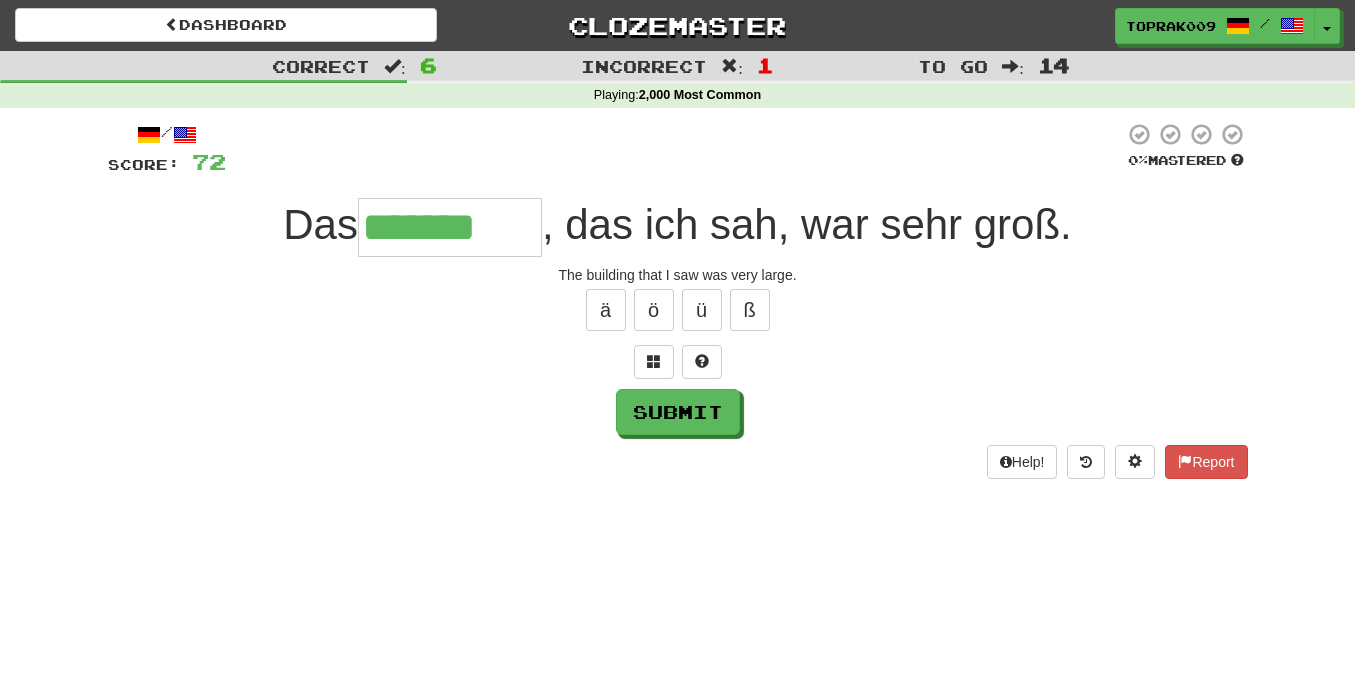 type on "*******" 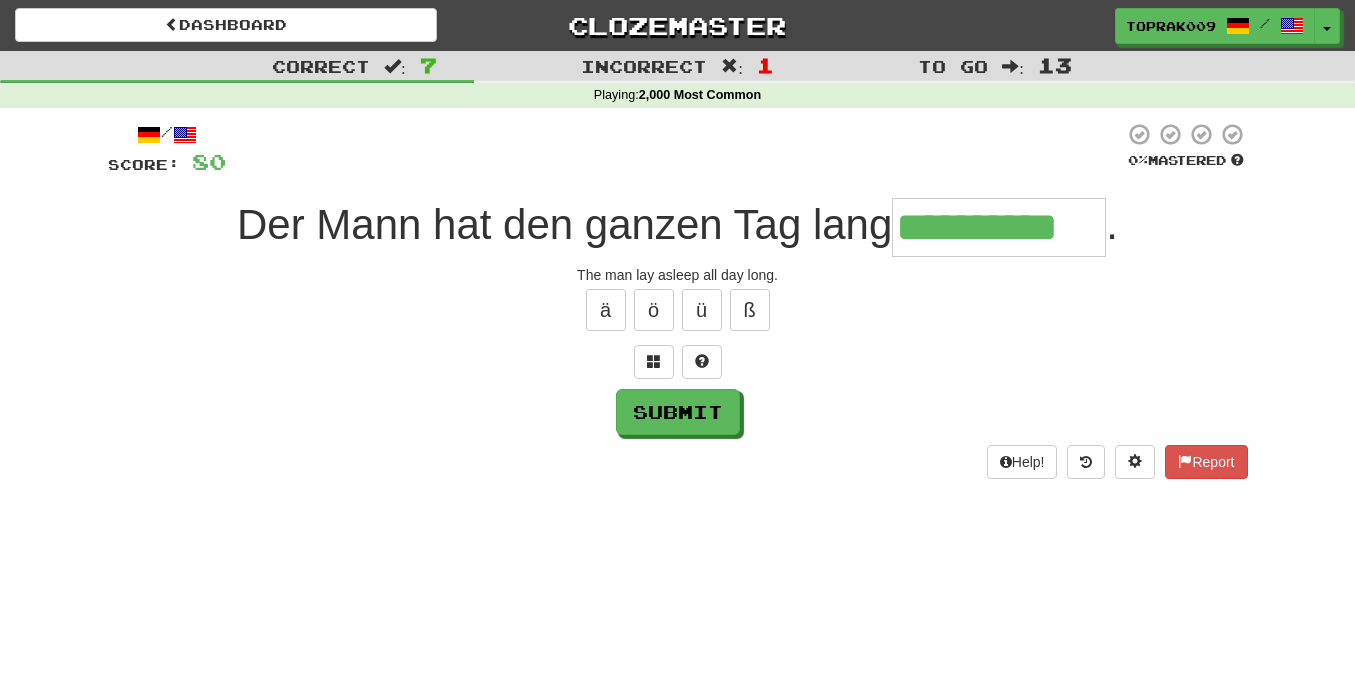 type on "**********" 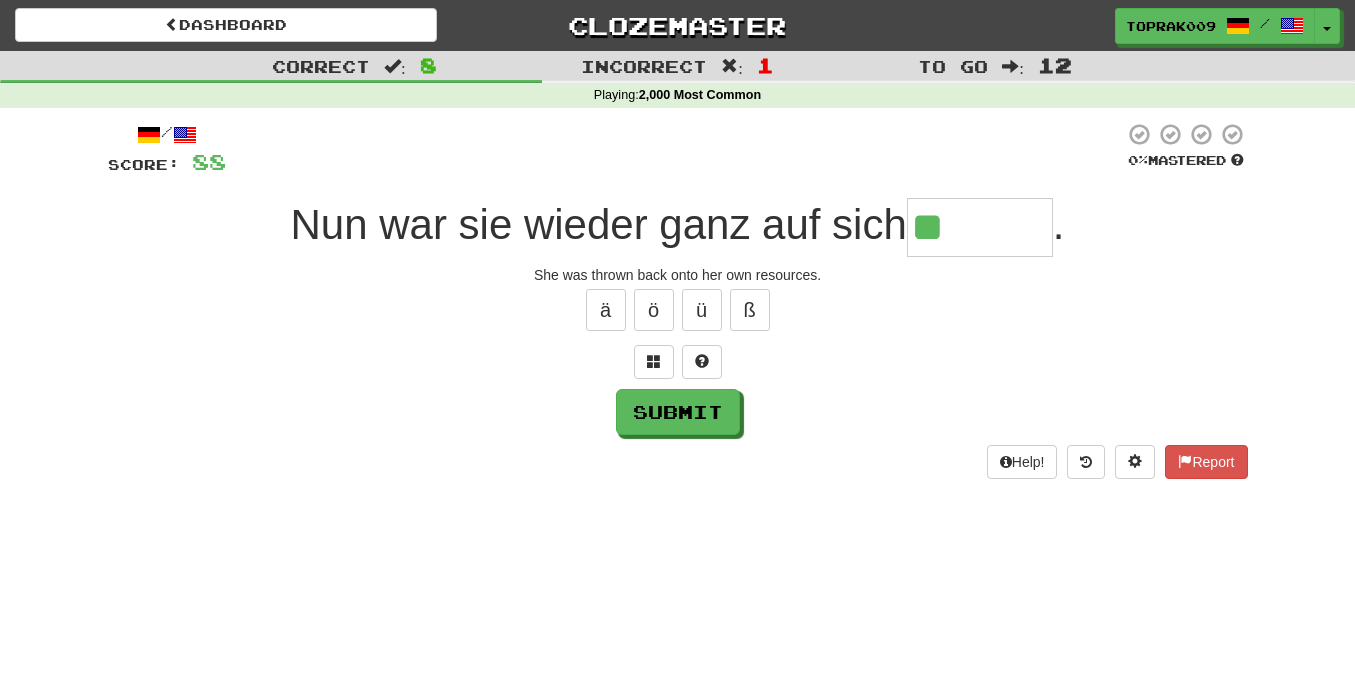 type on "********" 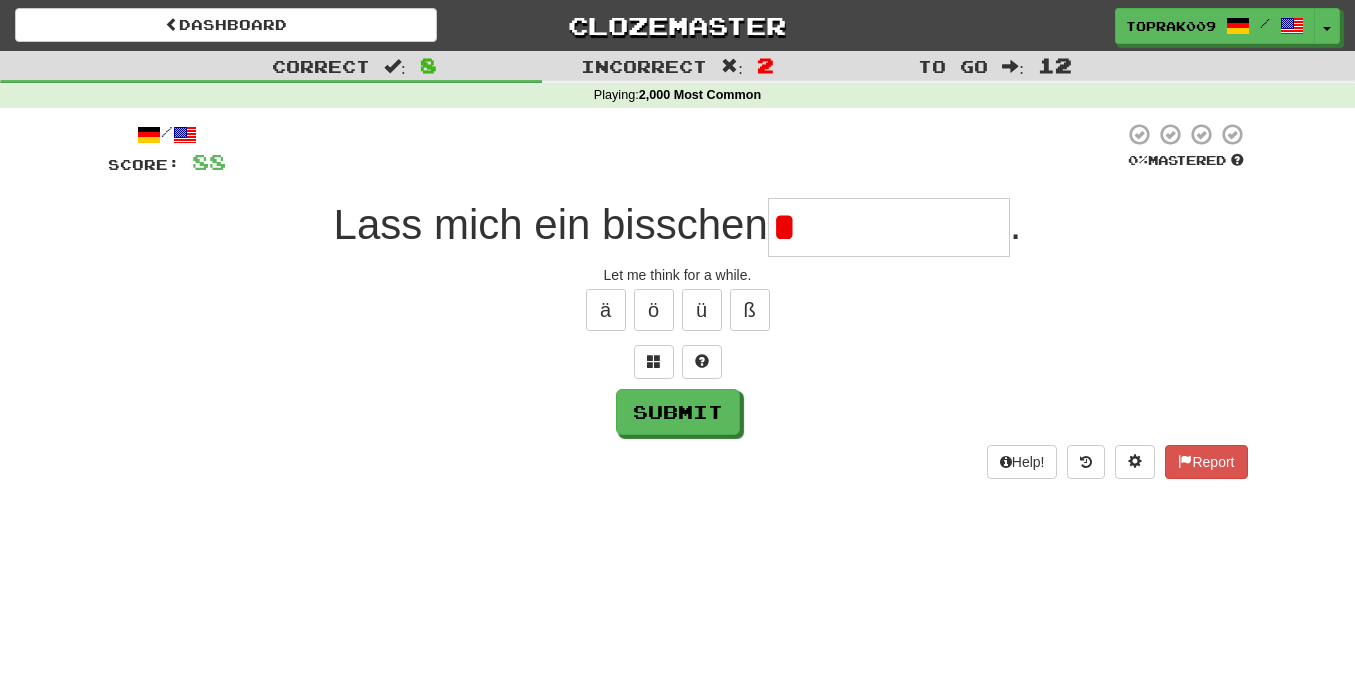 type on "*" 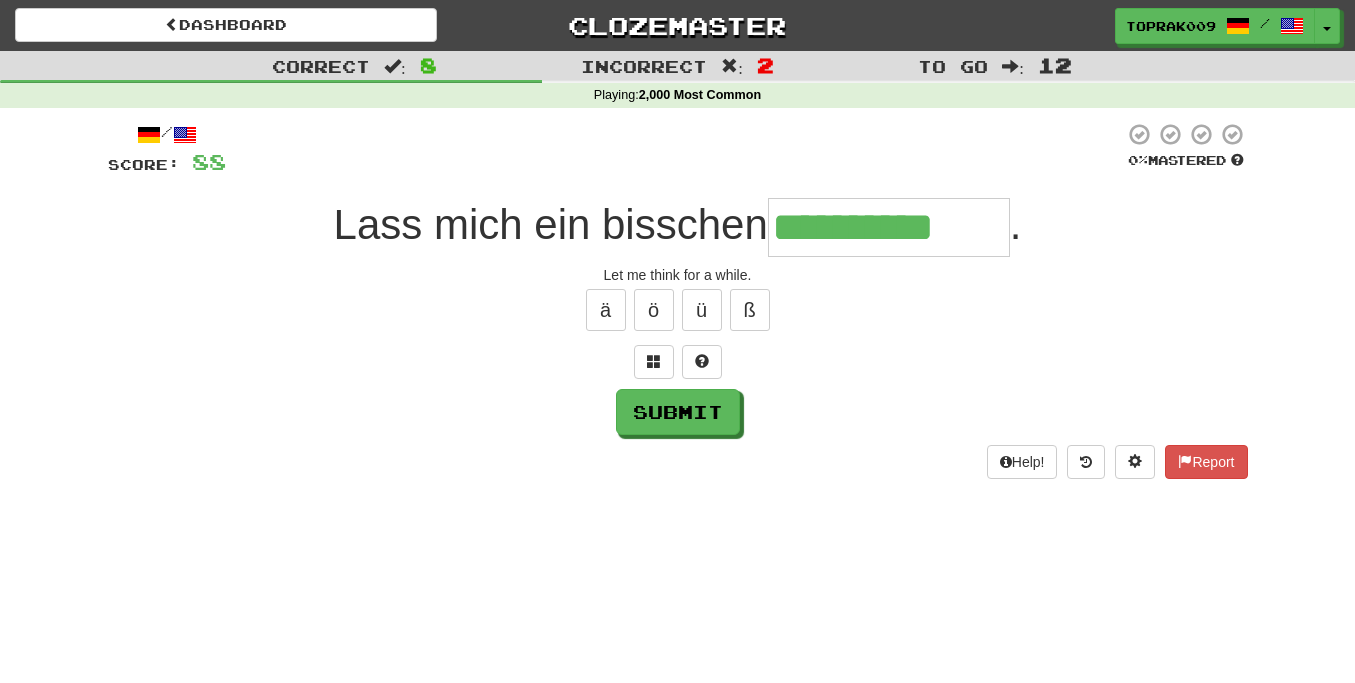 type on "**********" 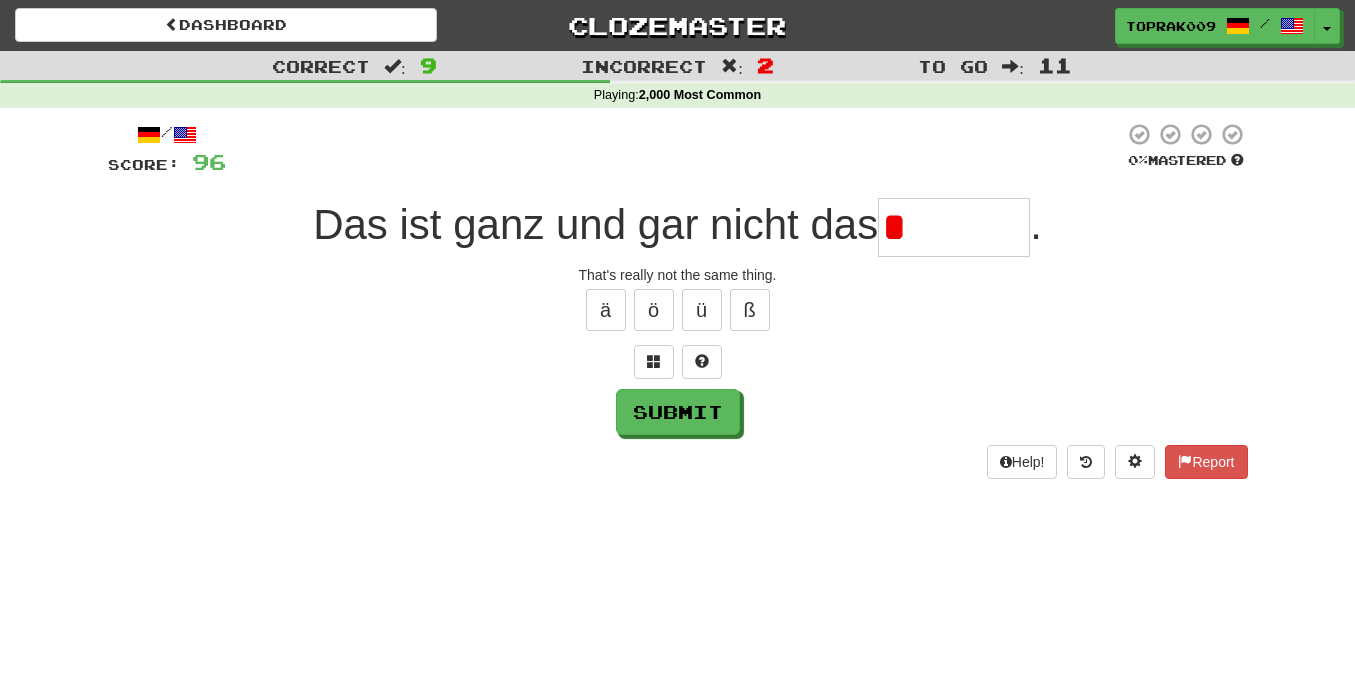 type on "*" 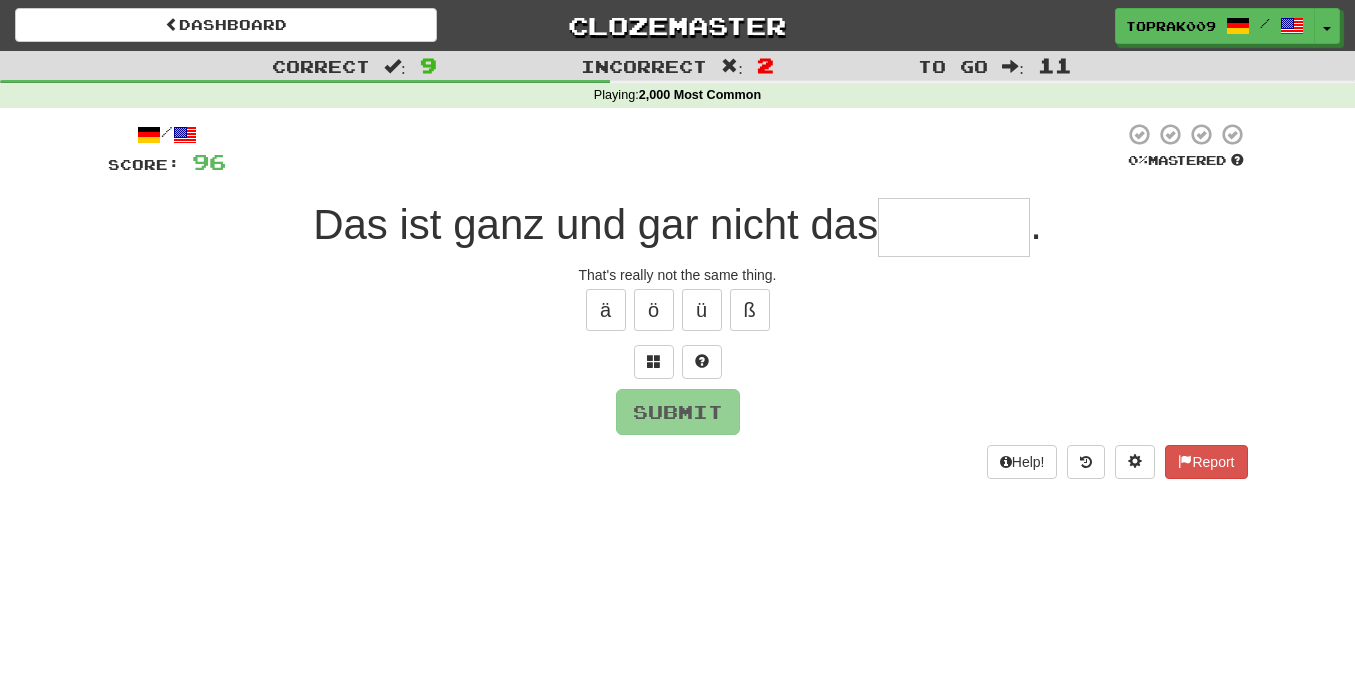 type on "*******" 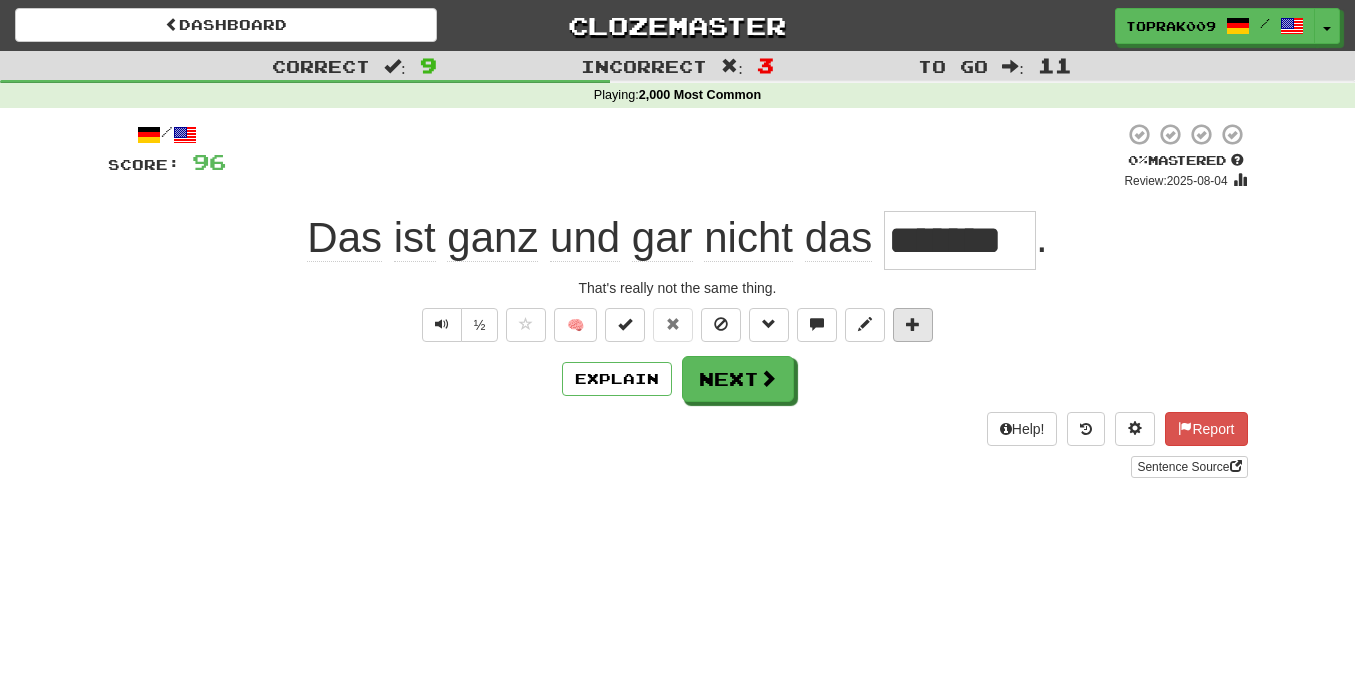 click at bounding box center [913, 324] 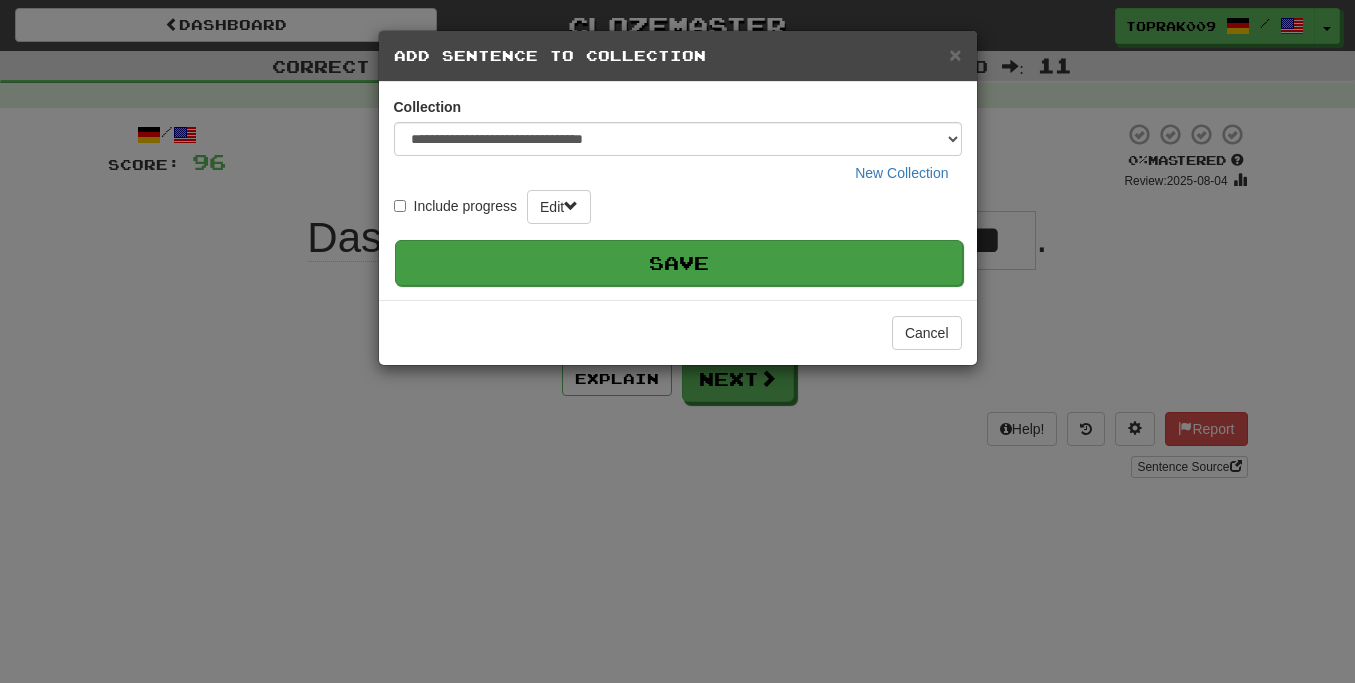 click on "Save" at bounding box center (679, 263) 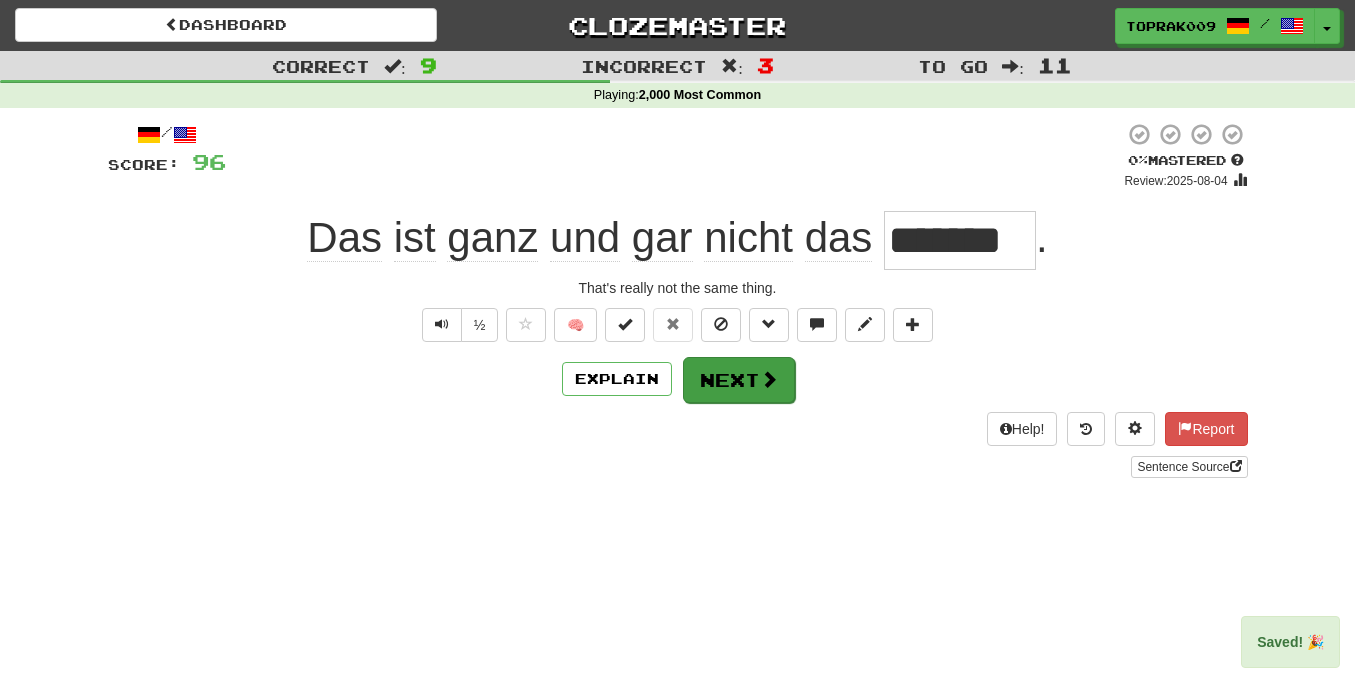 click at bounding box center [769, 379] 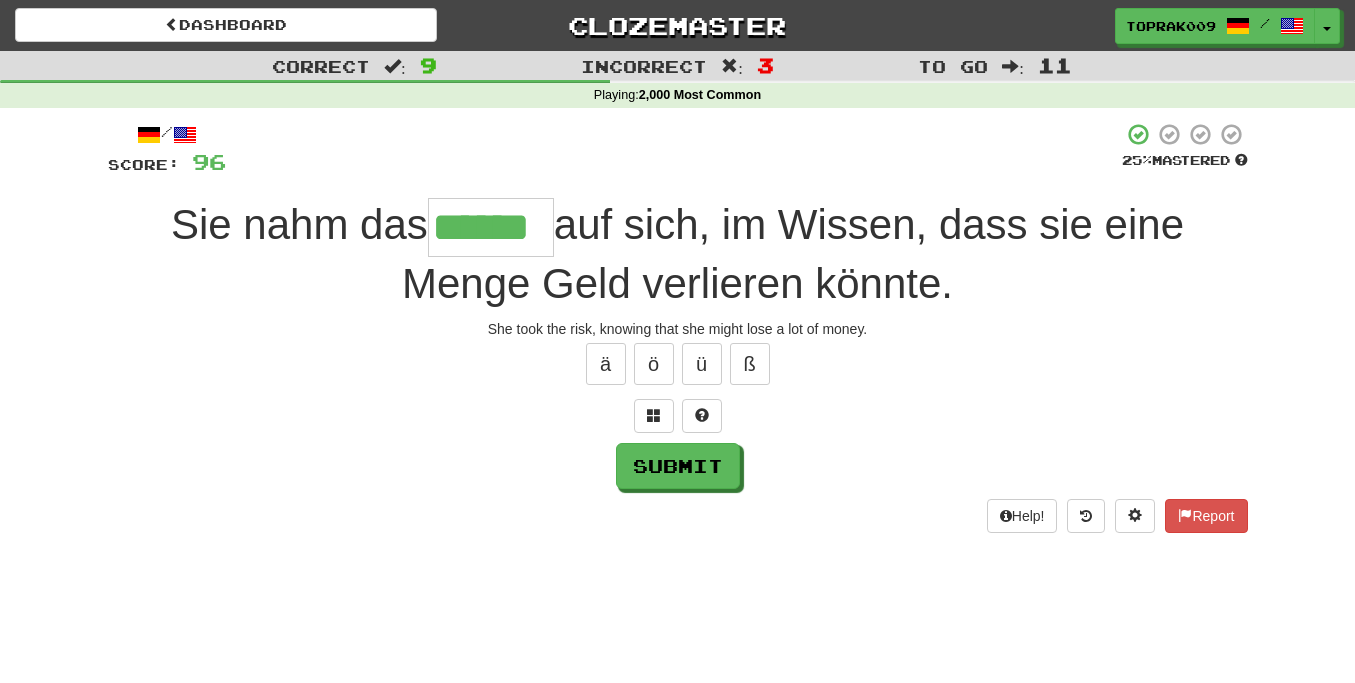 type on "******" 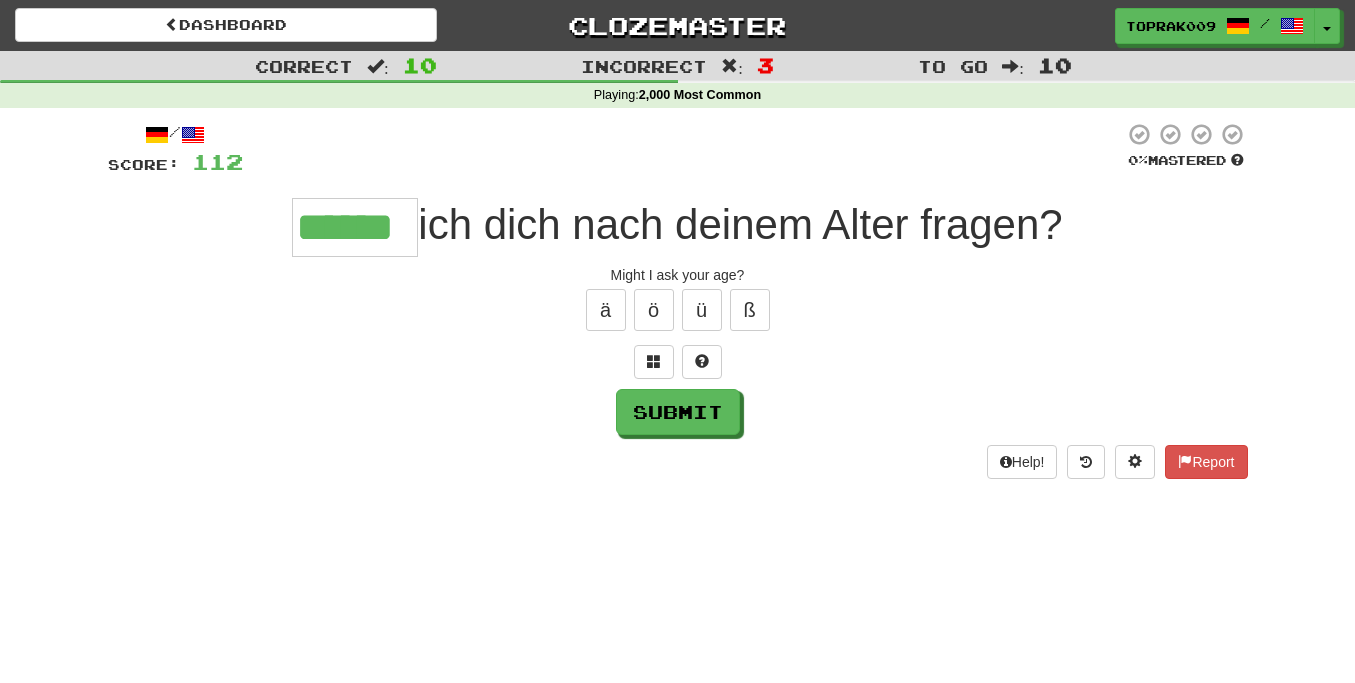 type on "******" 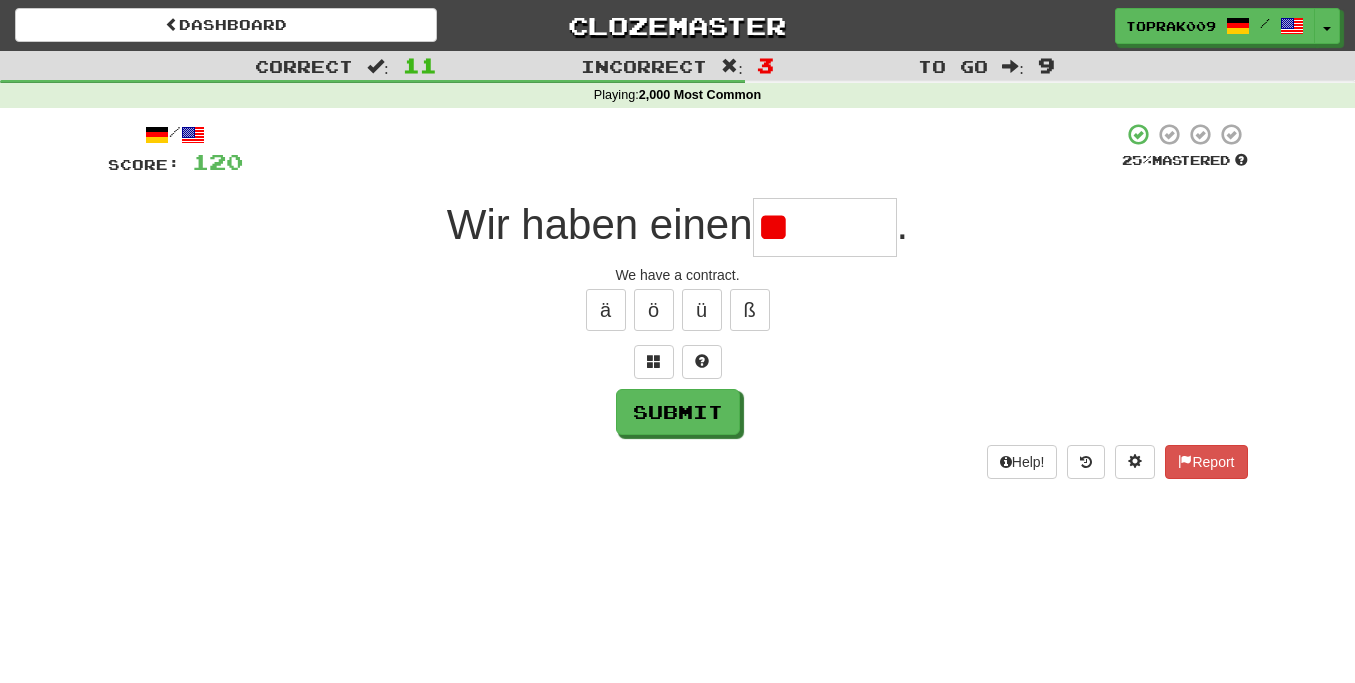 type on "*" 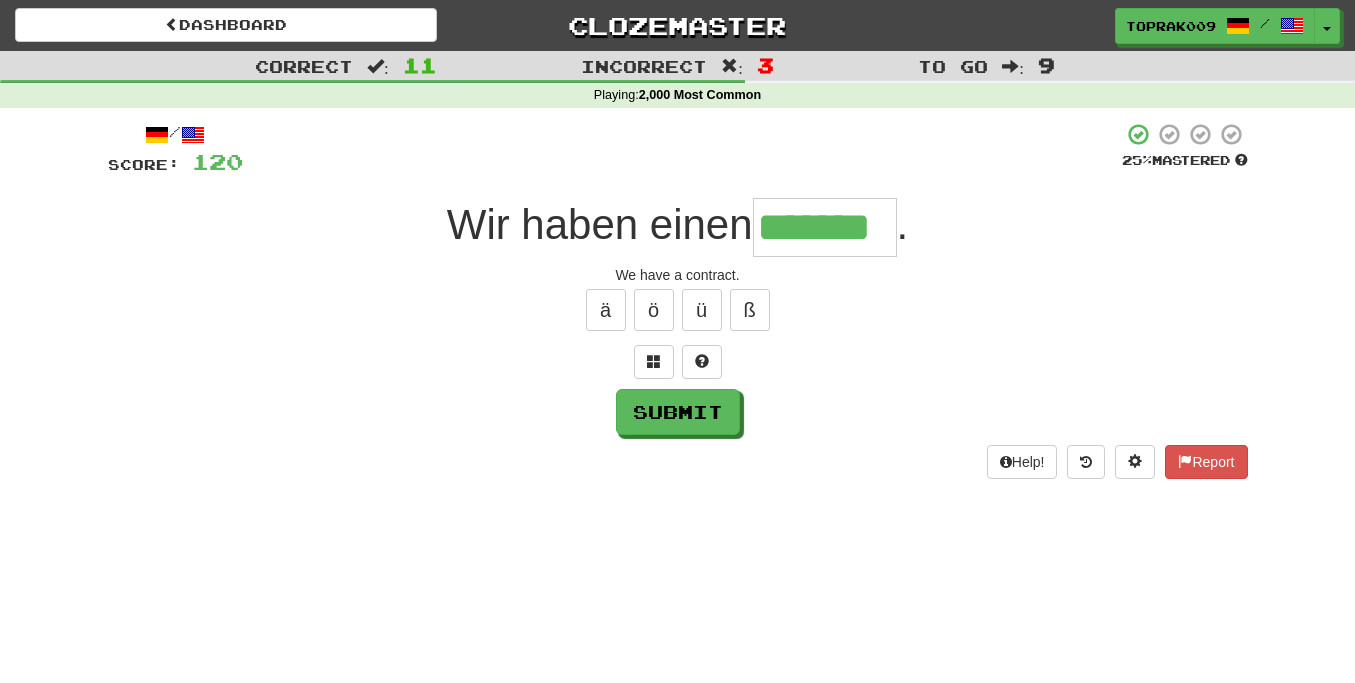 type on "*******" 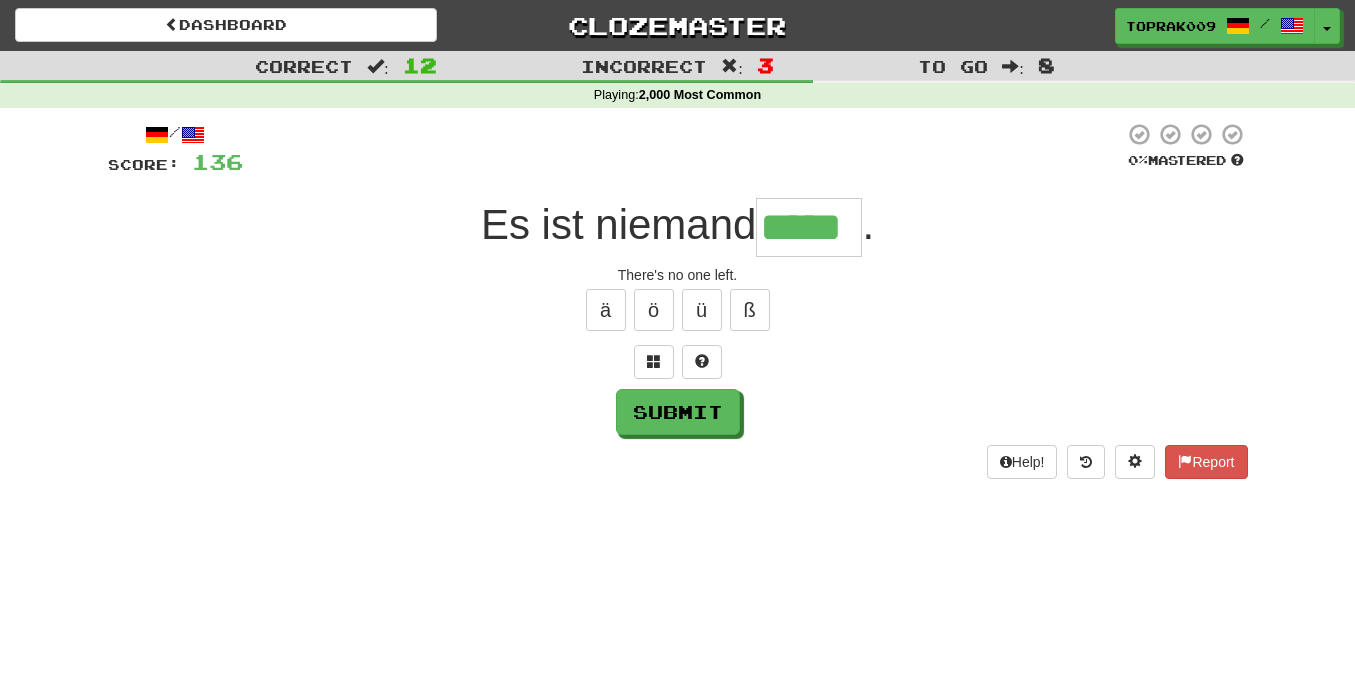 type on "*****" 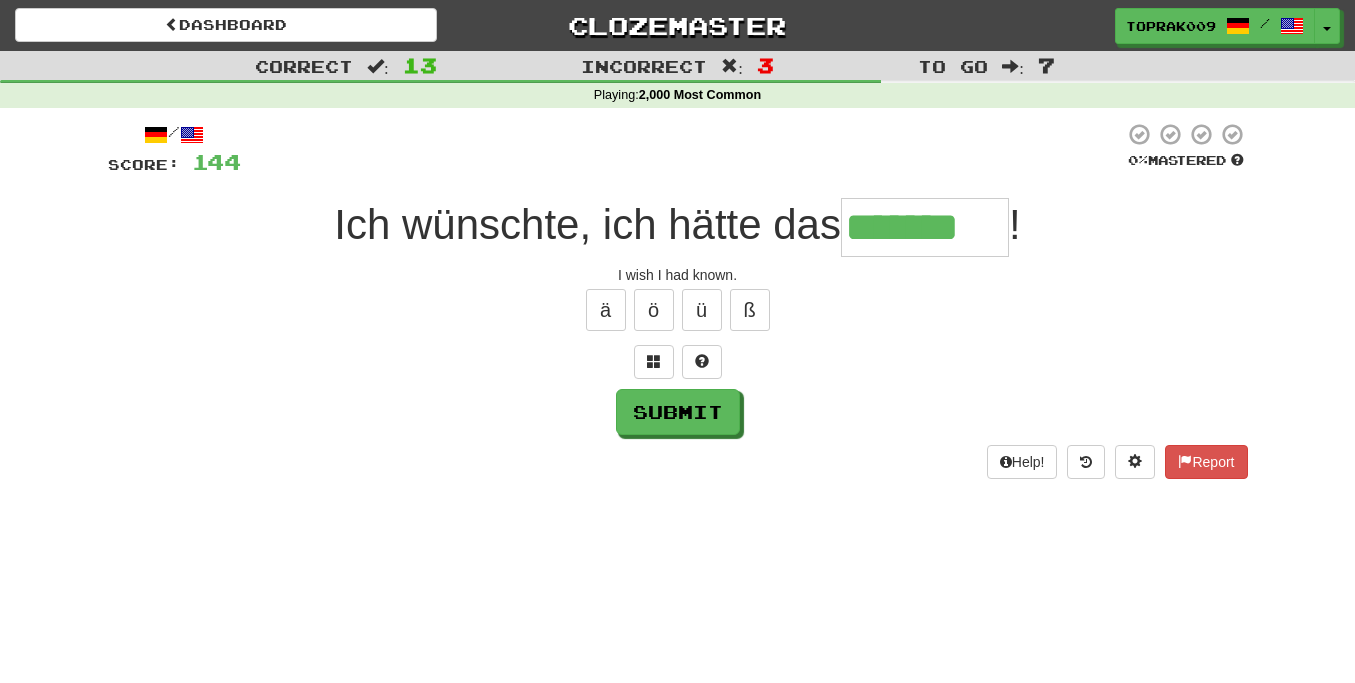 type on "*******" 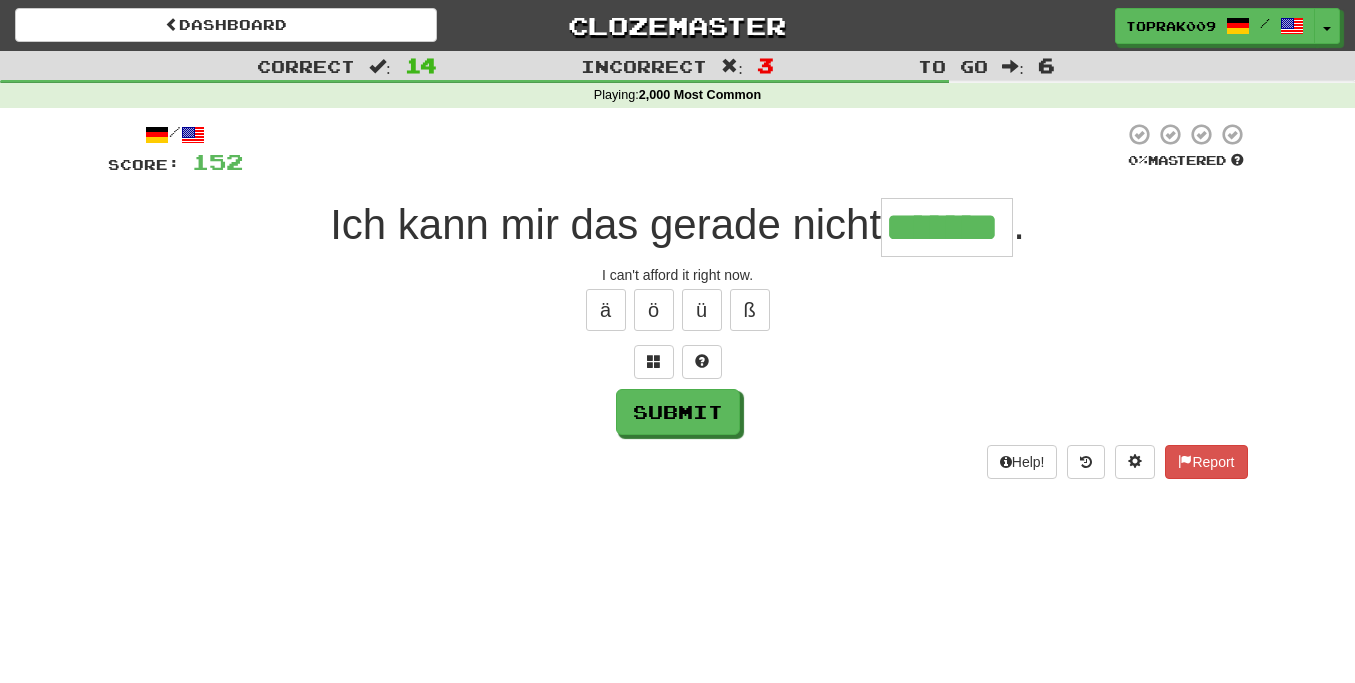 type on "*******" 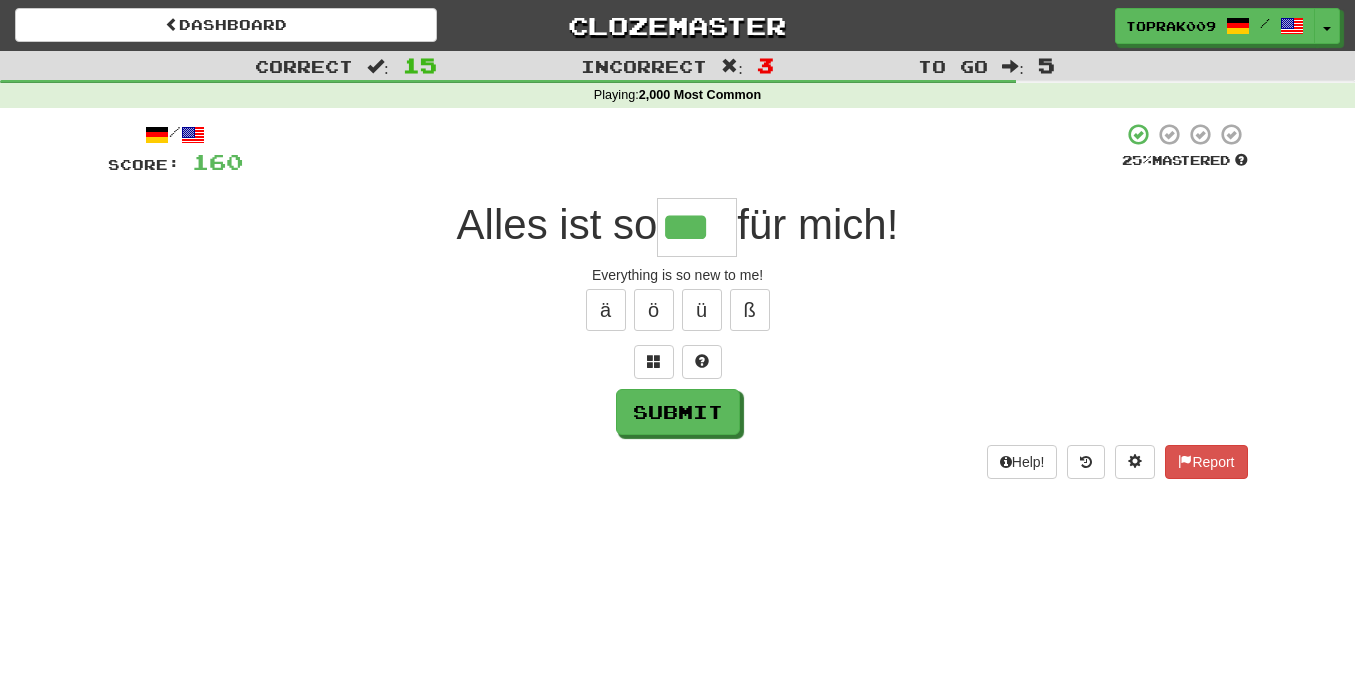 type on "***" 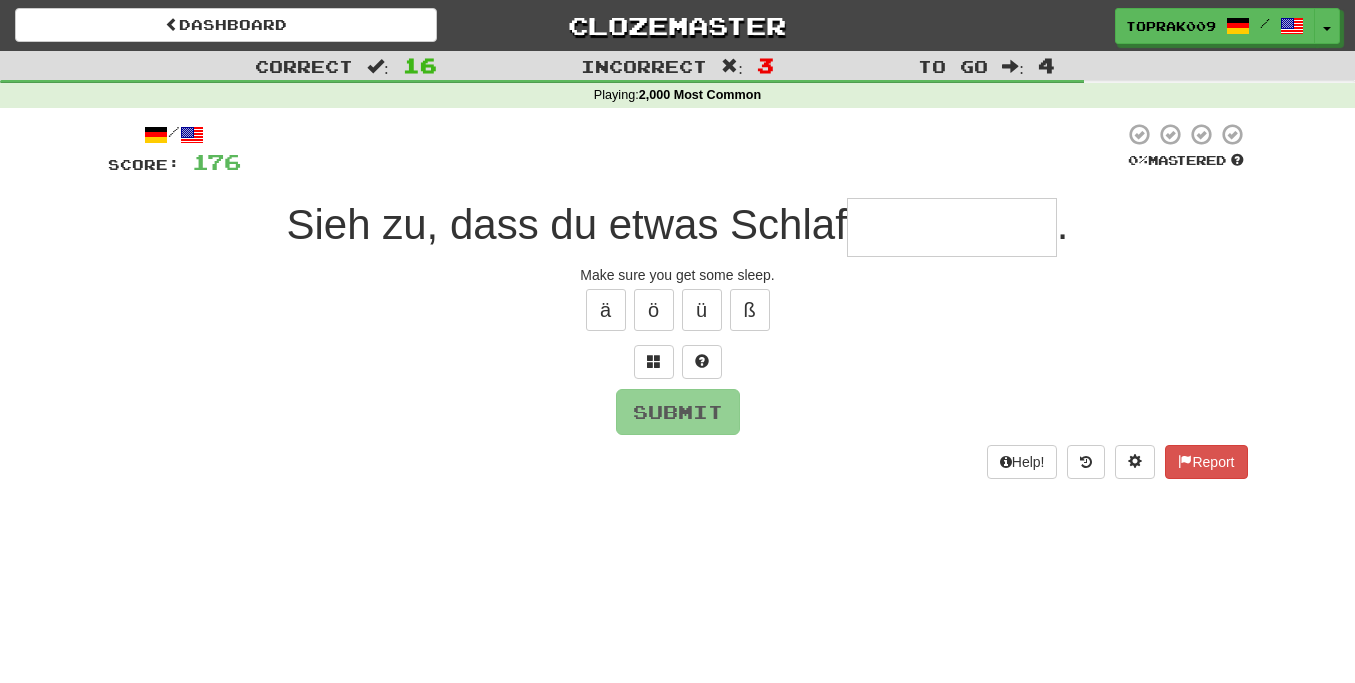 type on "********" 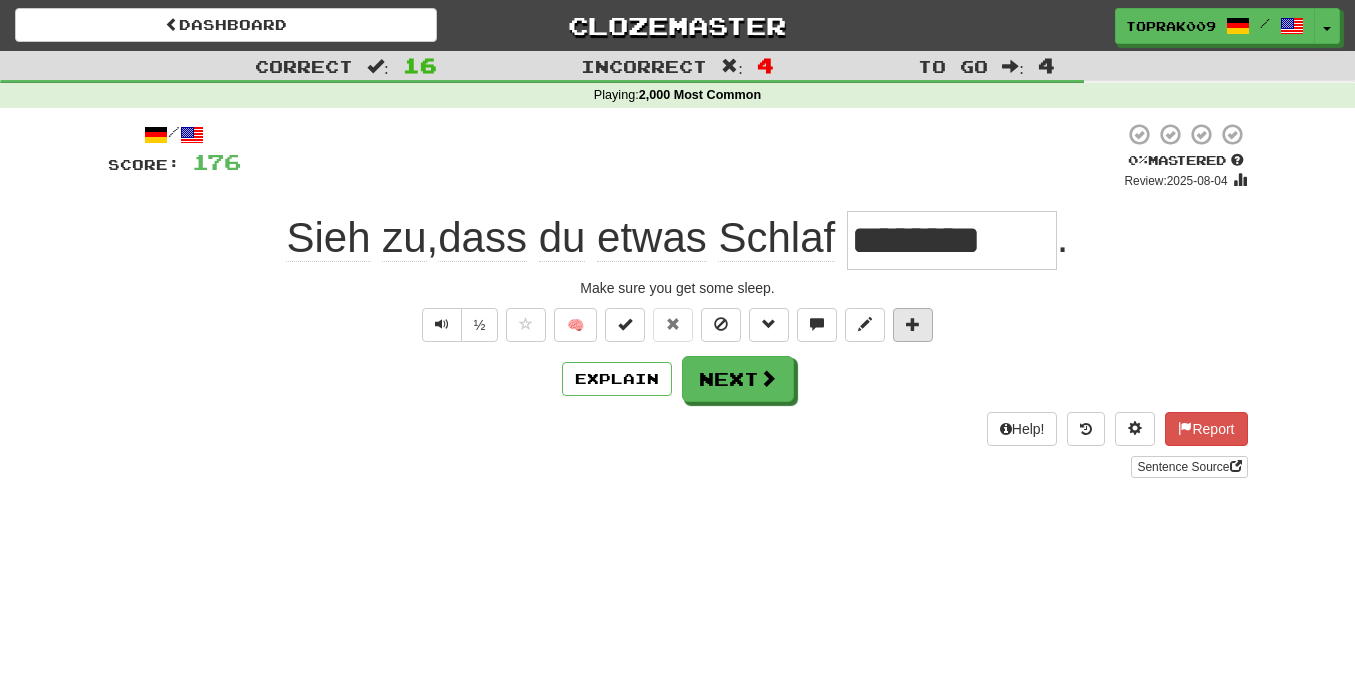 click at bounding box center (913, 324) 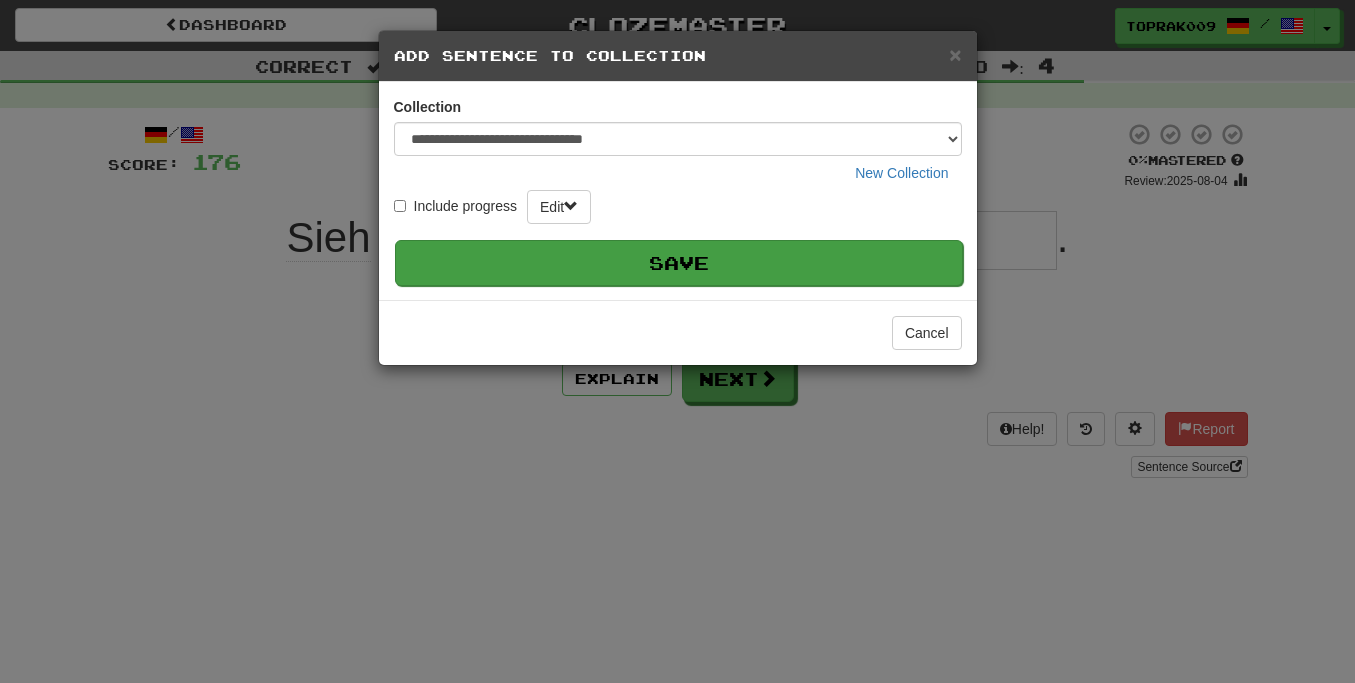 click on "Save" at bounding box center [679, 263] 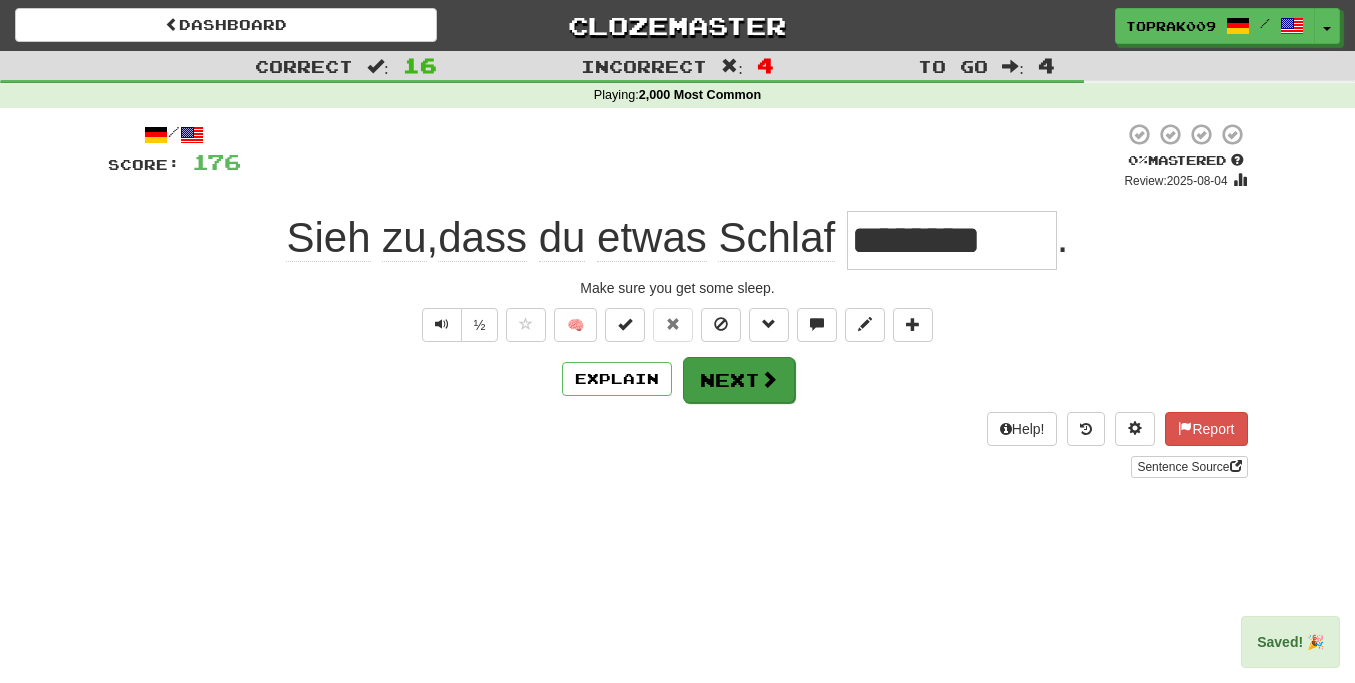 click on "Next" at bounding box center [739, 380] 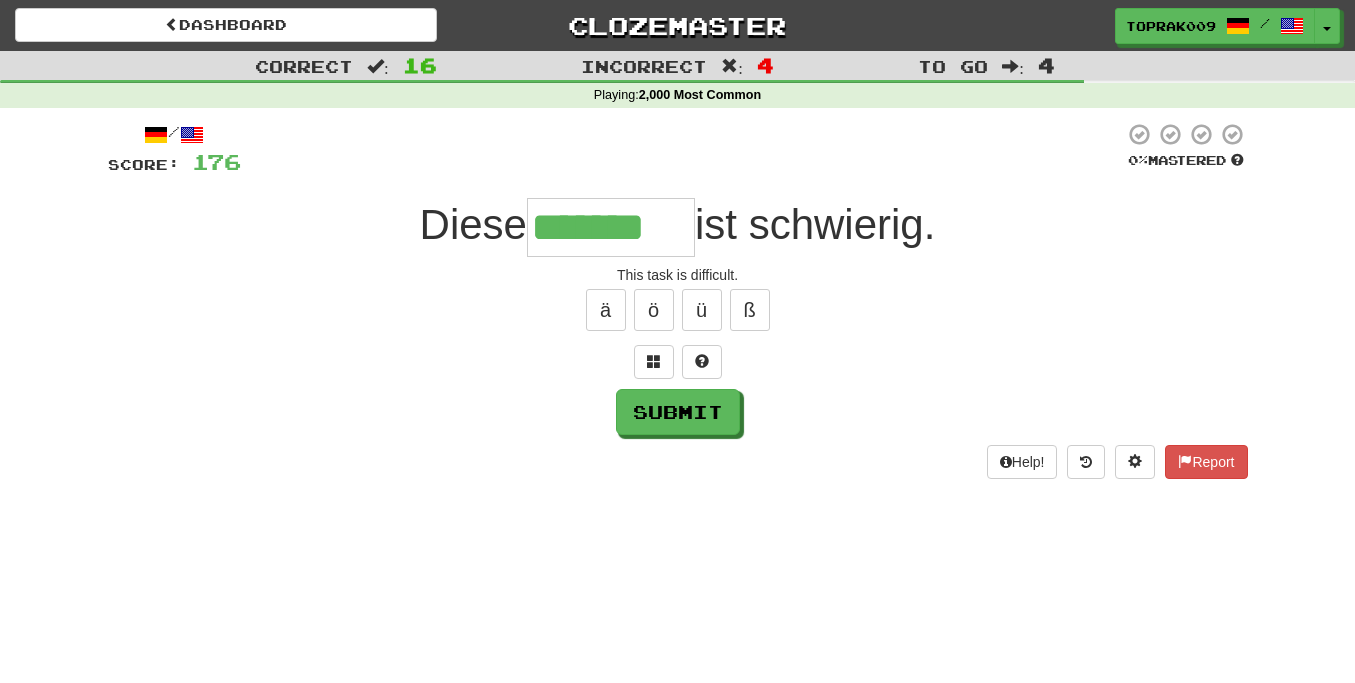 type on "*******" 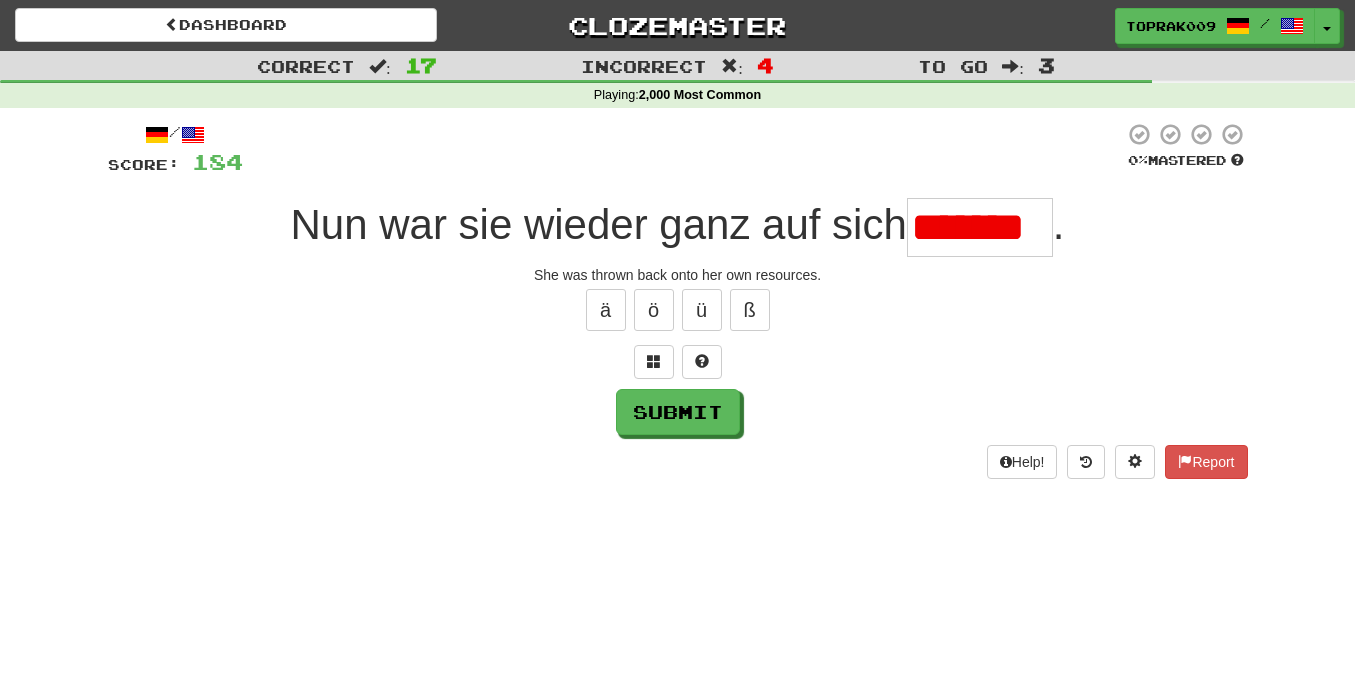 type on "********" 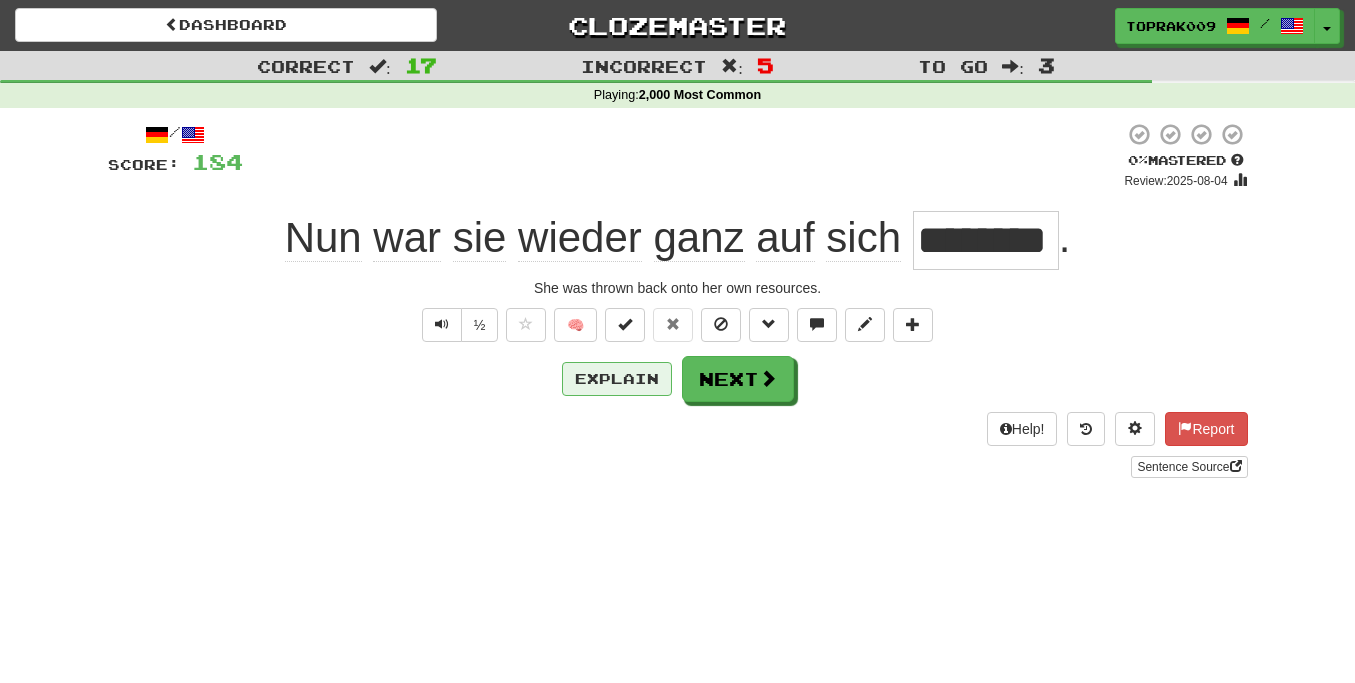 click on "Explain" at bounding box center (617, 379) 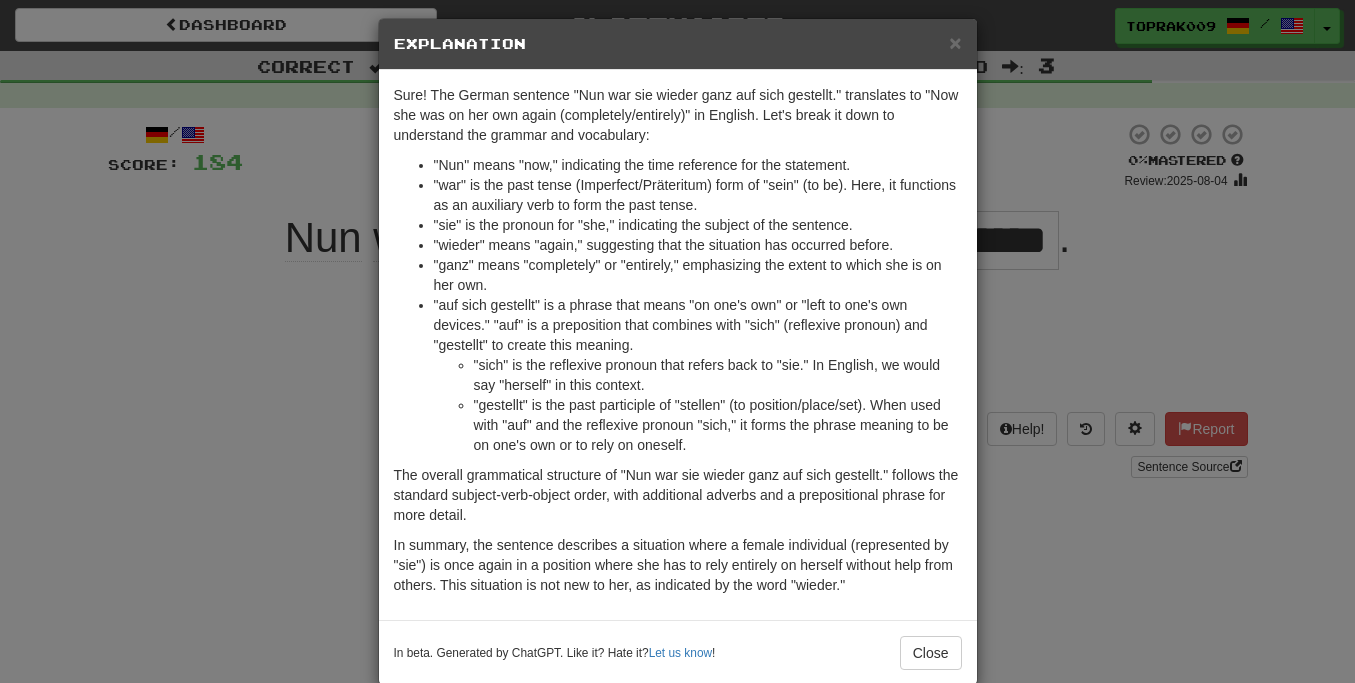 scroll, scrollTop: 7, scrollLeft: 0, axis: vertical 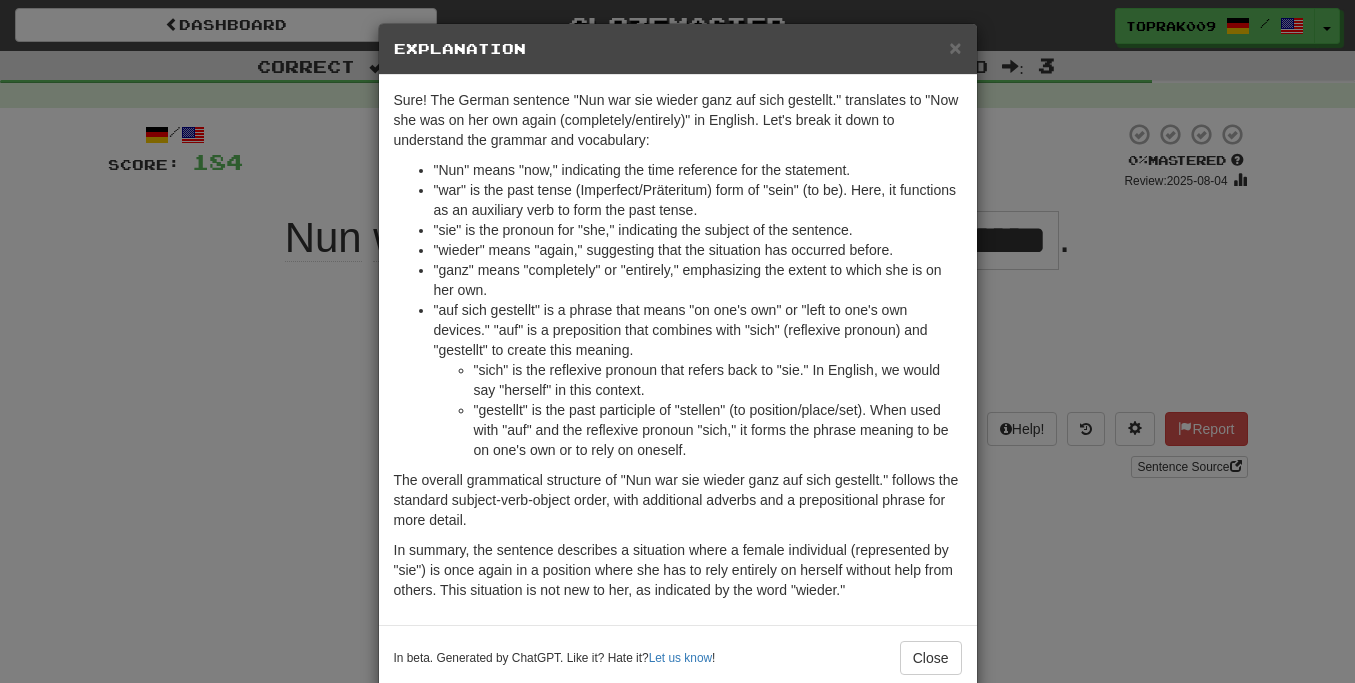 click on "× Explanation Sure! The German sentence "Nun war sie wieder ganz auf sich gestellt." translates to "Now she was on her own again (completely/entirely)" in English. Let's break it down to understand the grammar and vocabulary:
"Nun" means "now," indicating the time reference for the statement.
"war" is the past tense (Imperfect/Präteritum) form of "sein" (to be). Here, it functions as an auxiliary verb to form the past tense.
"sie" is the pronoun for "she," indicating the subject of the sentence.
"wieder" means "again," suggesting that the situation has occurred before.
"ganz" means "completely" or "entirely," emphasizing the extent to which she is on her own.
"auf sich gestellt" is a phrase that means "on one's own" or "left to one's own devices." "auf" is a preposition that combines with "sich" (reflexive pronoun) and "gestellt" to create this meaning.
"sich" is the reflexive pronoun that refers back to "sie." In English, we would say "herself" in this context.
Let us know !" at bounding box center (677, 341) 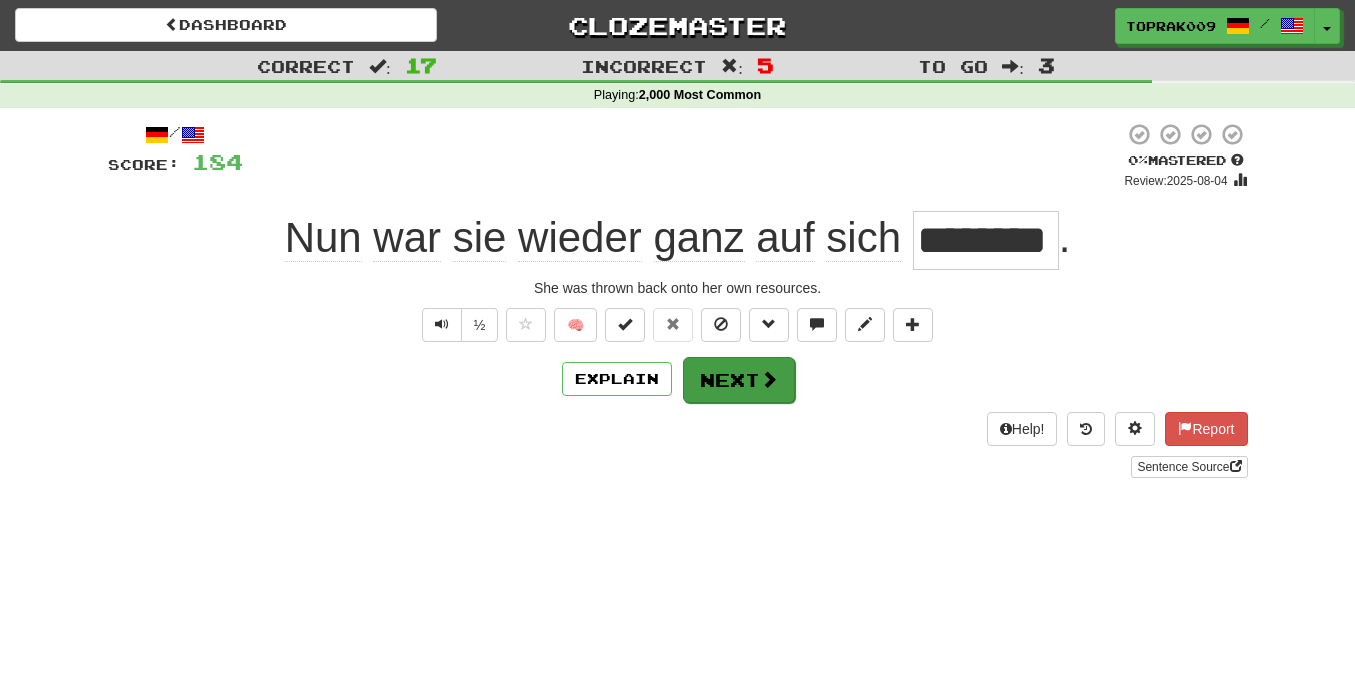 click on "Next" at bounding box center [739, 380] 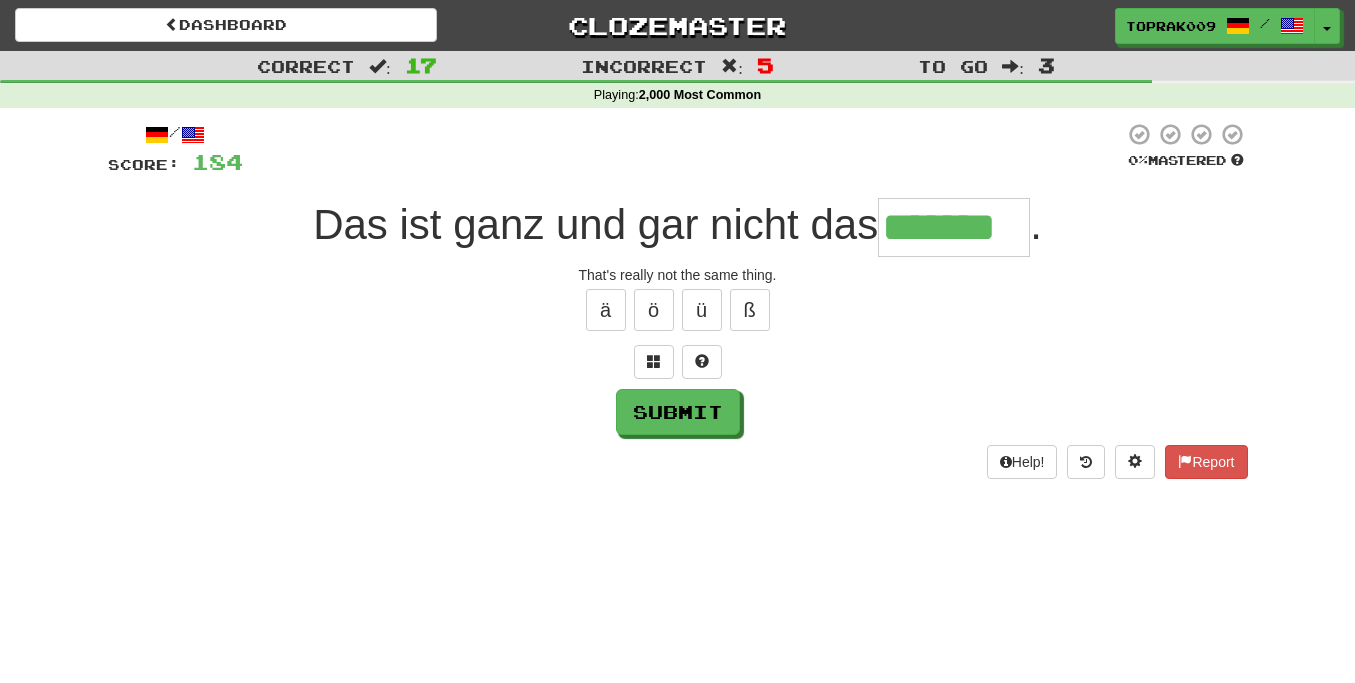 type on "*******" 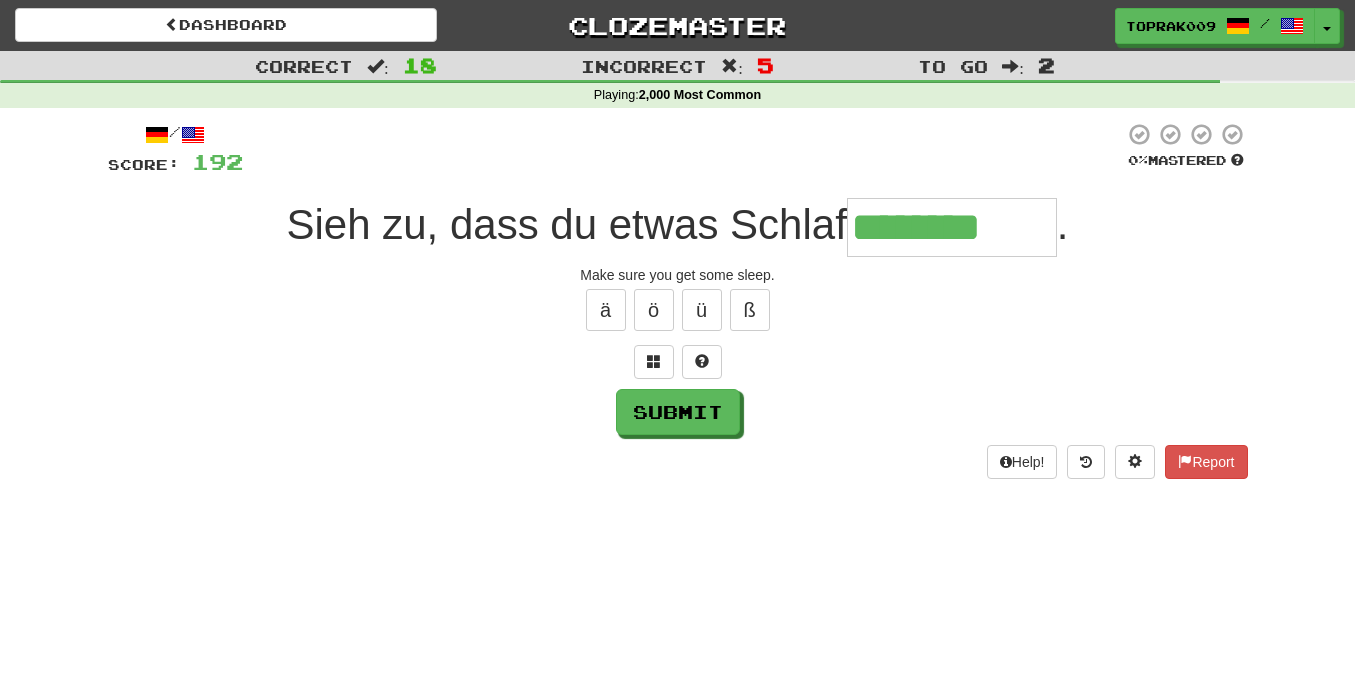 type on "********" 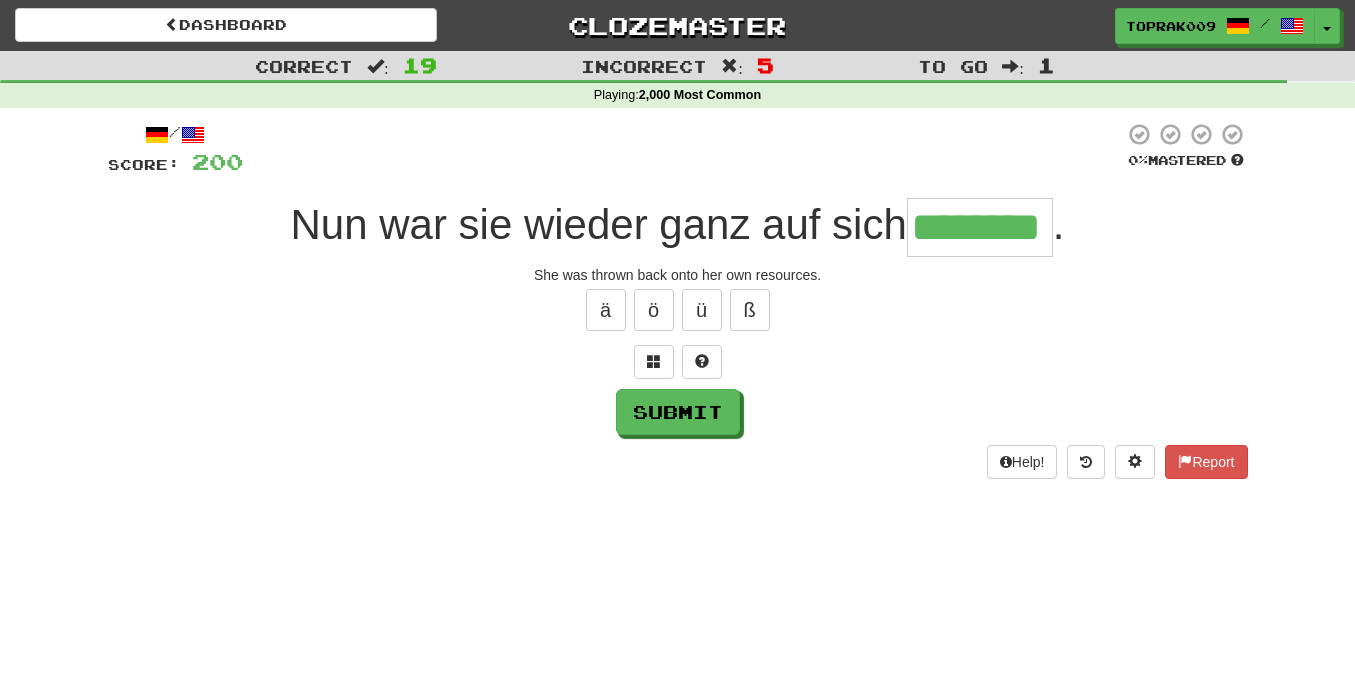 type on "********" 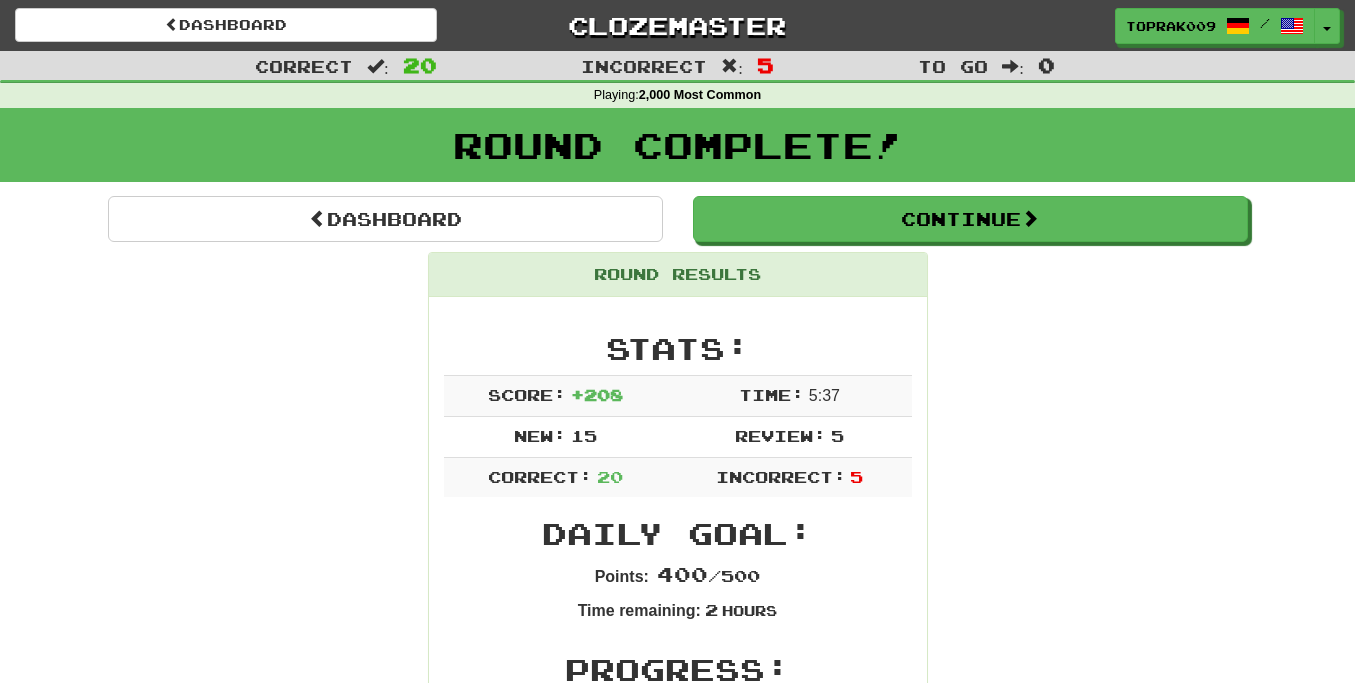scroll, scrollTop: 0, scrollLeft: 0, axis: both 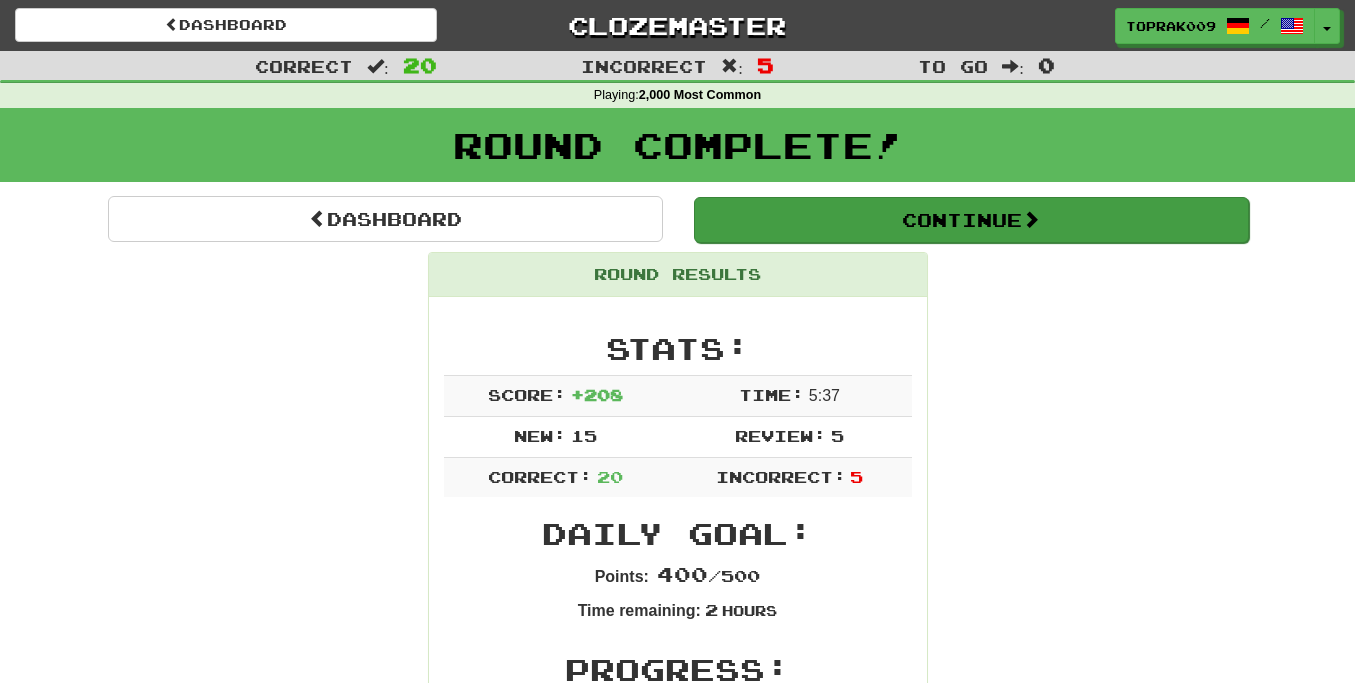 click on "Continue" at bounding box center [971, 220] 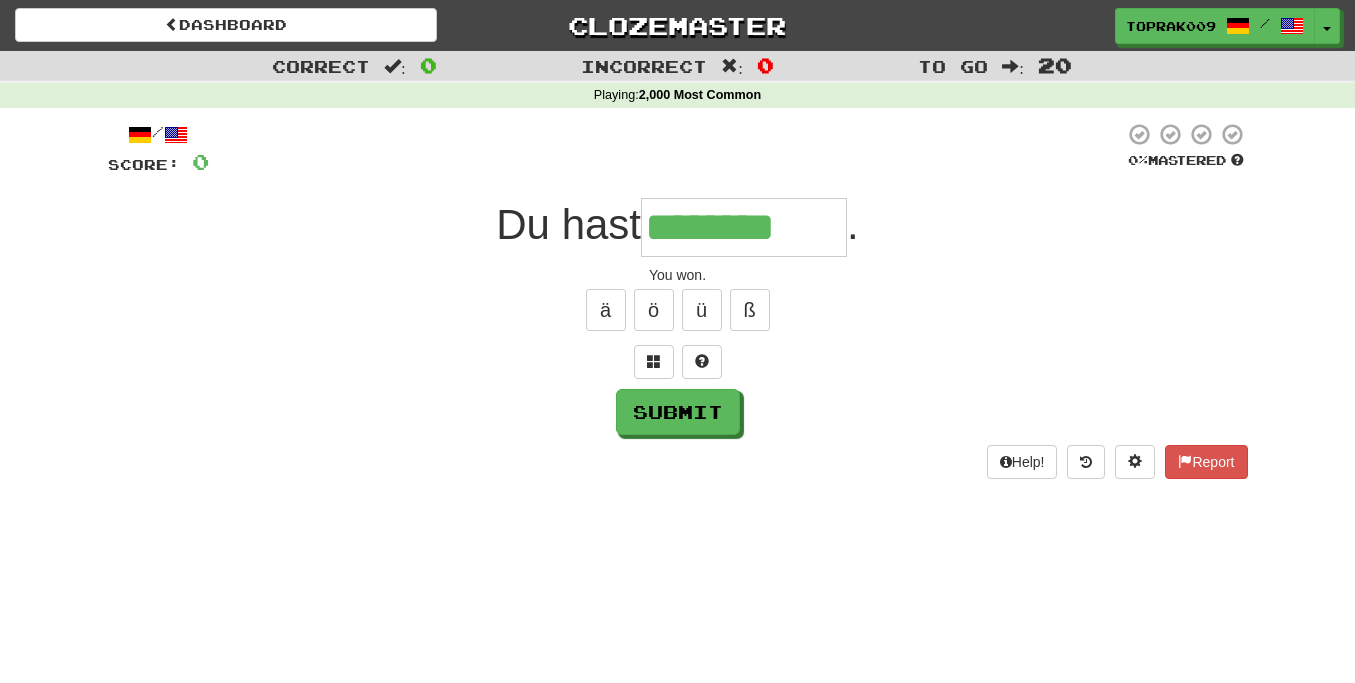 type on "********" 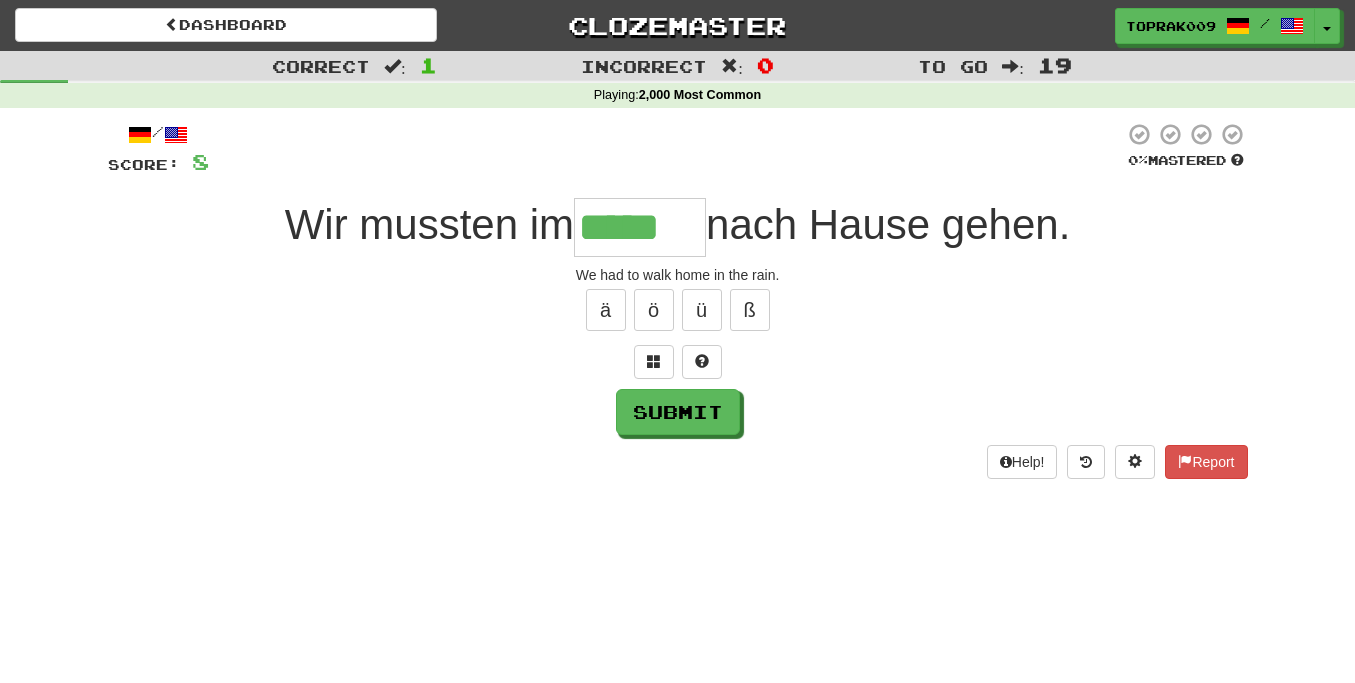 type on "*****" 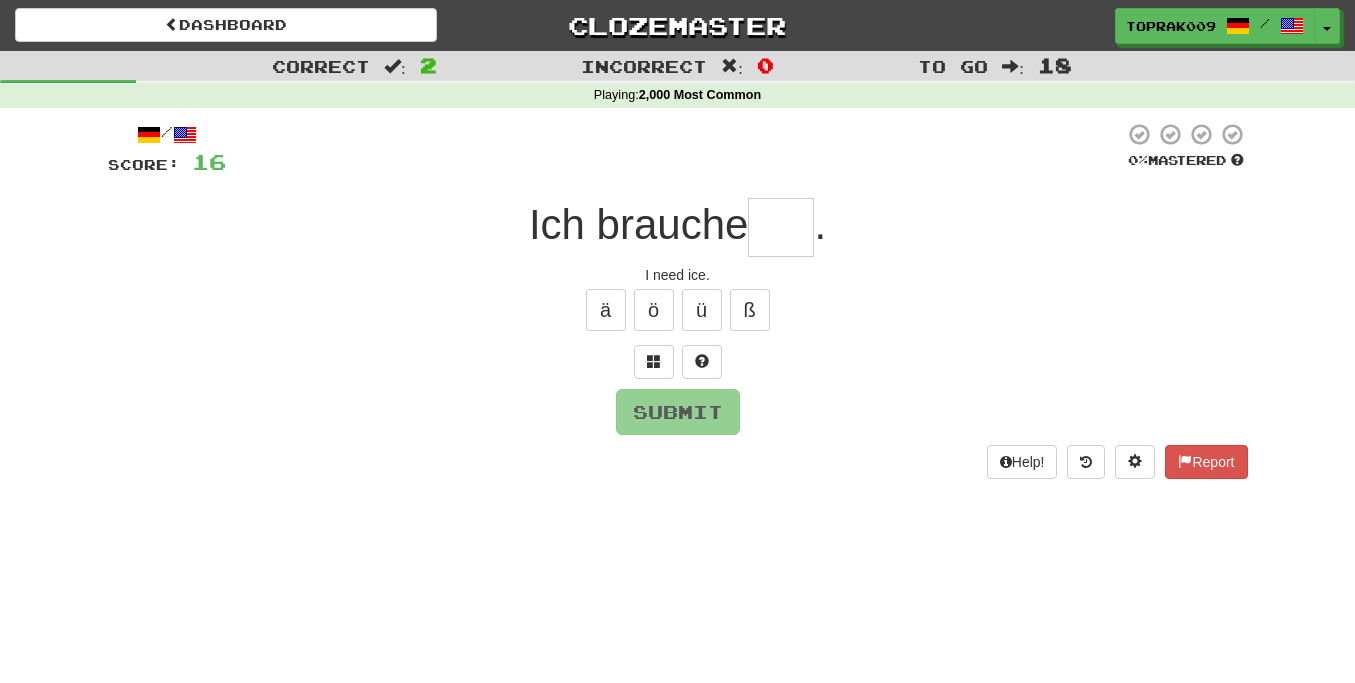 type on "***" 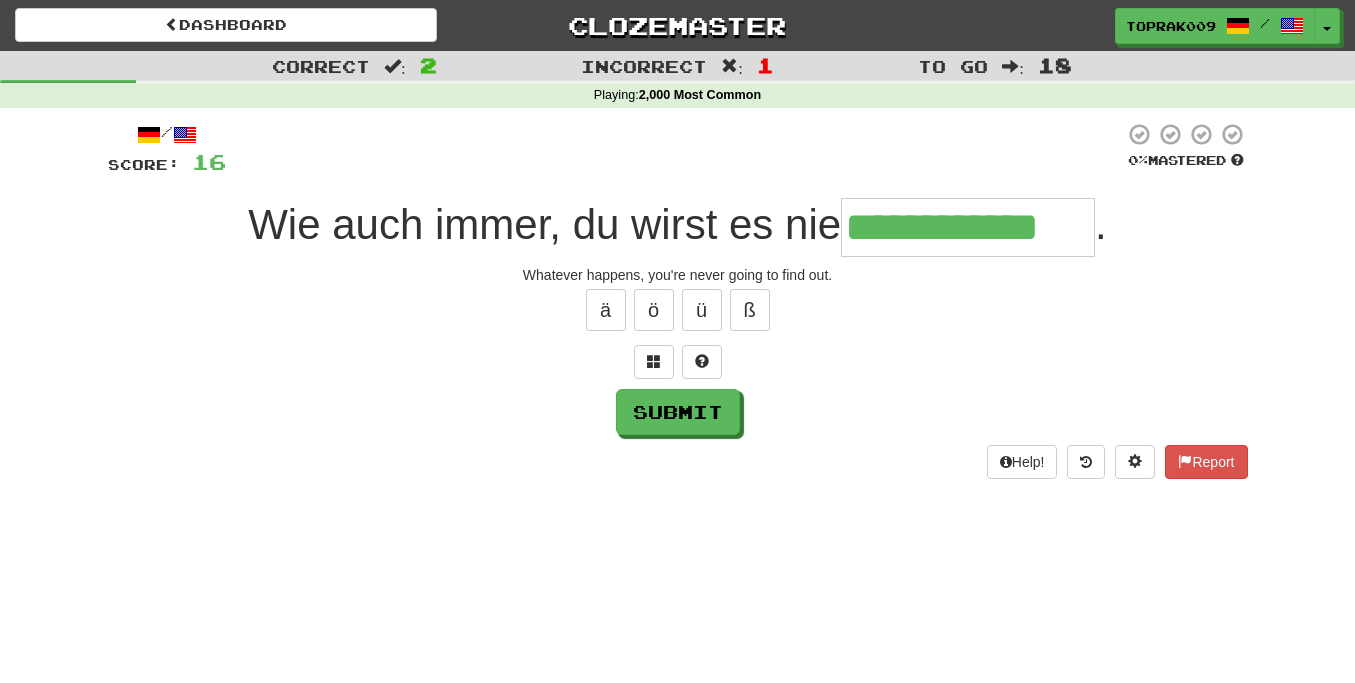 type on "**********" 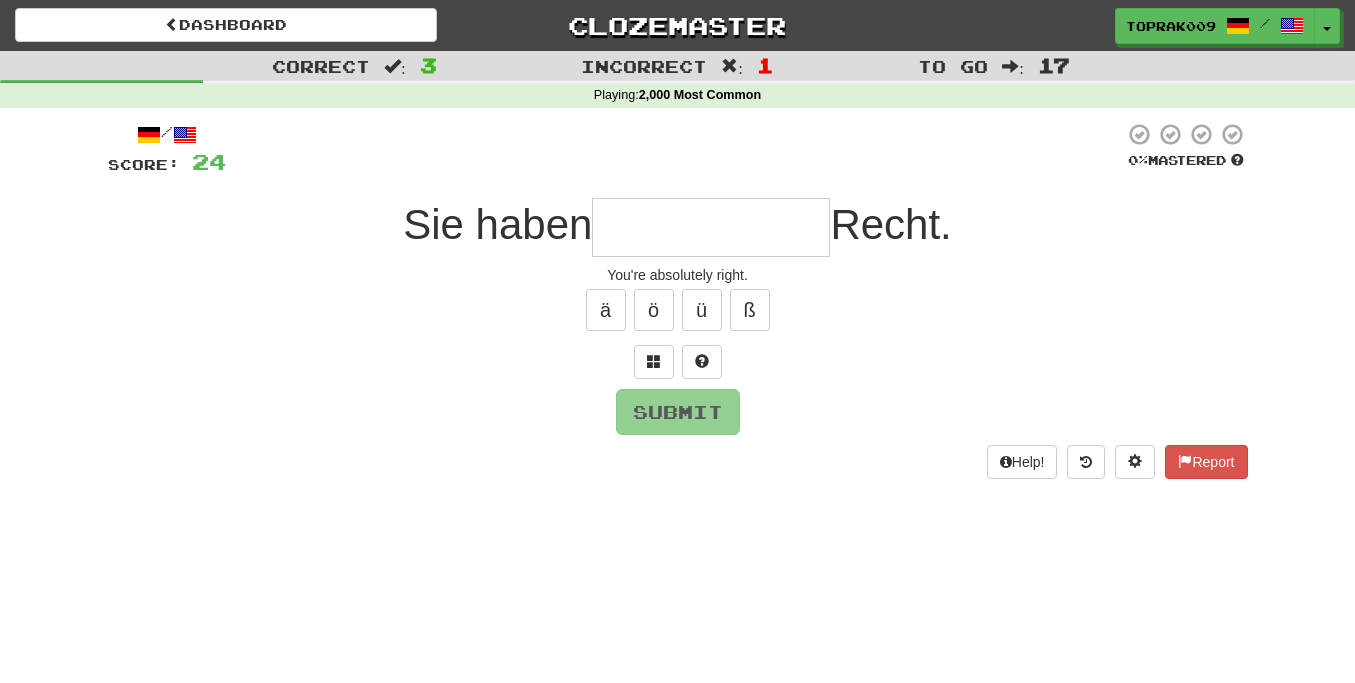 type on "**********" 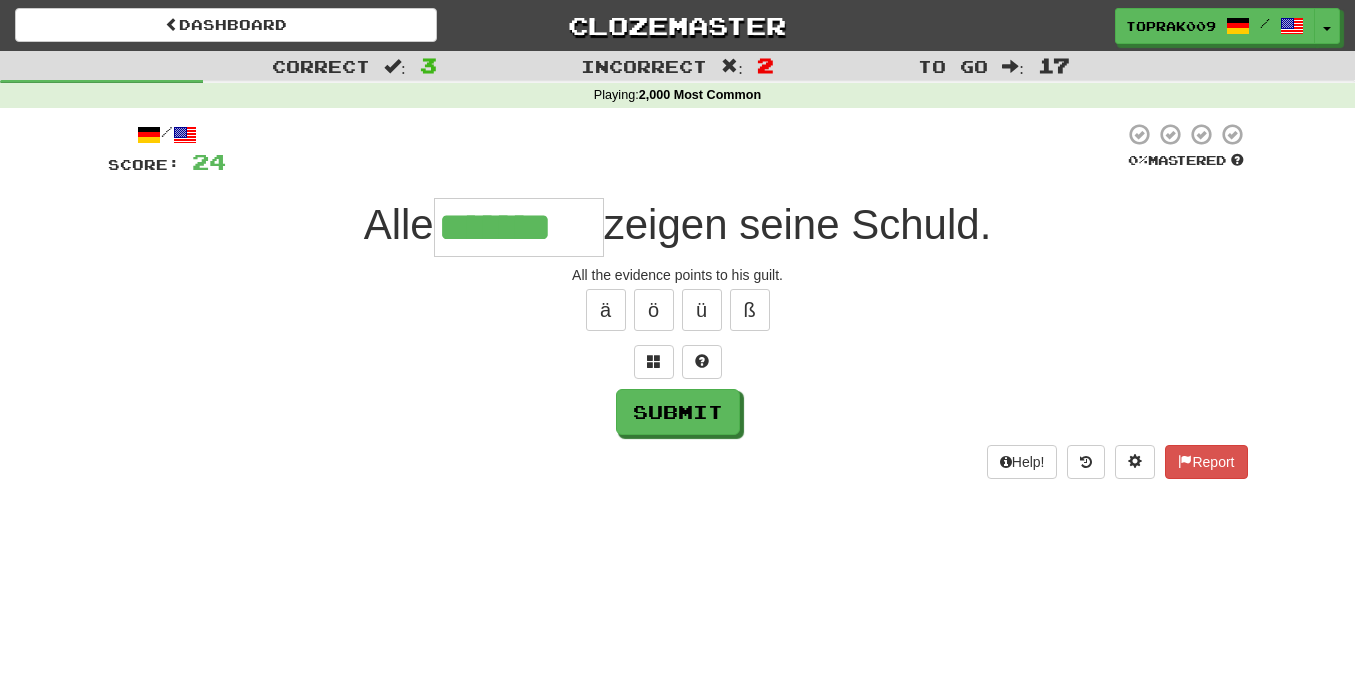 type on "*******" 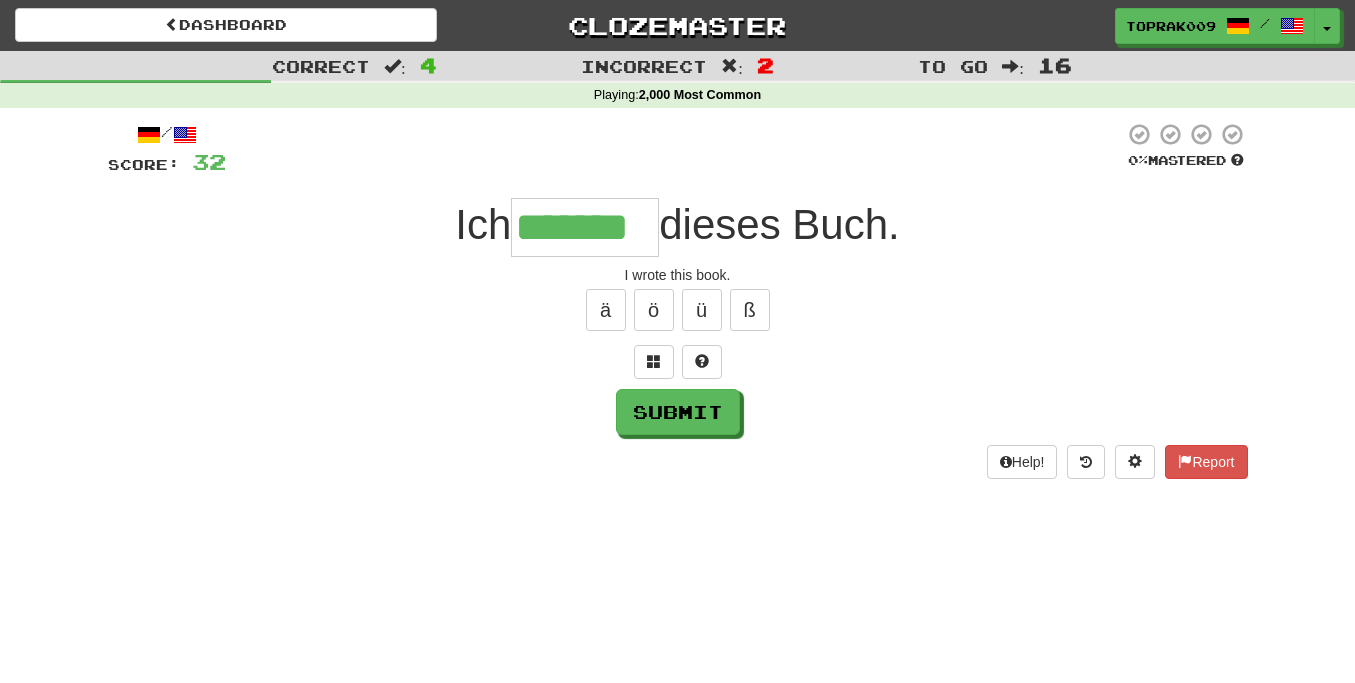 type on "*******" 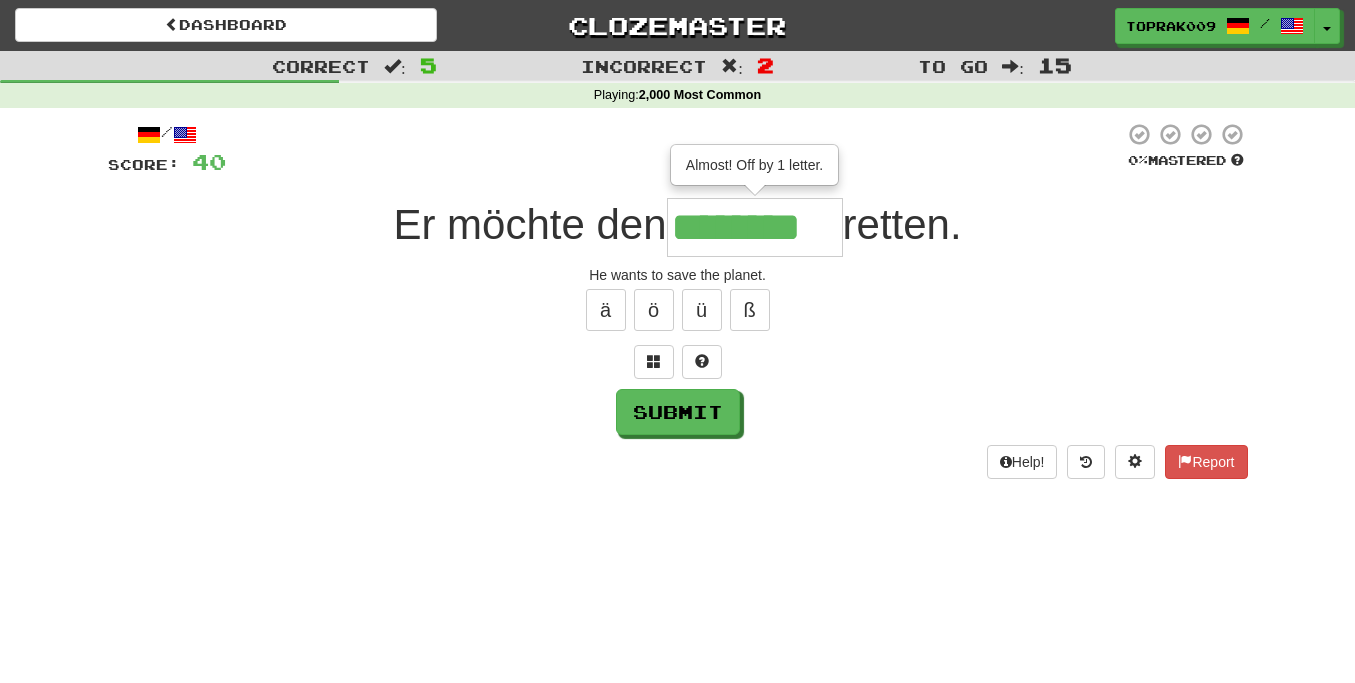type on "********" 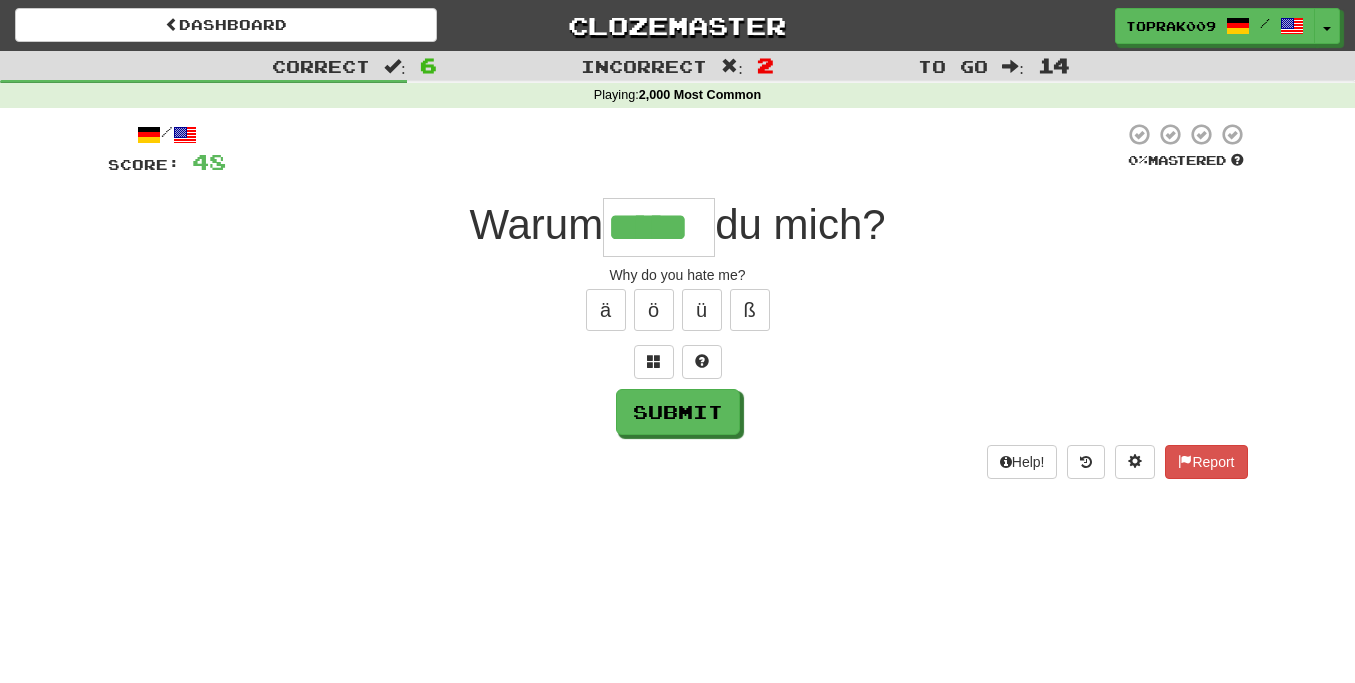 type on "*****" 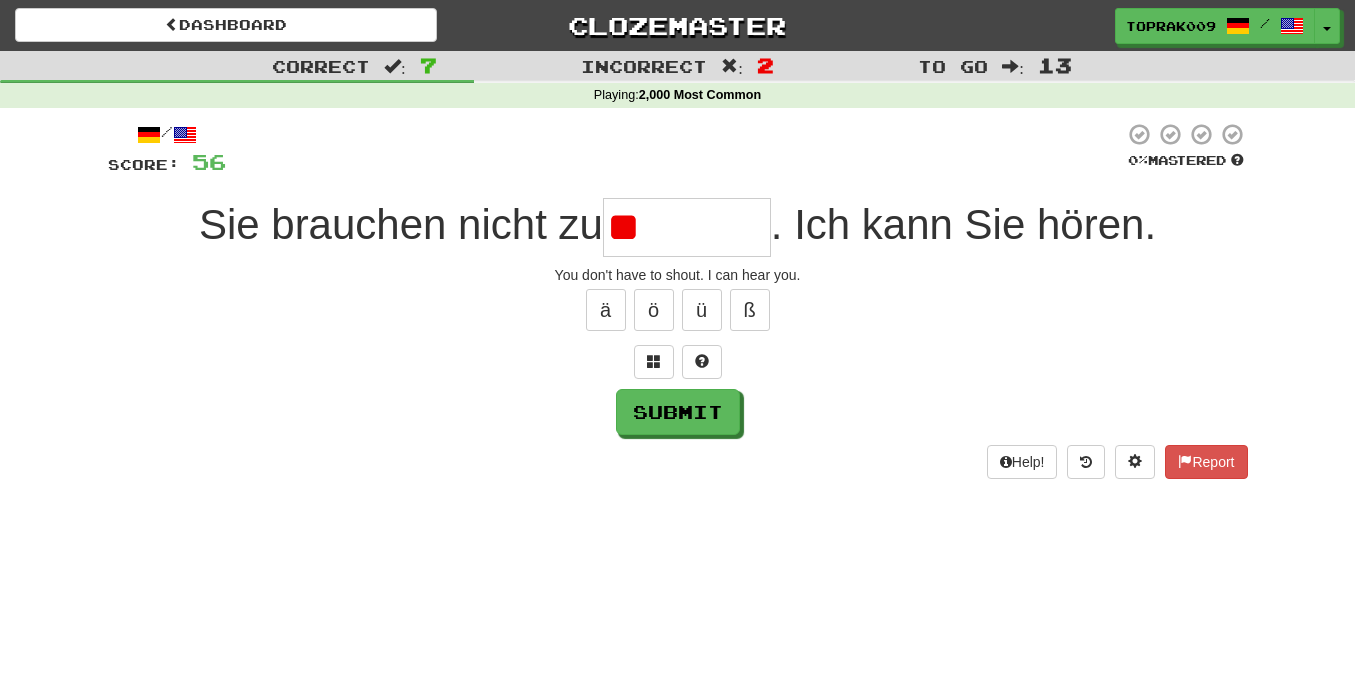 type on "*" 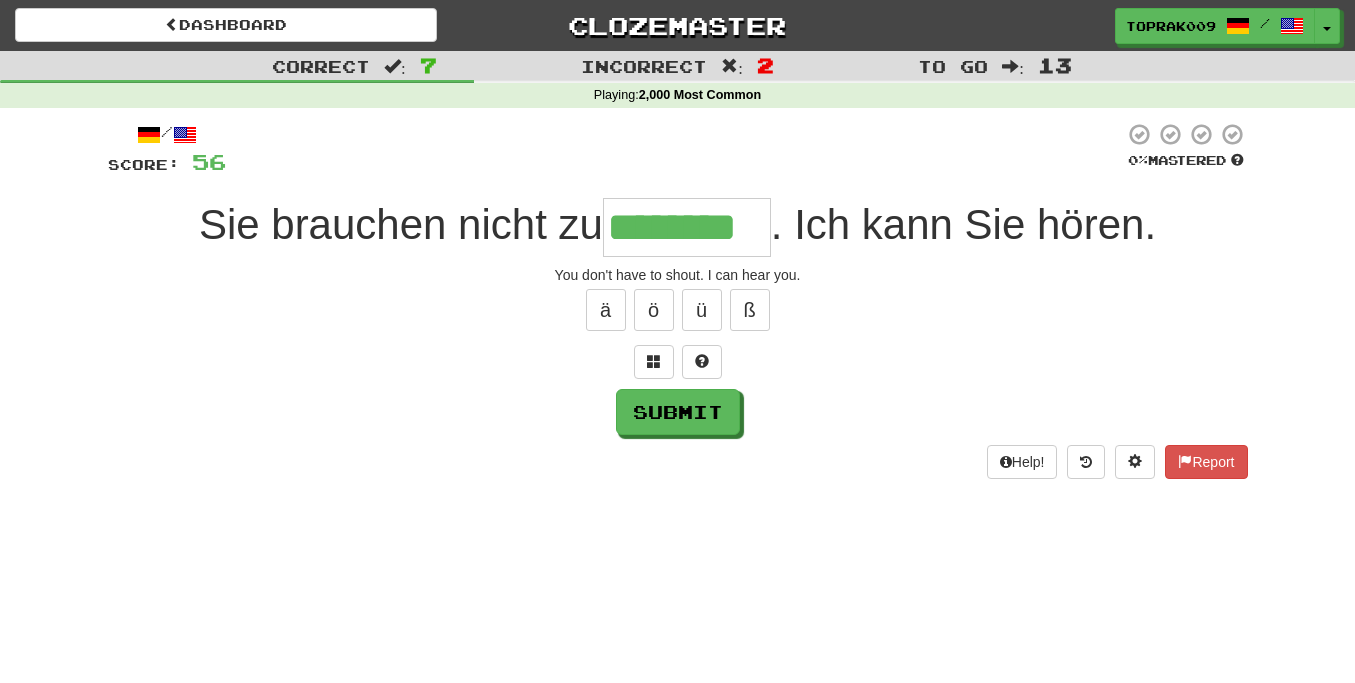 type on "********" 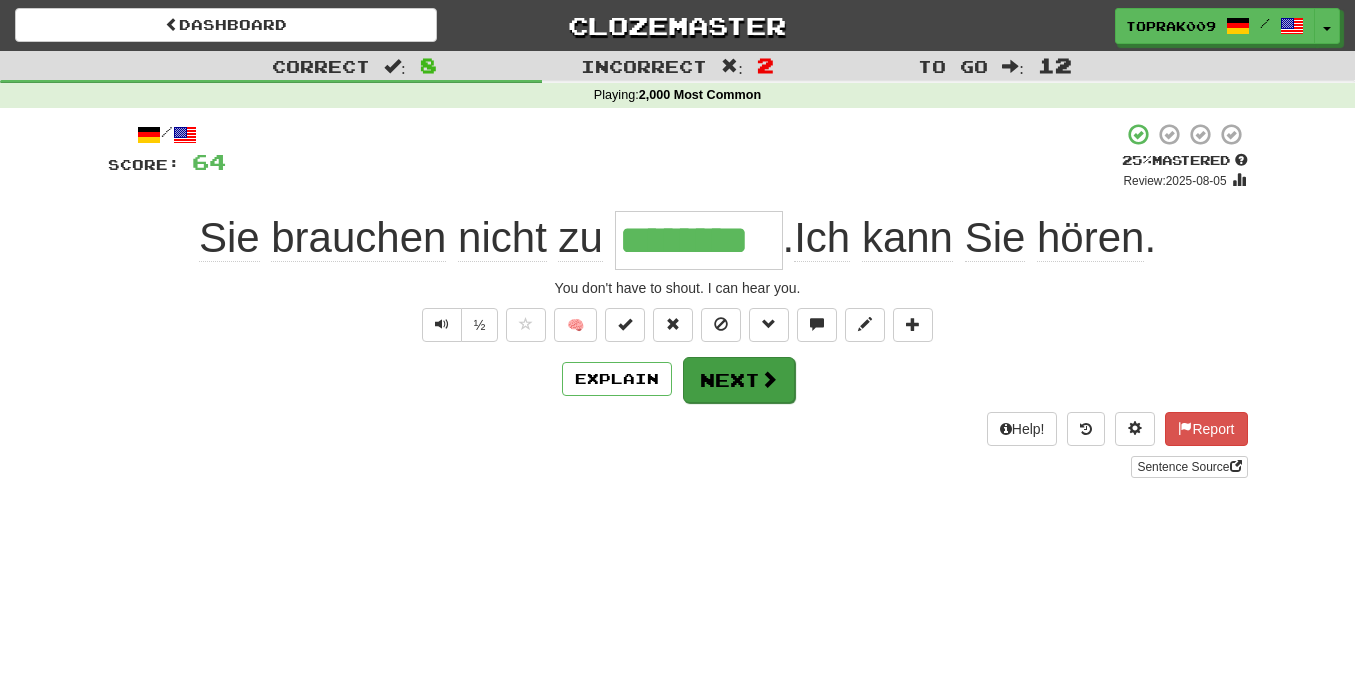 click on "Next" at bounding box center [739, 380] 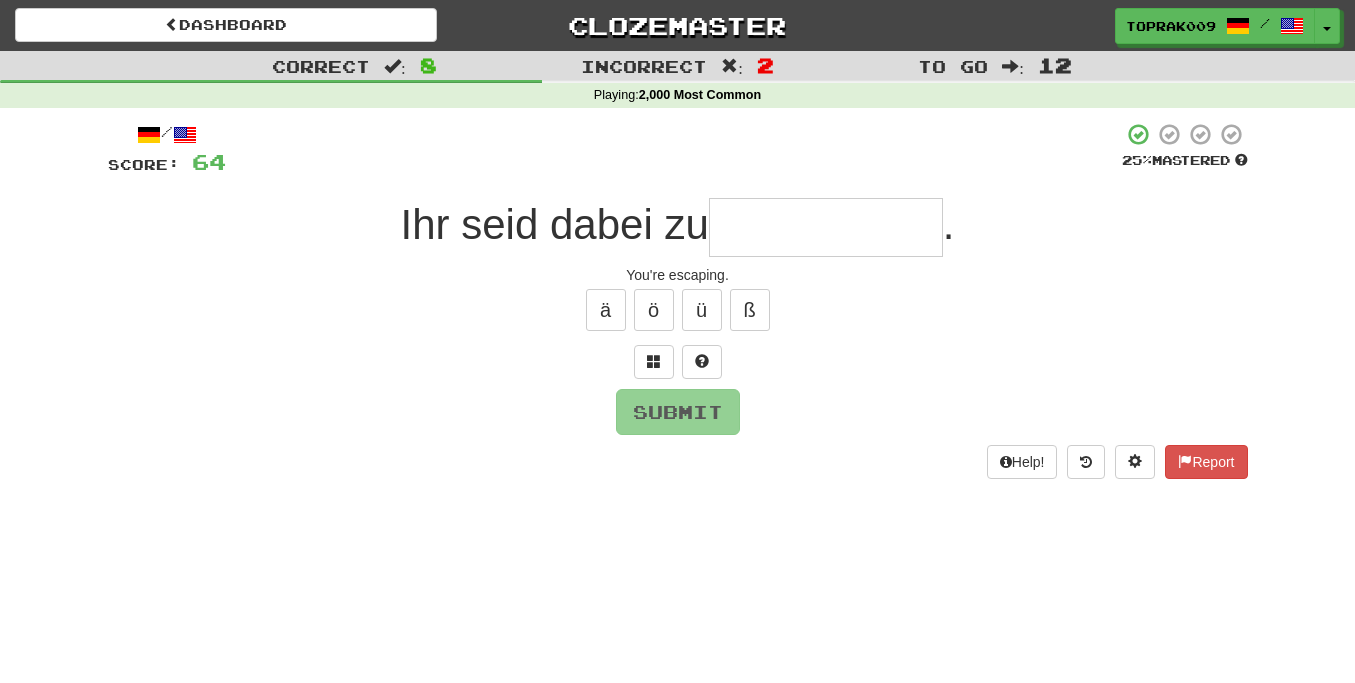 type on "*********" 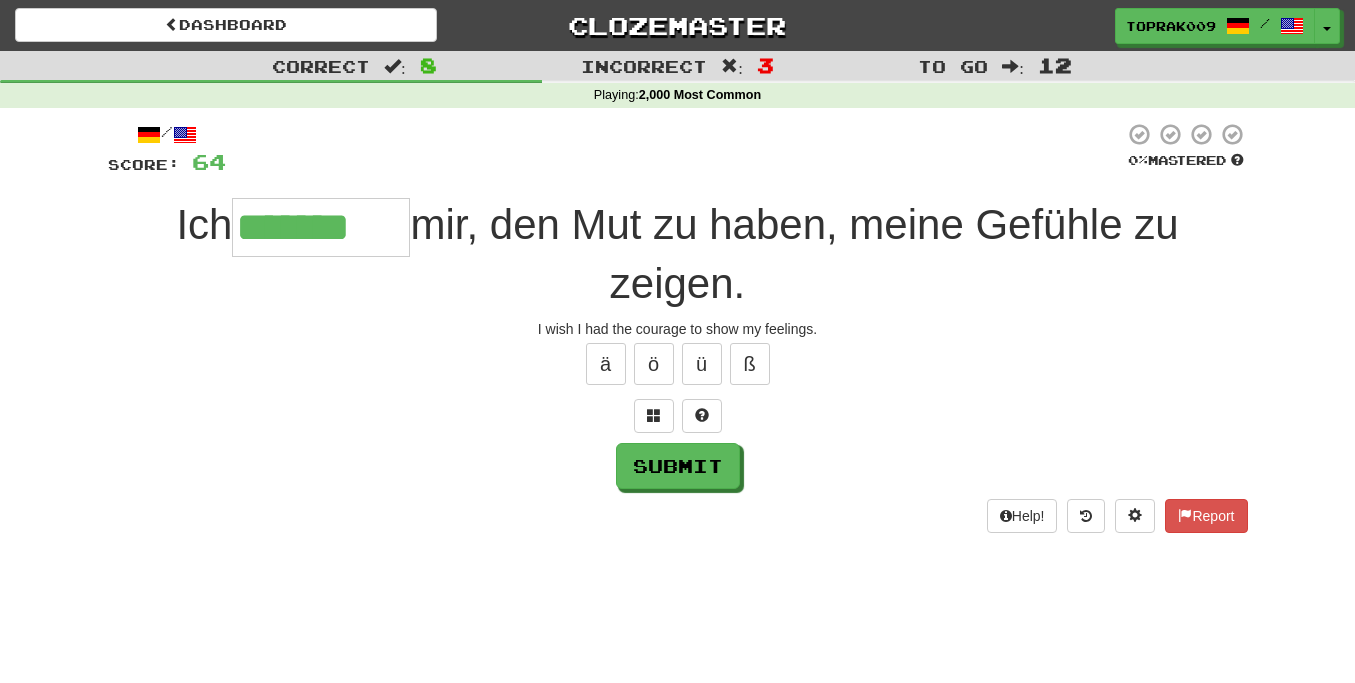 type on "*******" 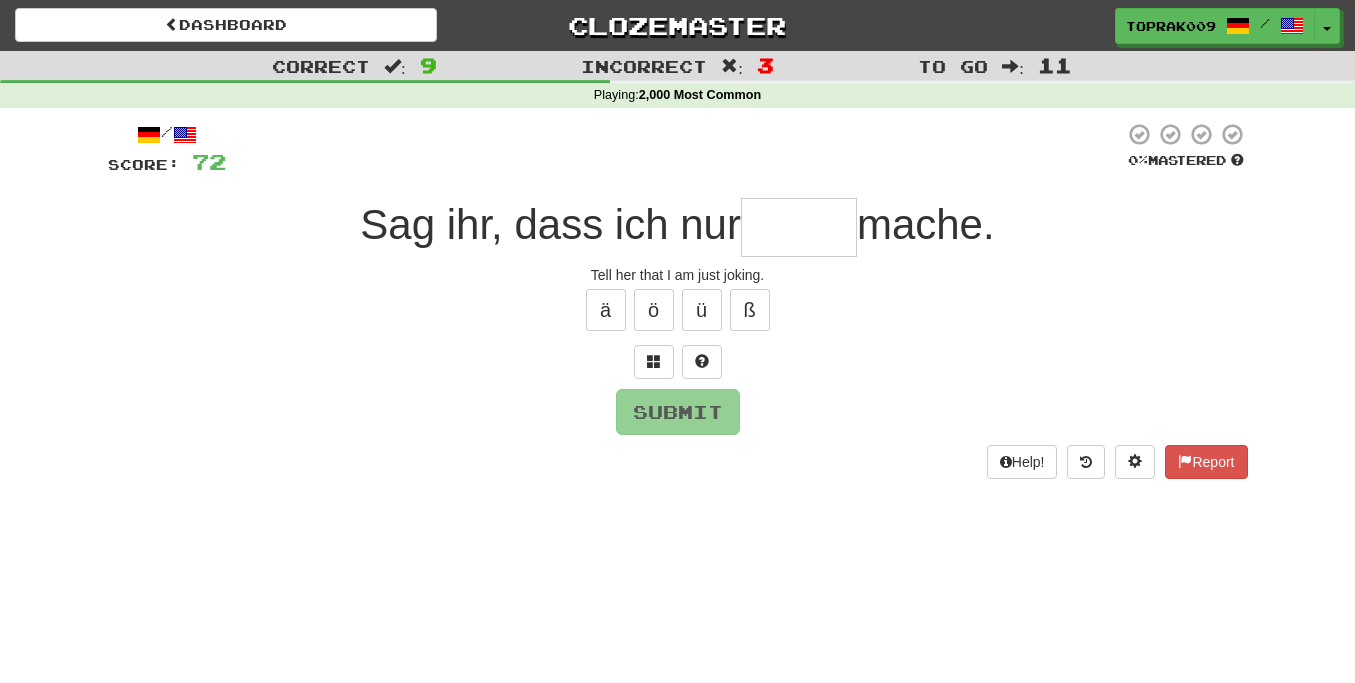 type on "*" 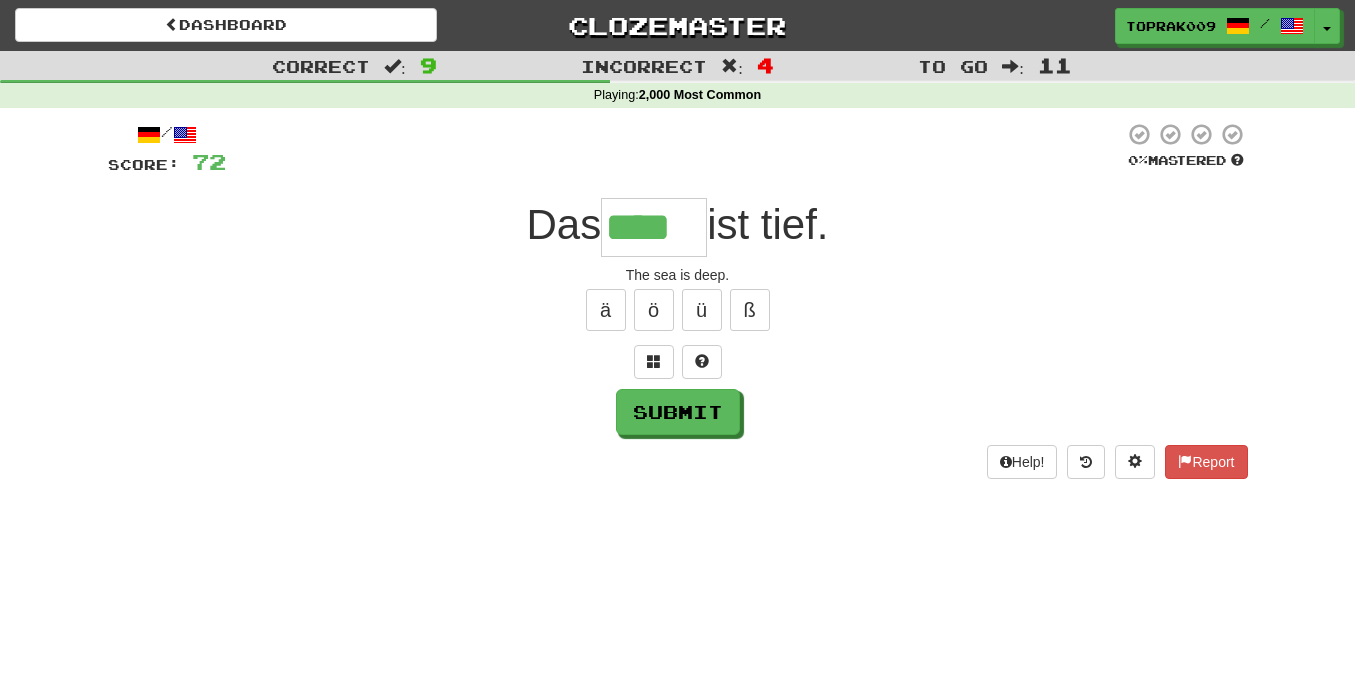 type on "****" 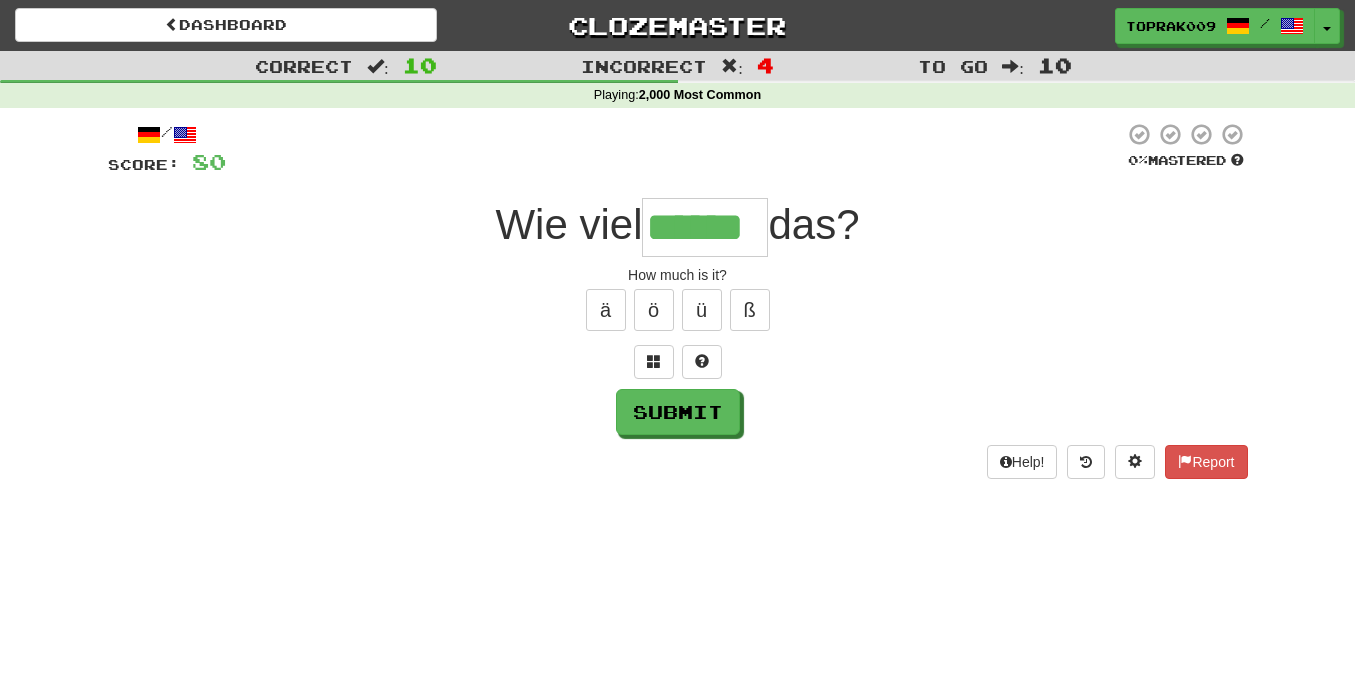 type on "******" 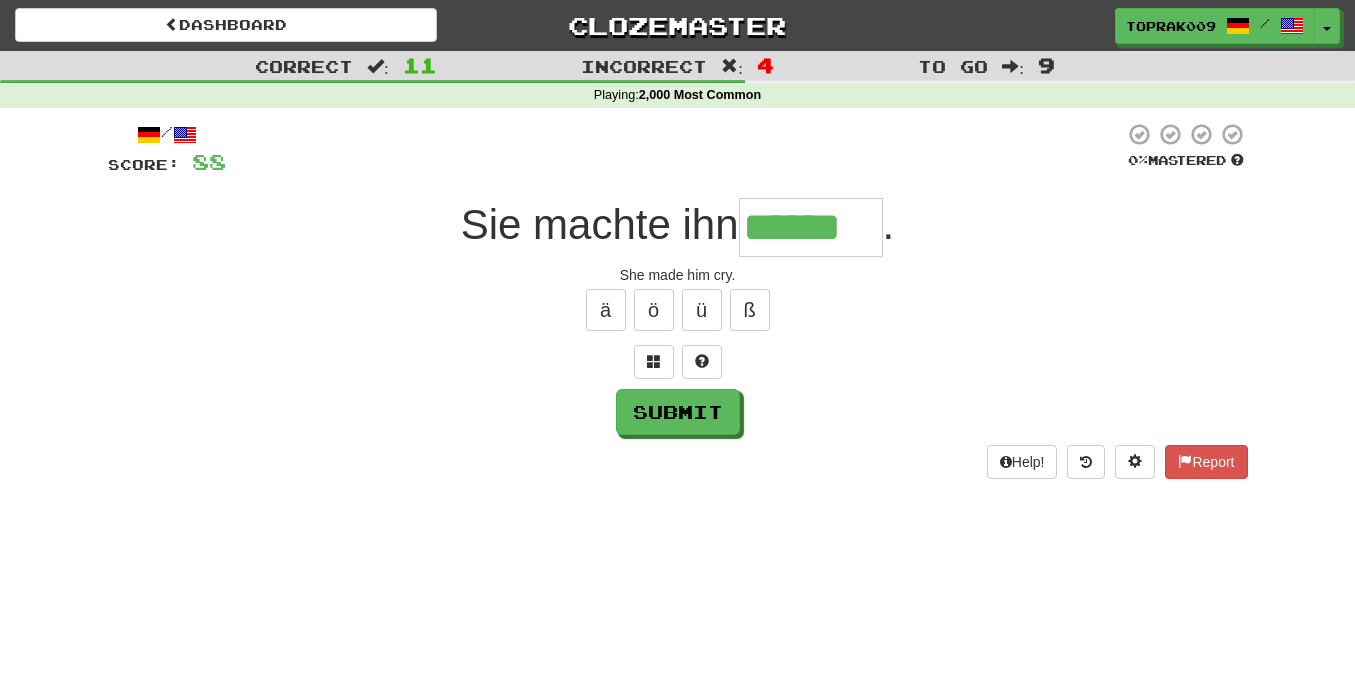 type on "******" 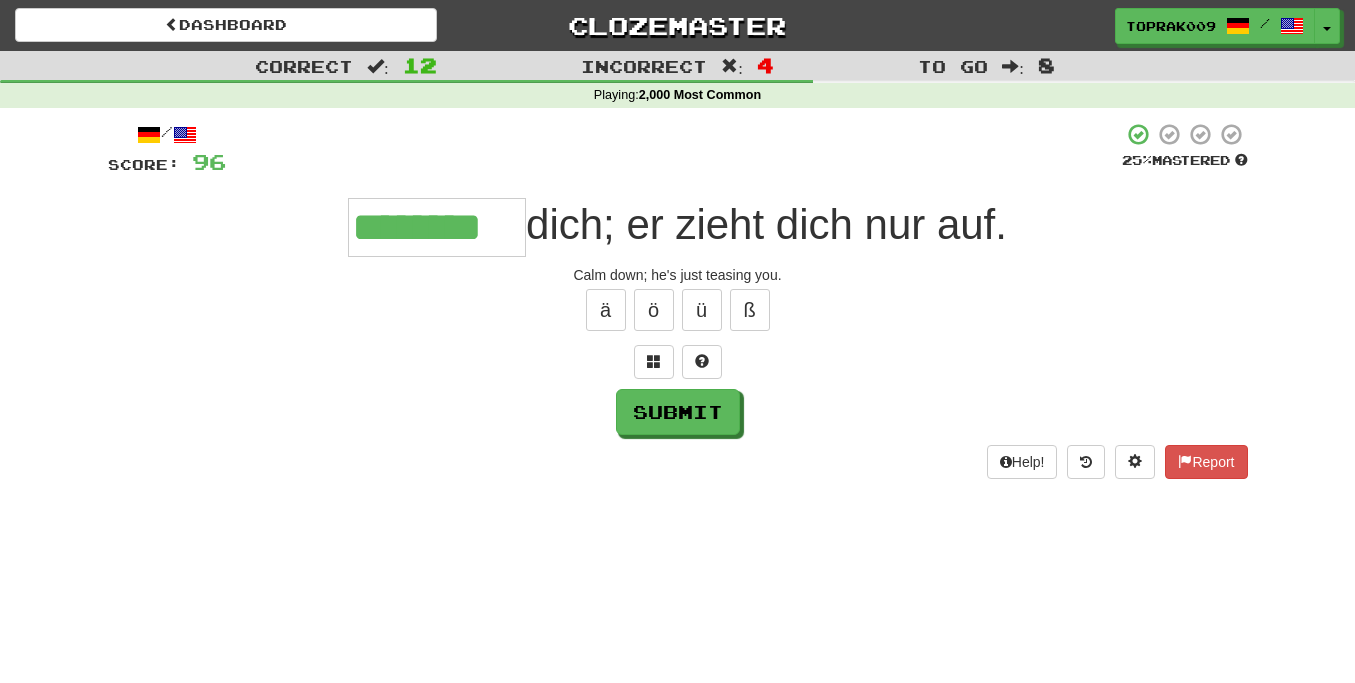 type on "********" 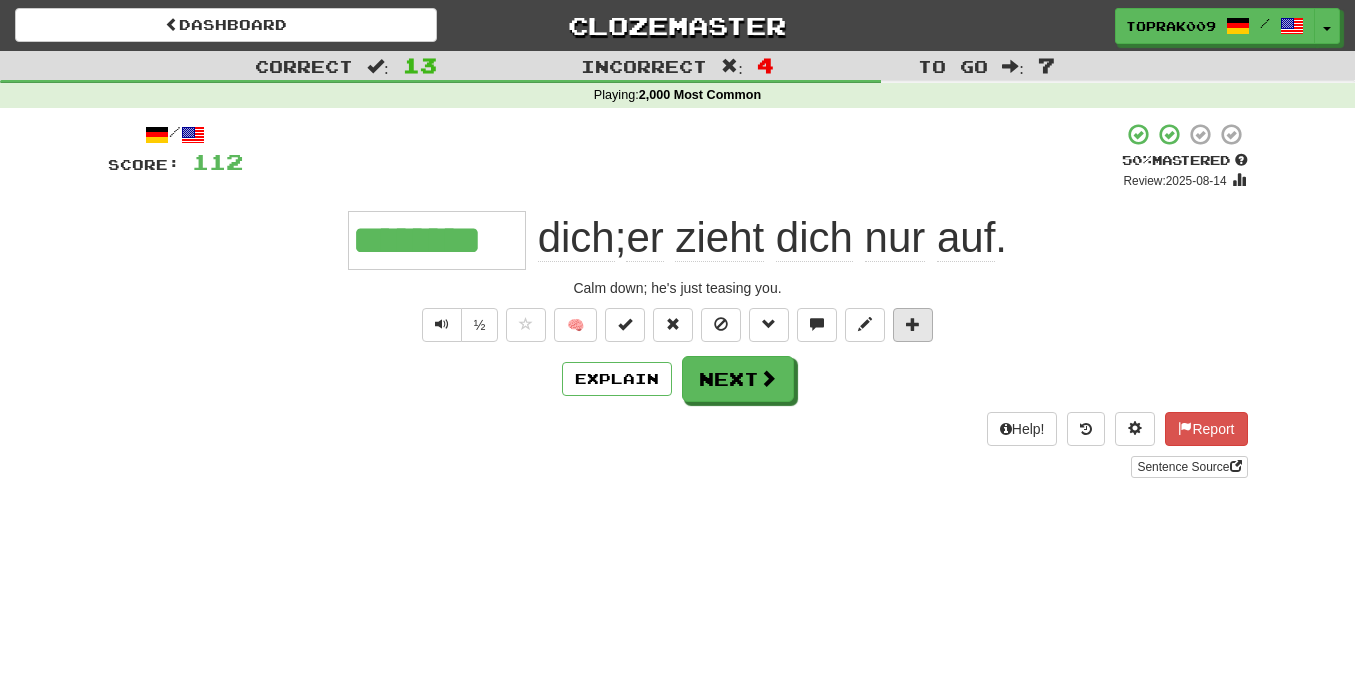 click at bounding box center [913, 325] 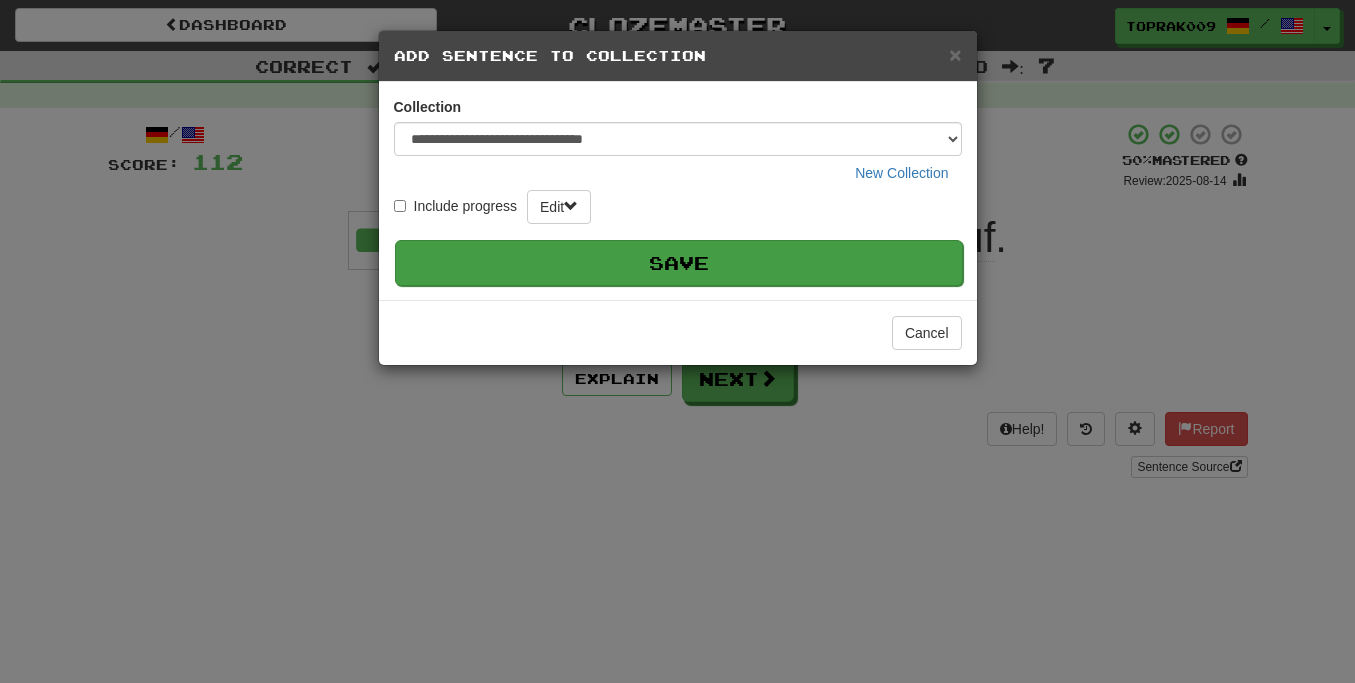 click on "Save" at bounding box center (679, 263) 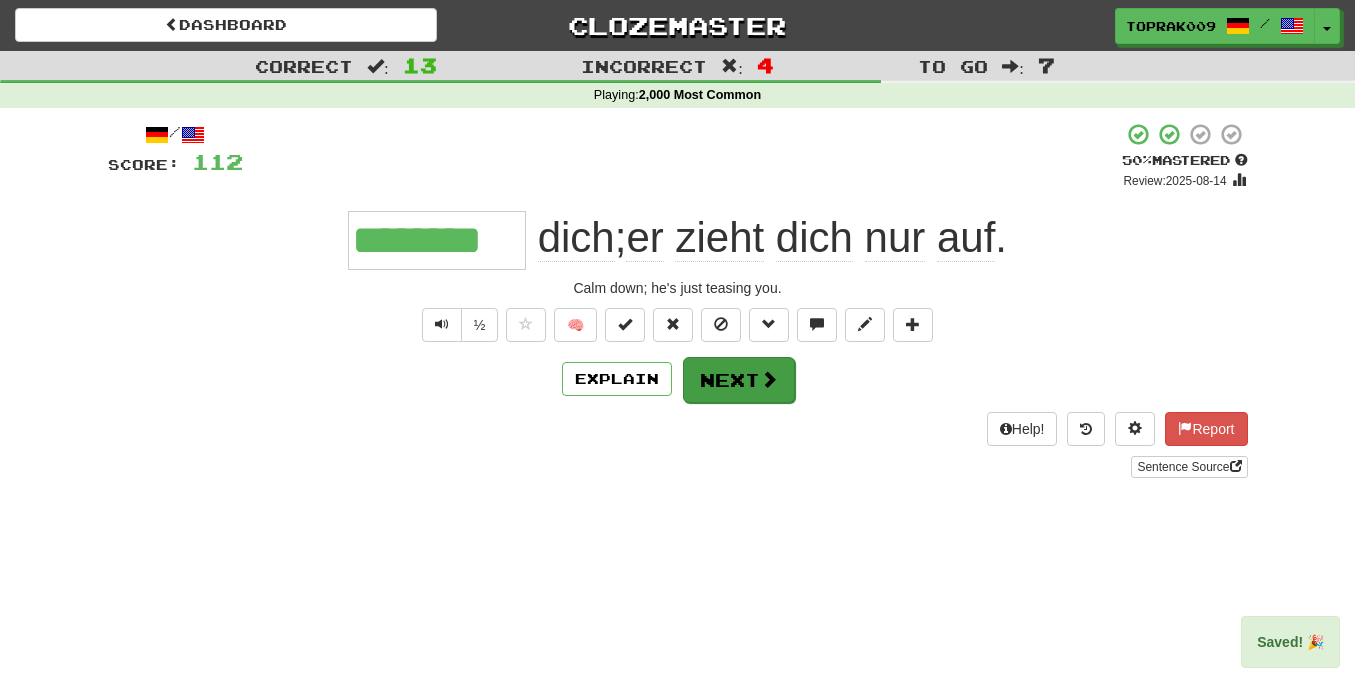 click on "Next" at bounding box center [739, 380] 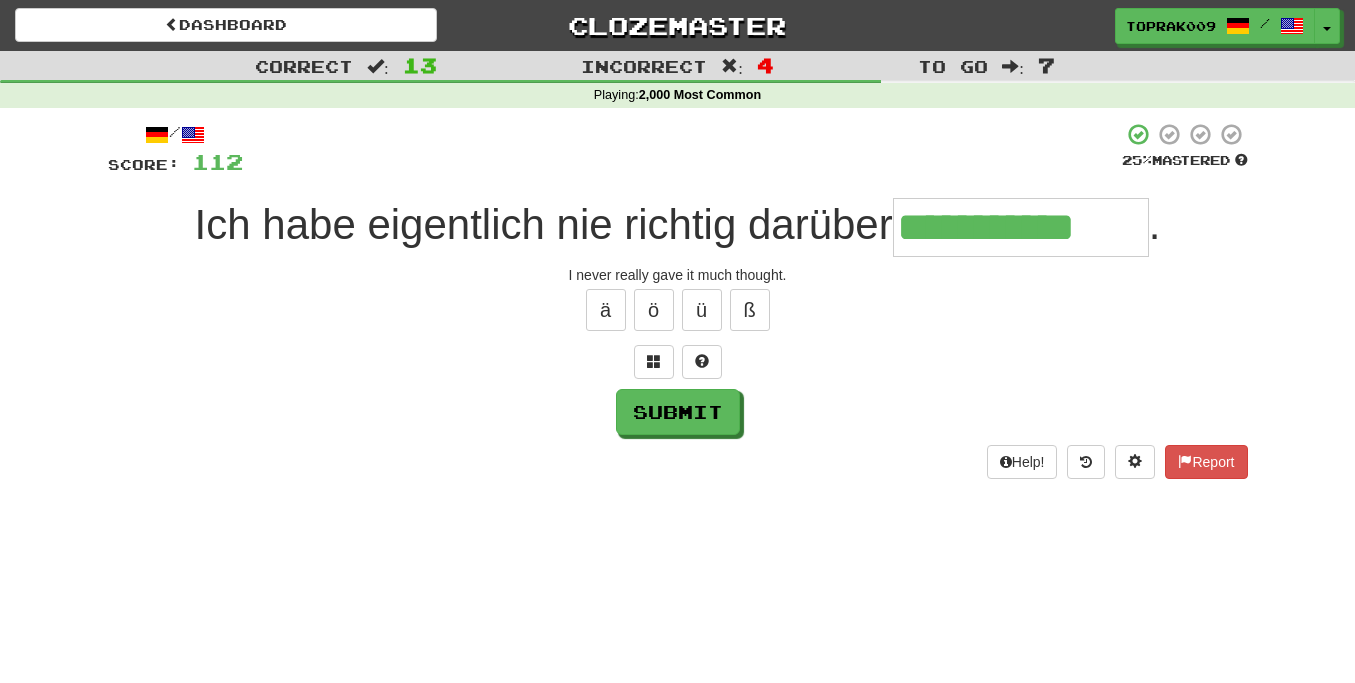 type on "**********" 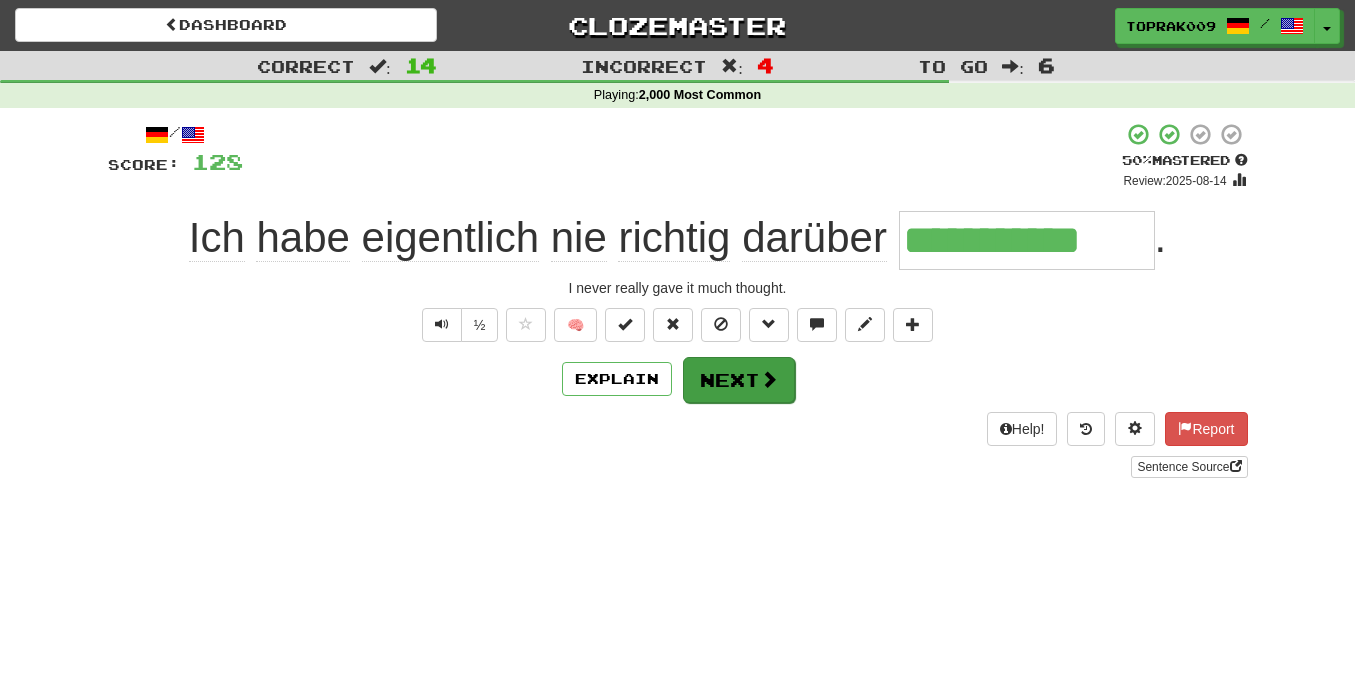 click on "Next" at bounding box center (739, 380) 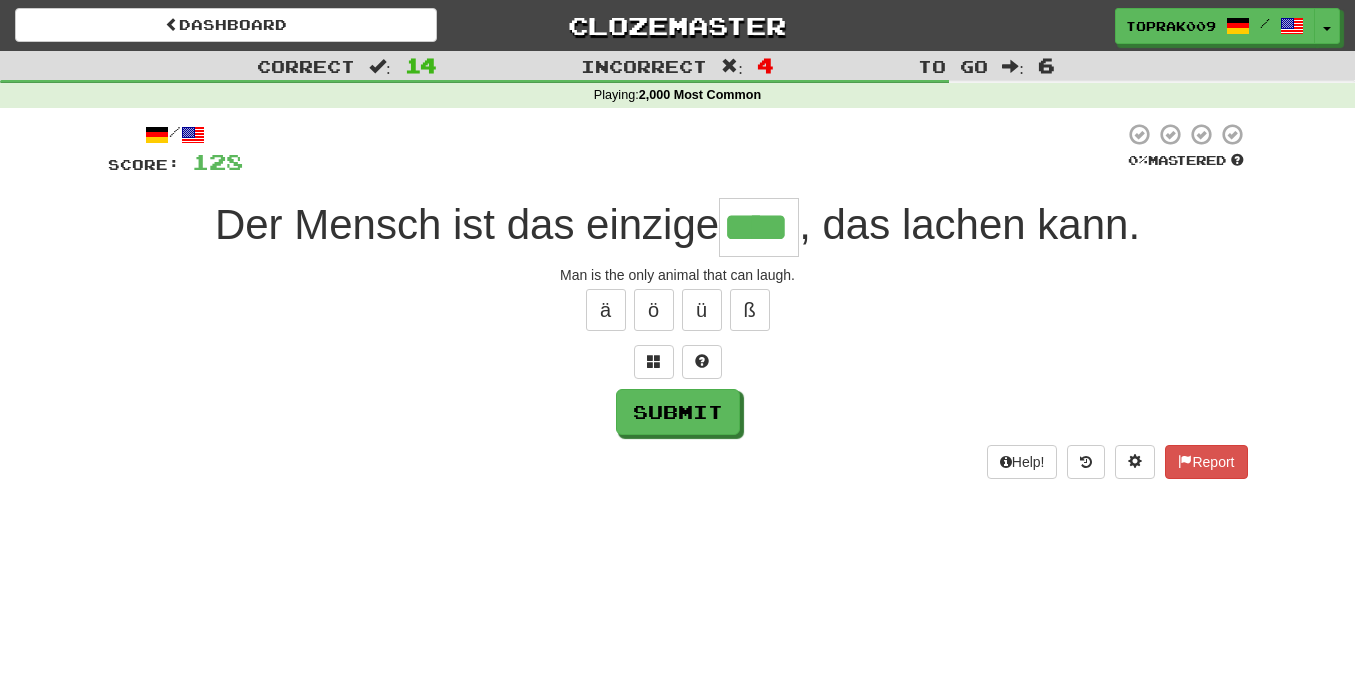 type on "****" 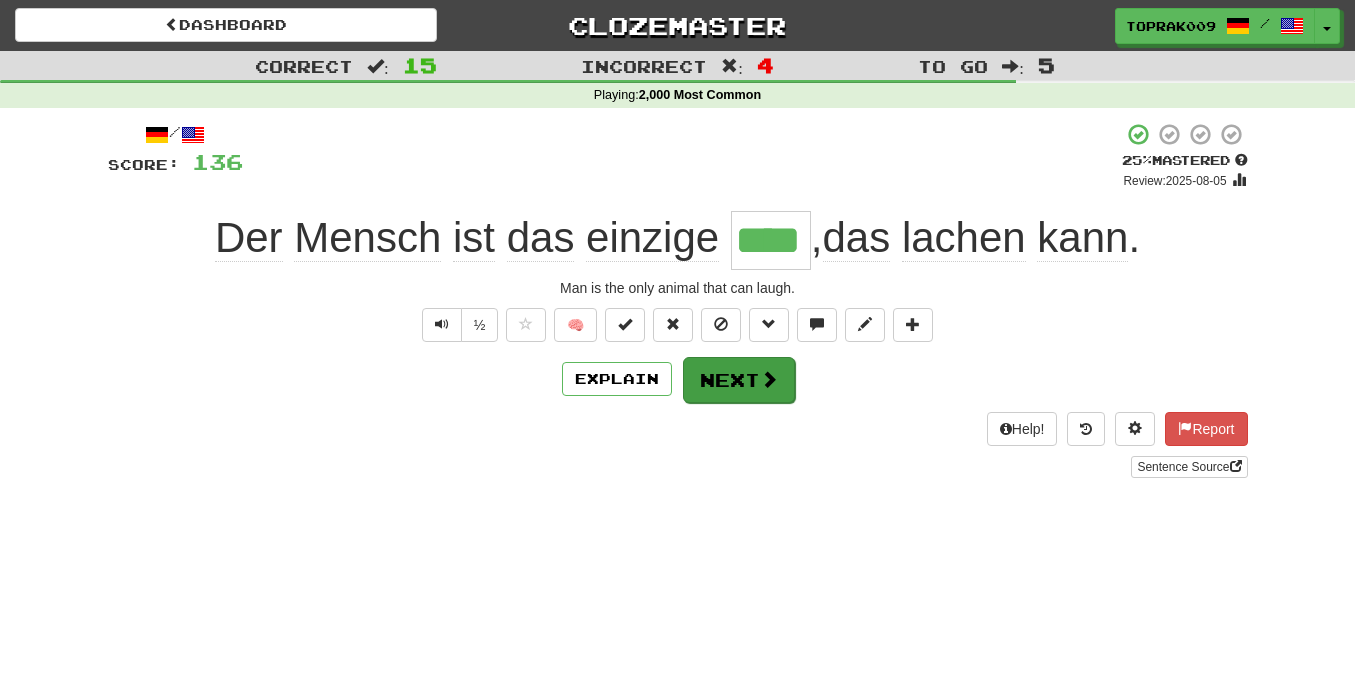 click on "Next" at bounding box center [739, 380] 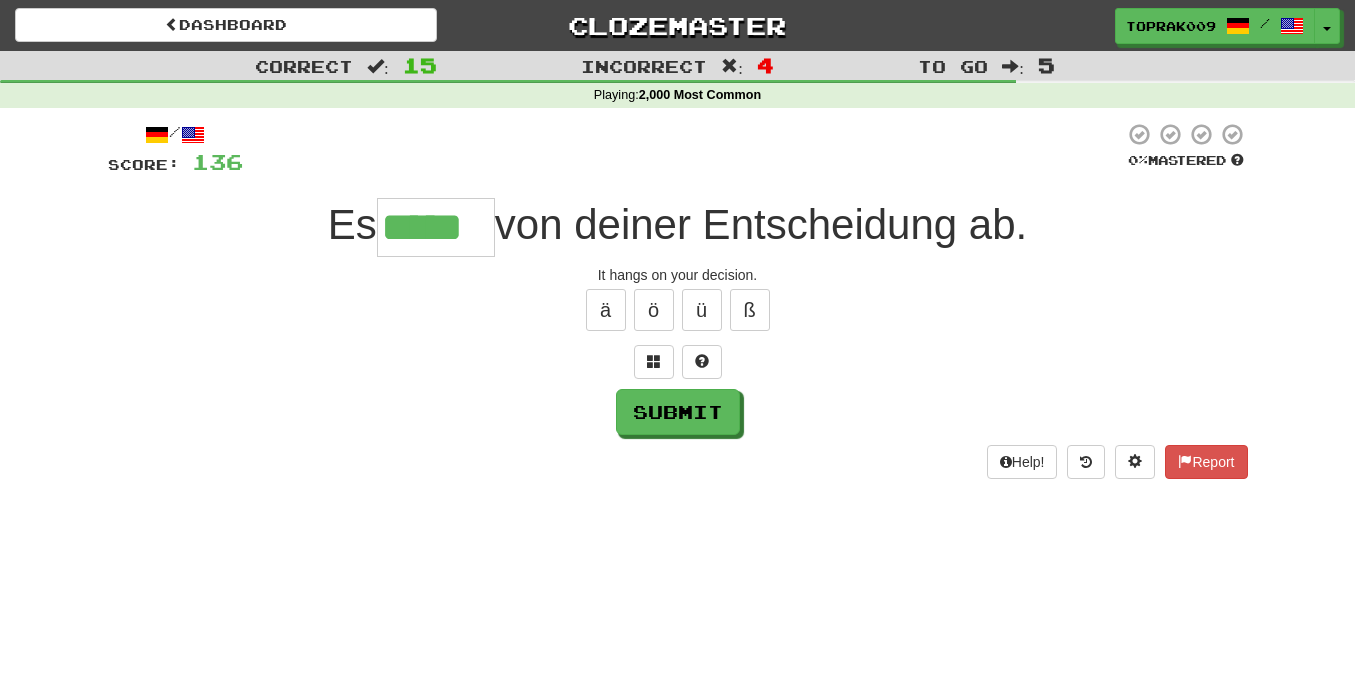 type on "*****" 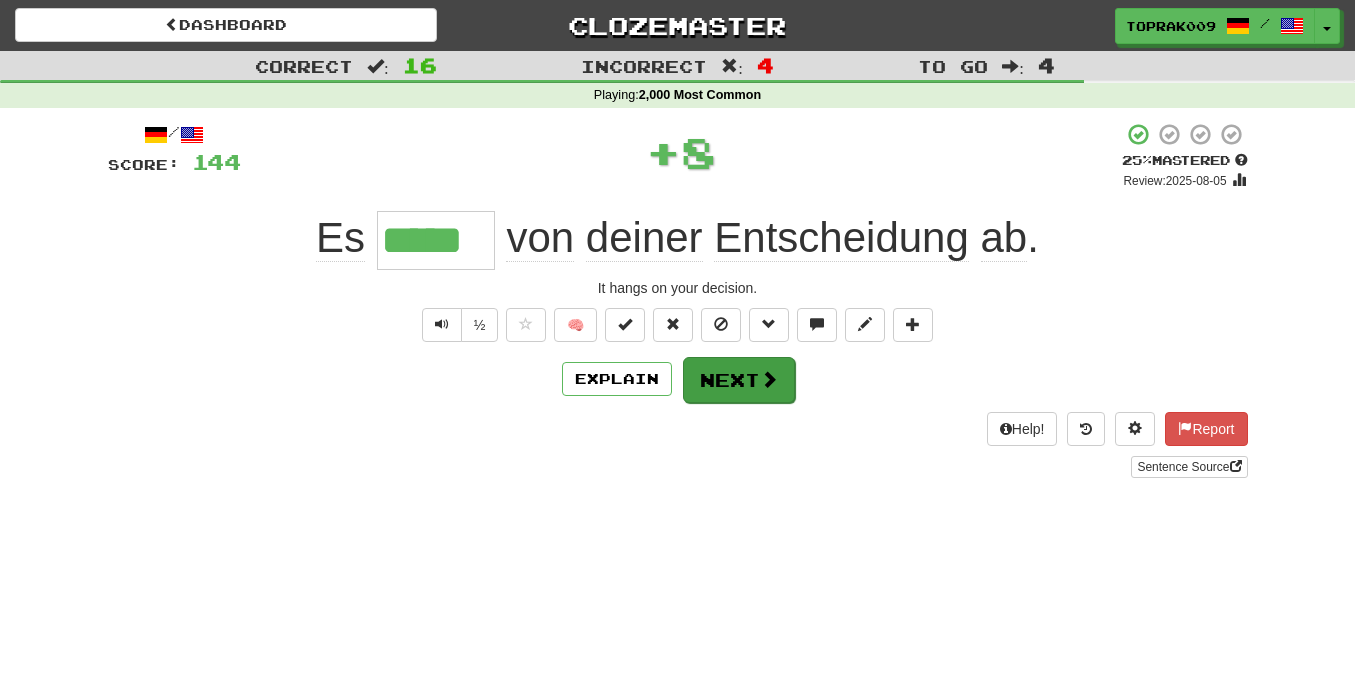 click on "Next" at bounding box center (739, 380) 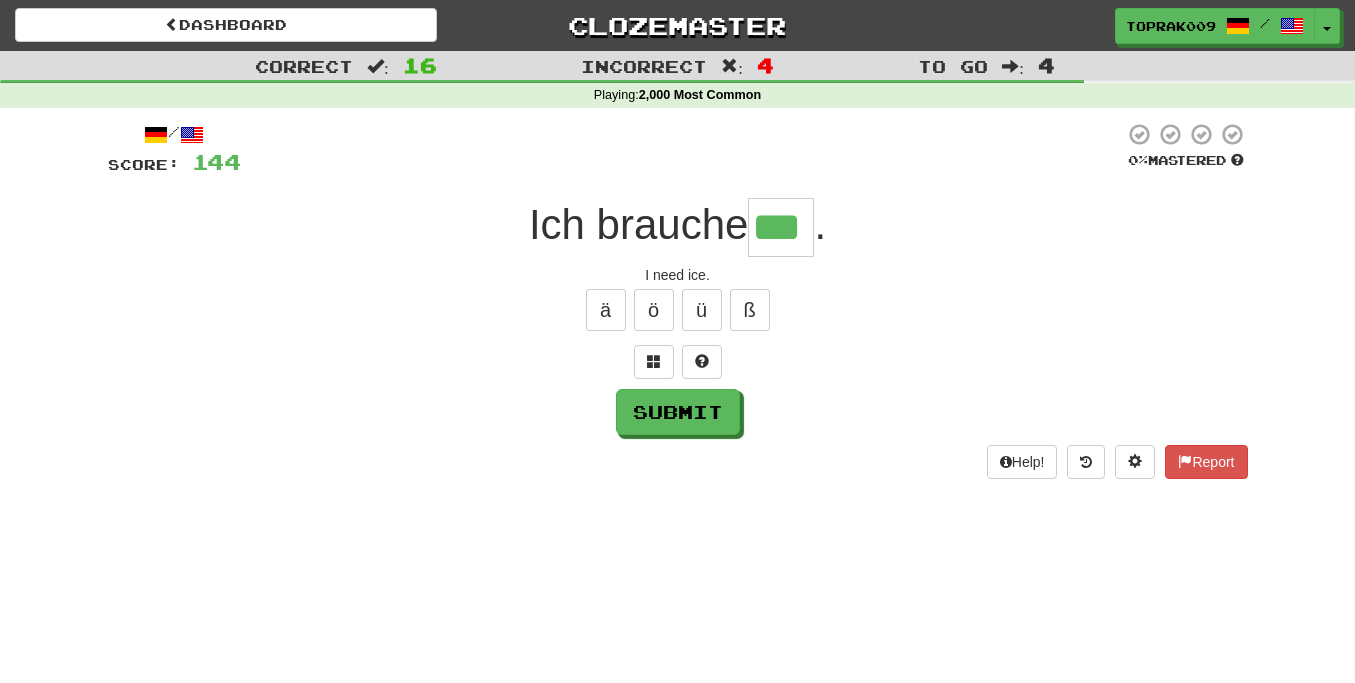 type on "***" 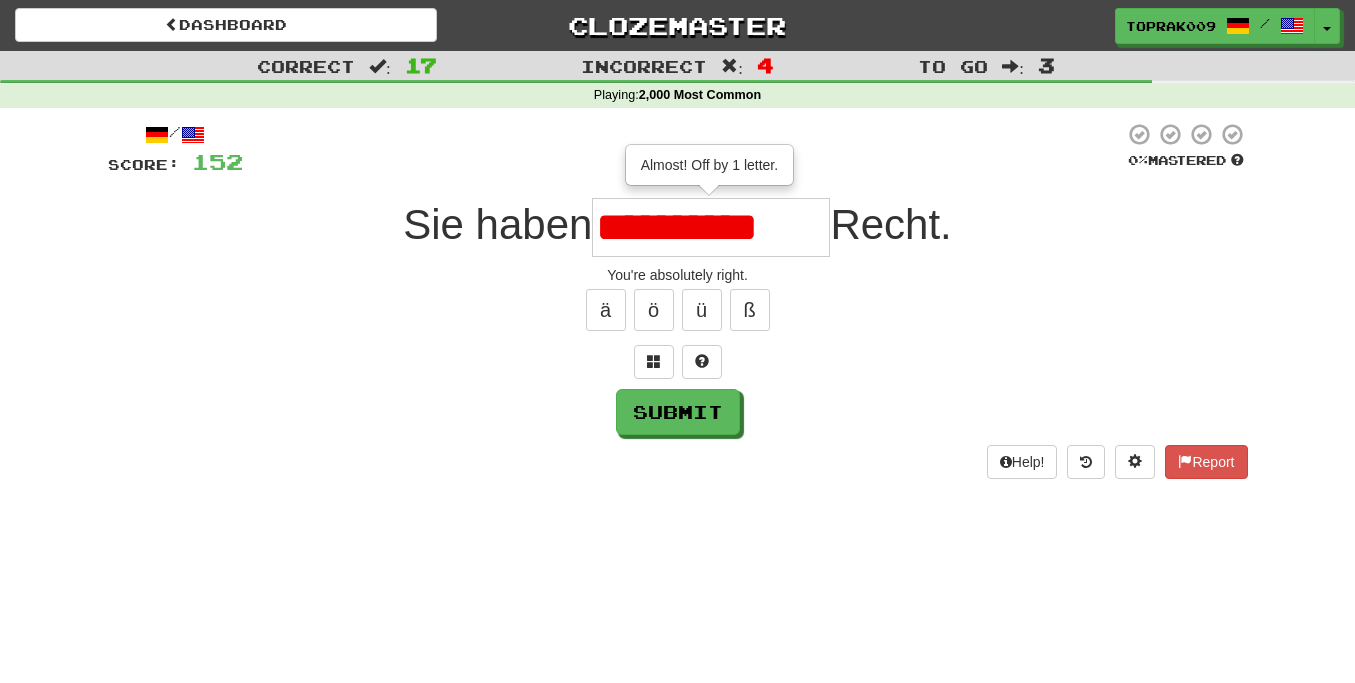 type on "**********" 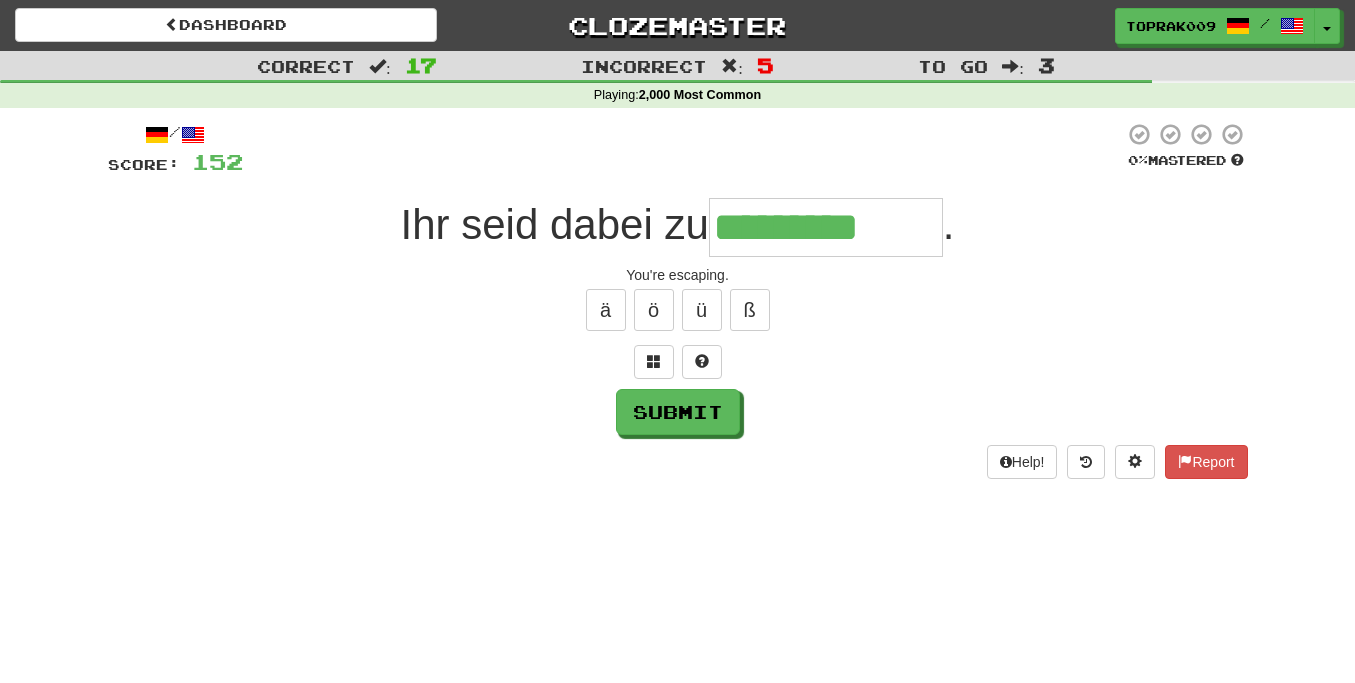 type on "*********" 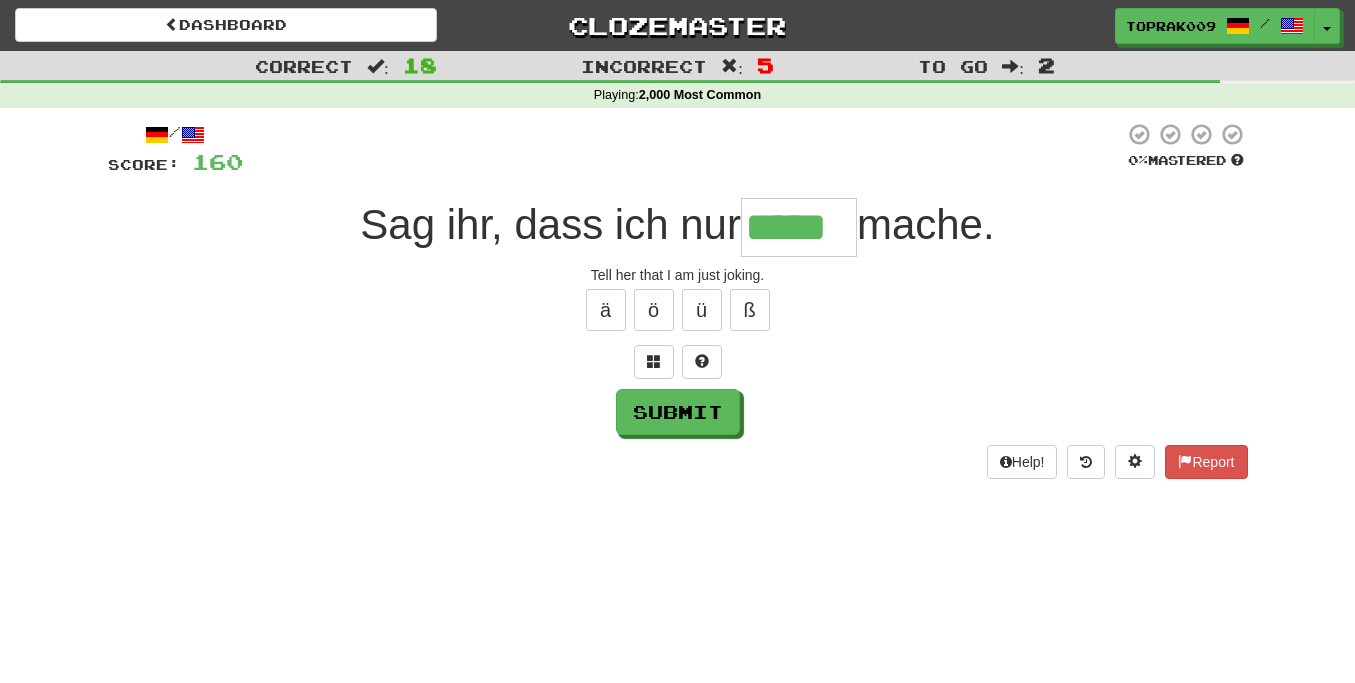 type on "*****" 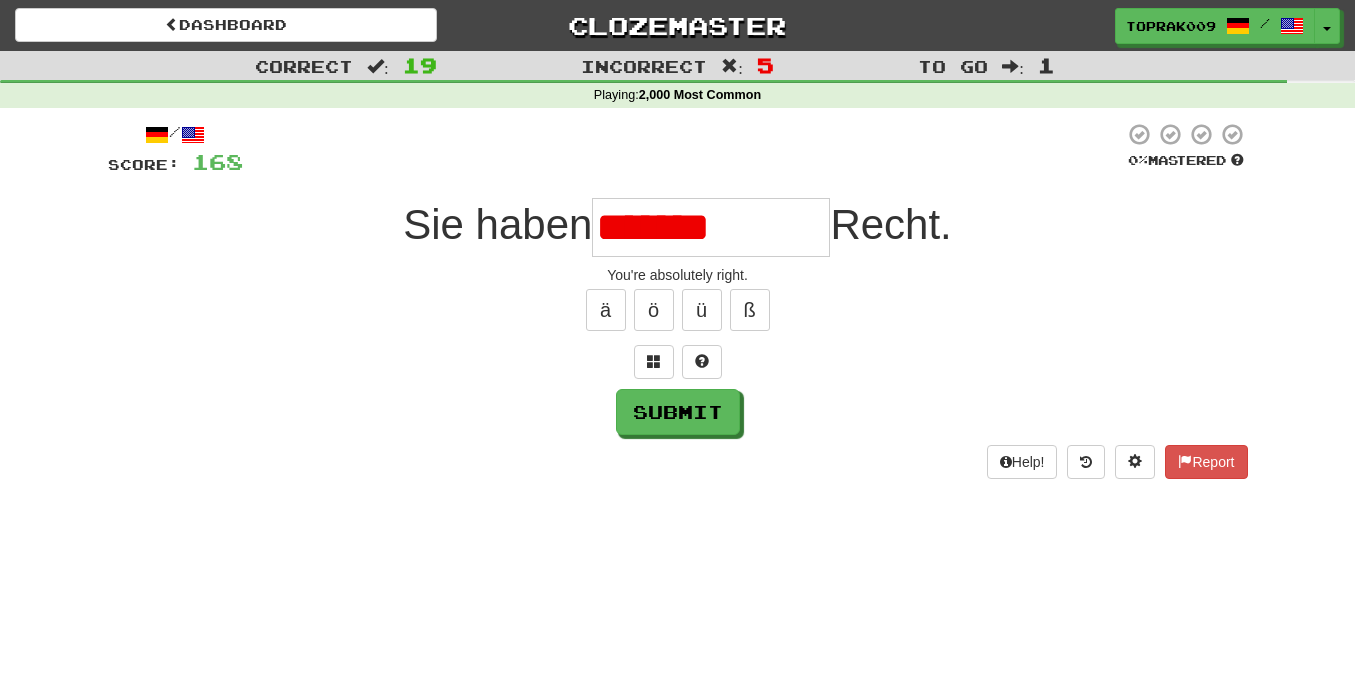 type on "**********" 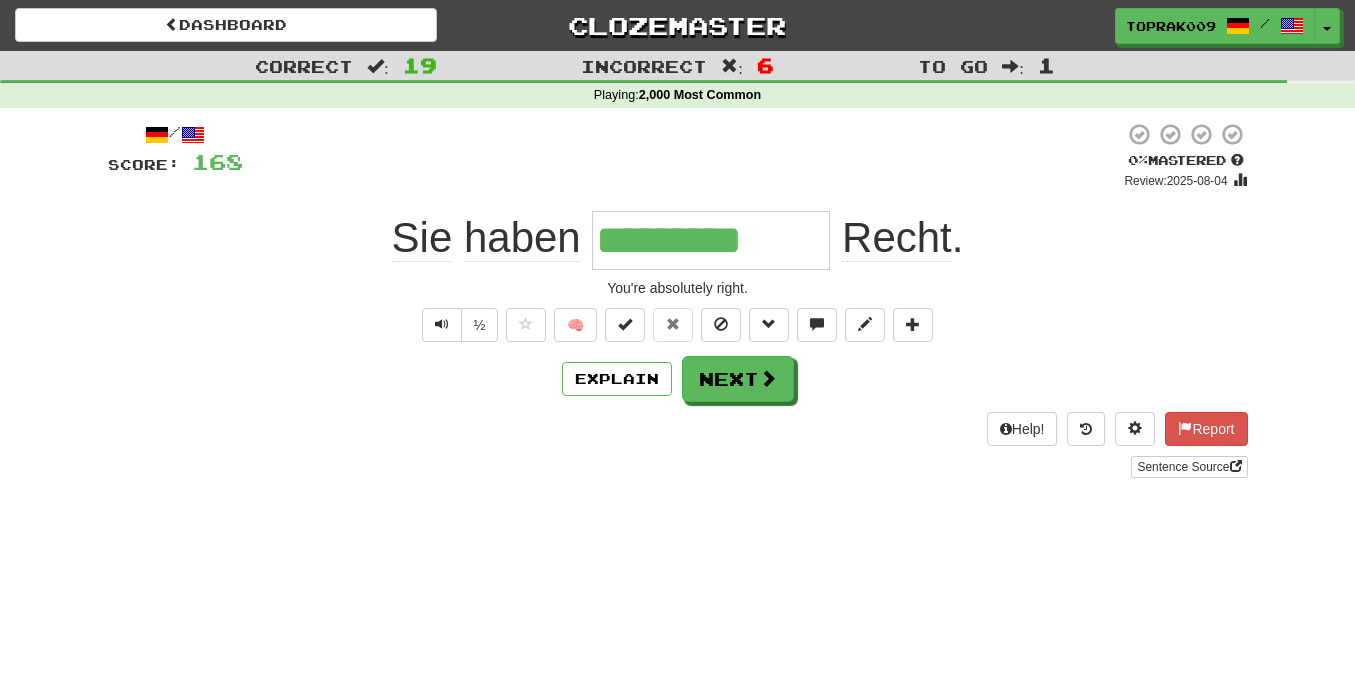 type on "**********" 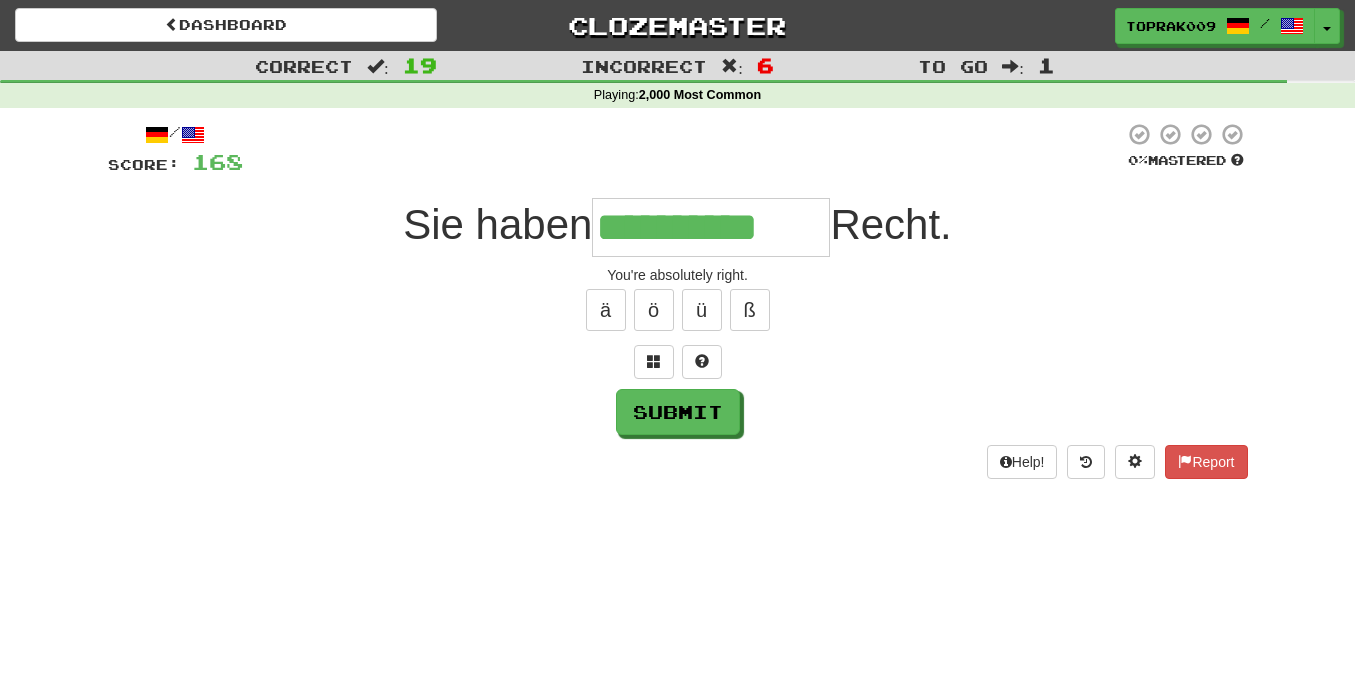 type on "**********" 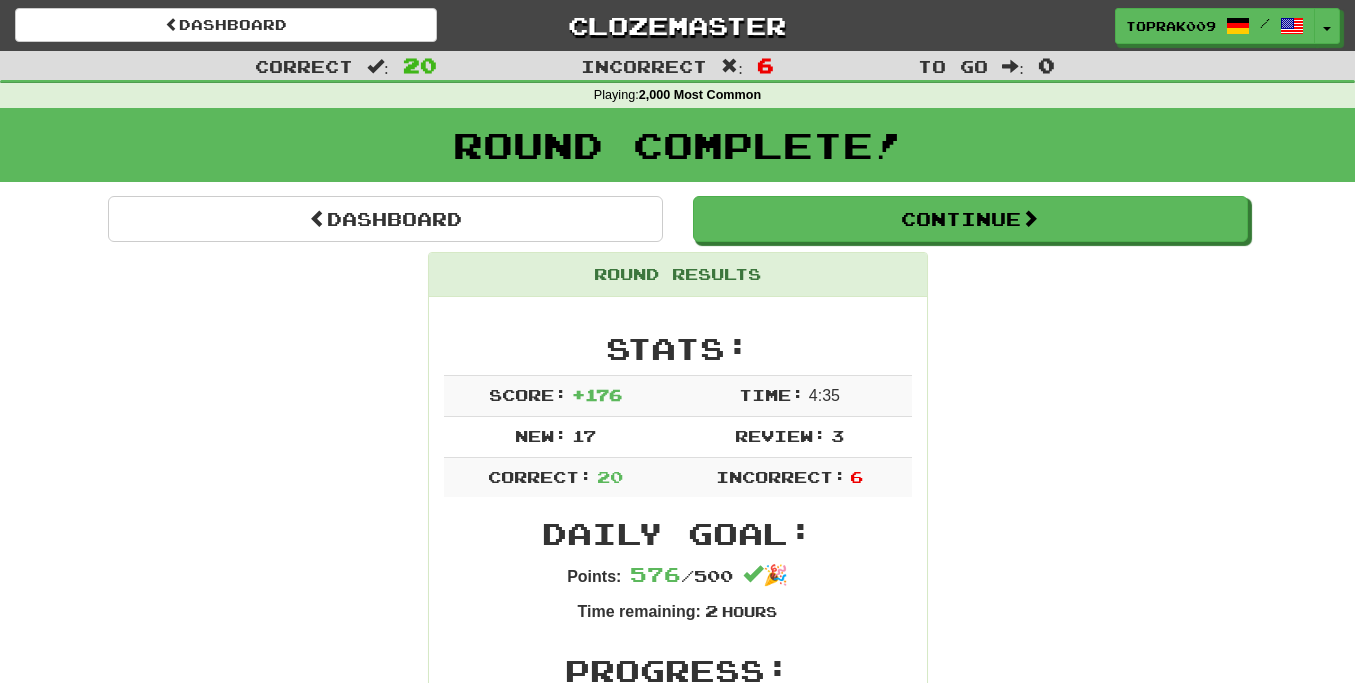 scroll, scrollTop: 0, scrollLeft: 0, axis: both 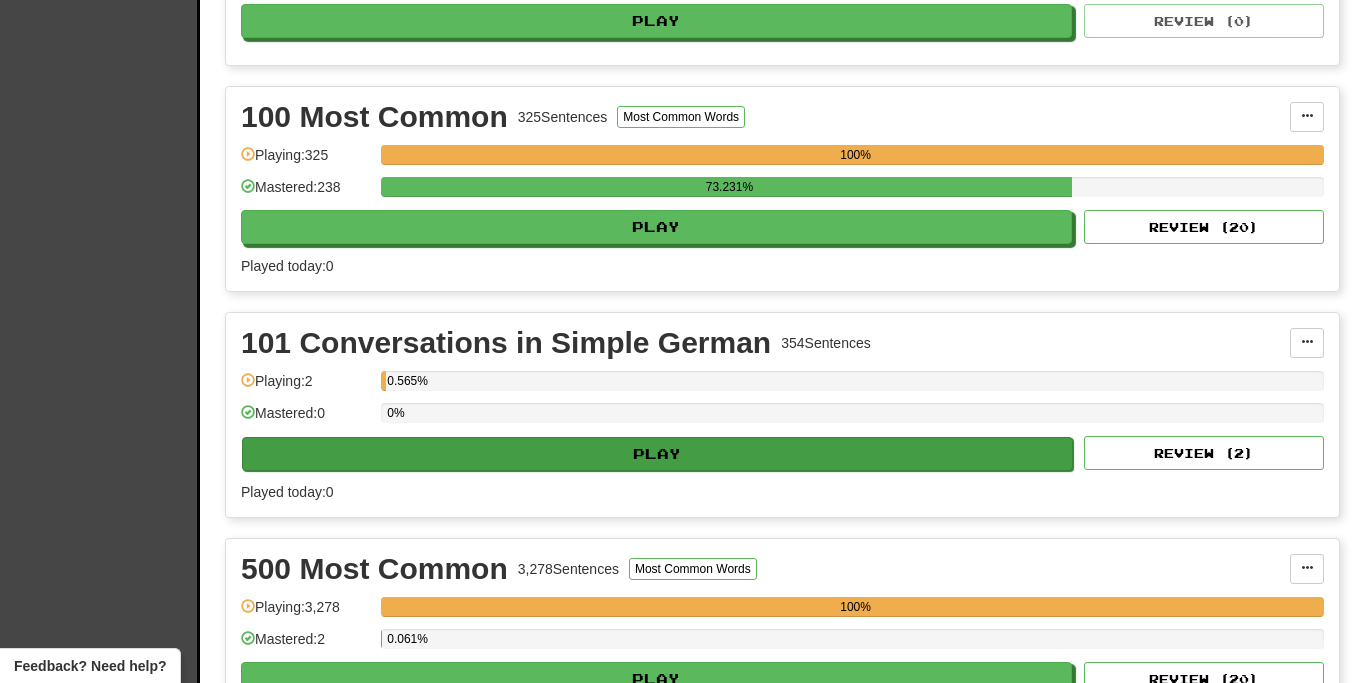 click on "Play" at bounding box center (657, 454) 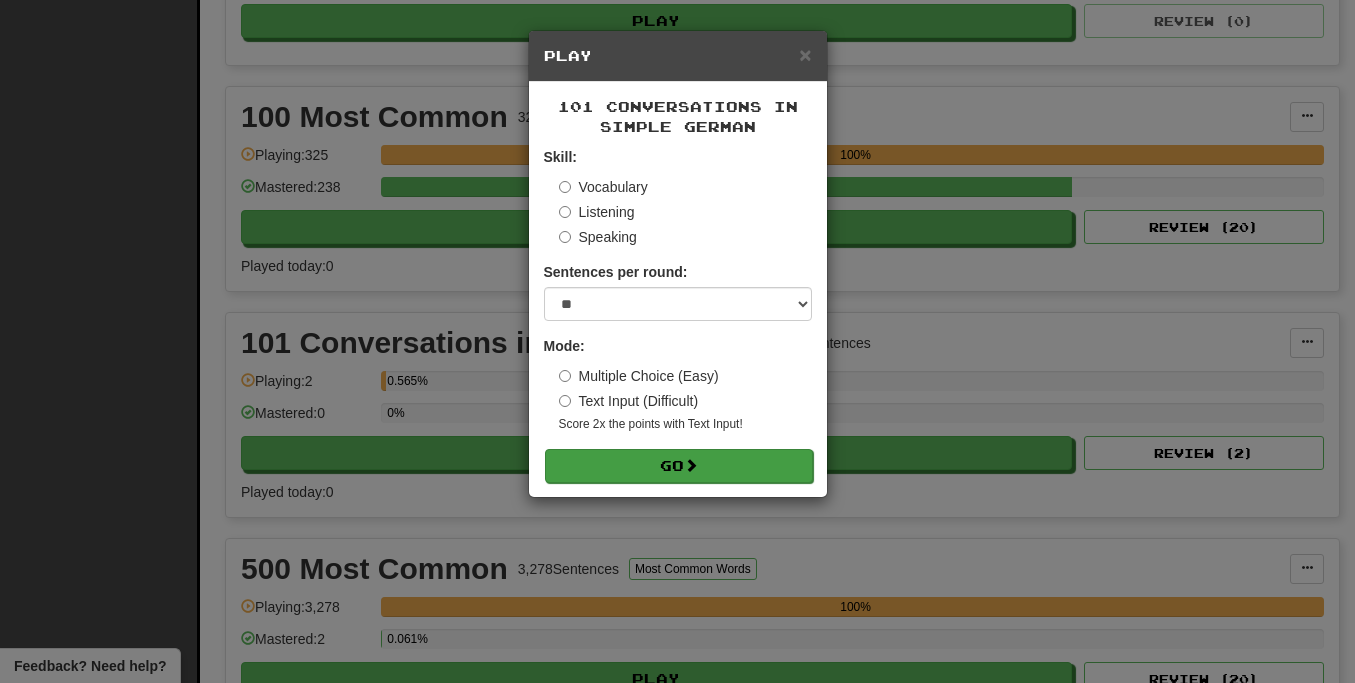 click on "Go" at bounding box center [679, 466] 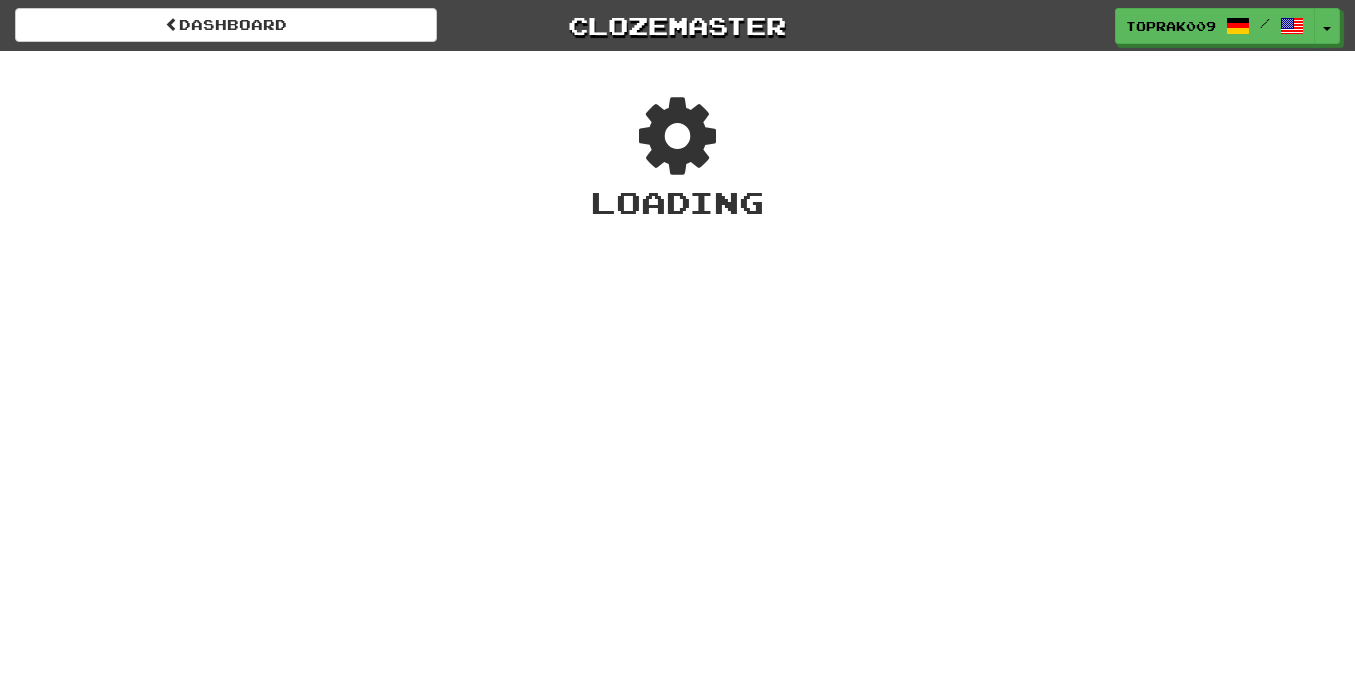 scroll, scrollTop: 0, scrollLeft: 0, axis: both 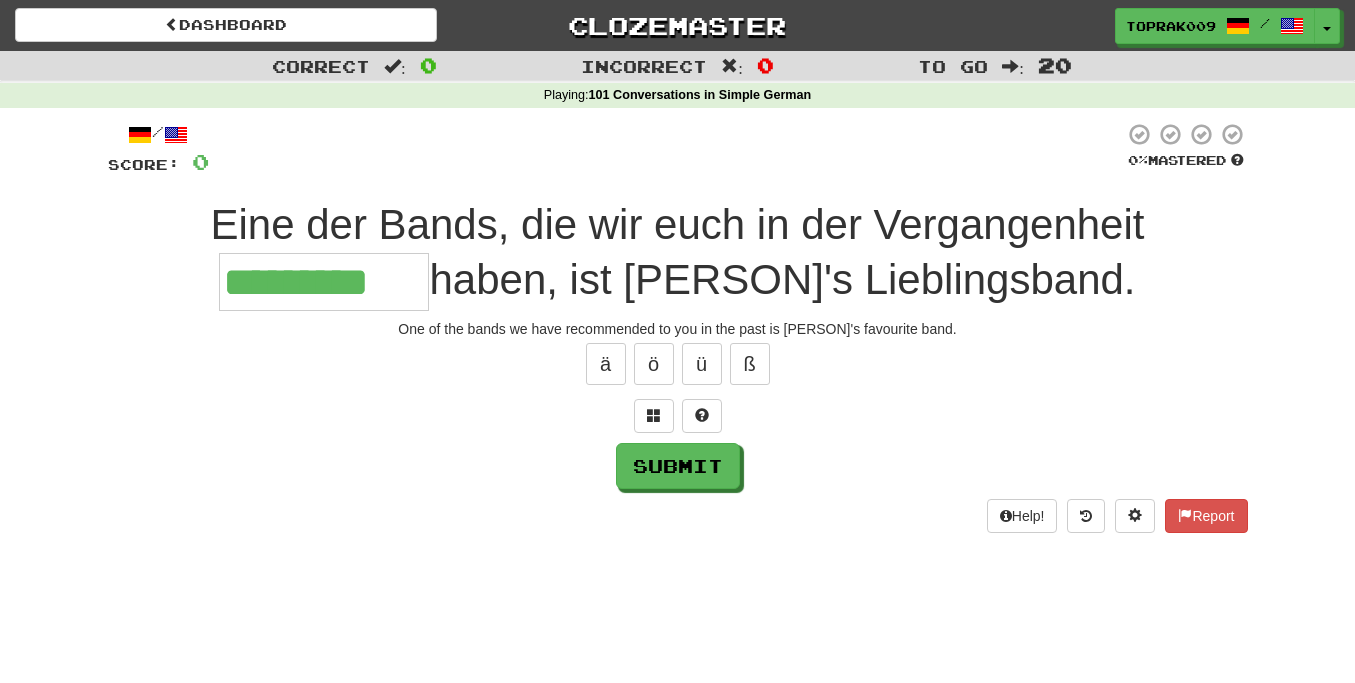 type on "*********" 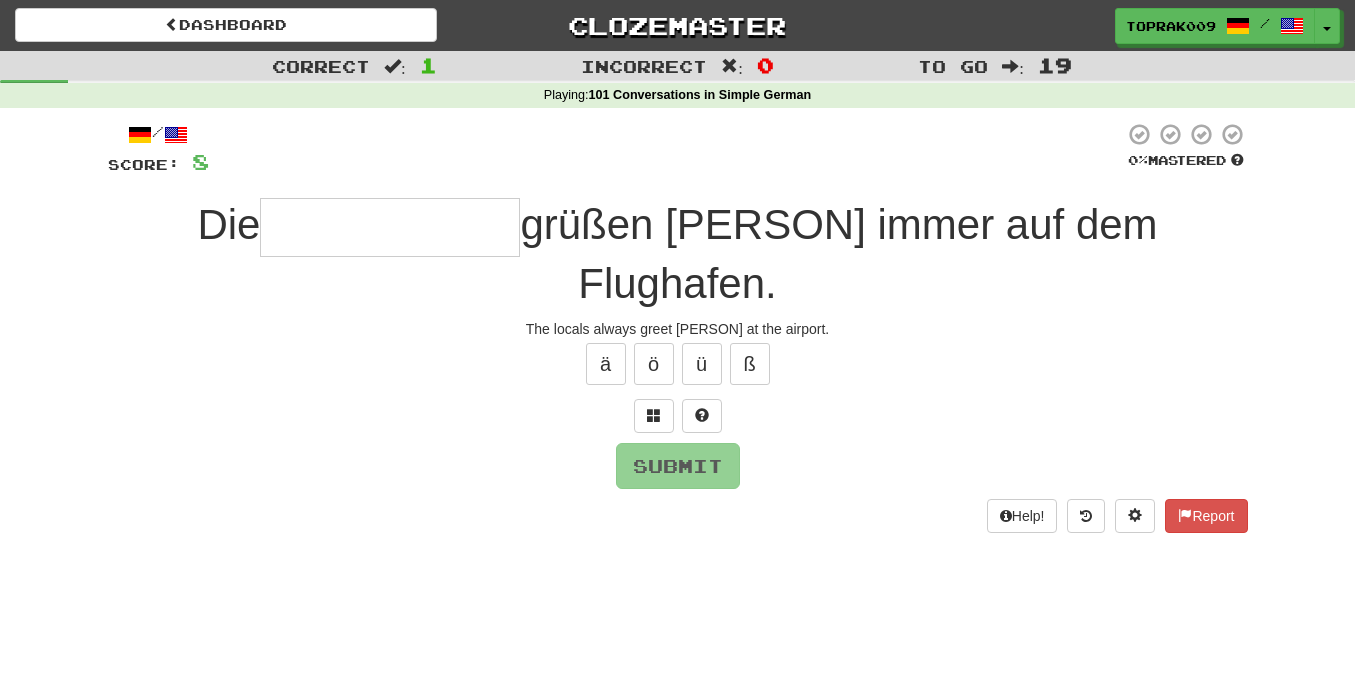 type on "**********" 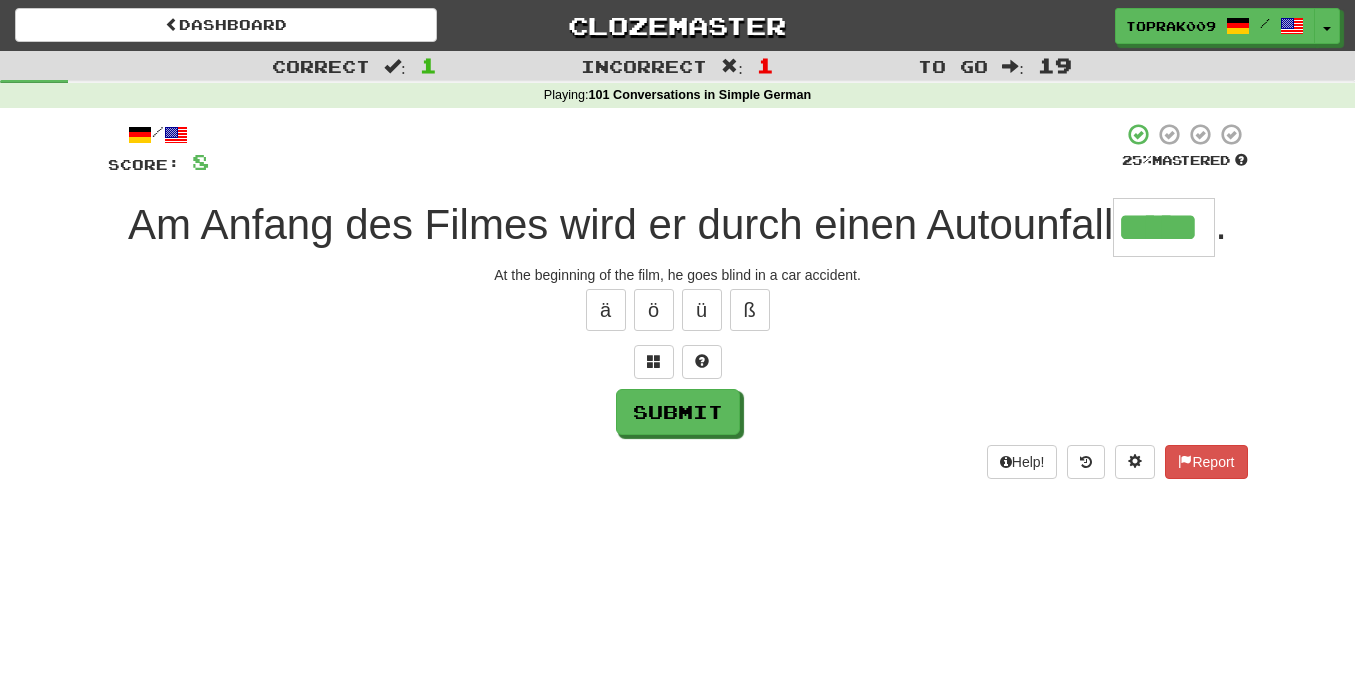 type on "*****" 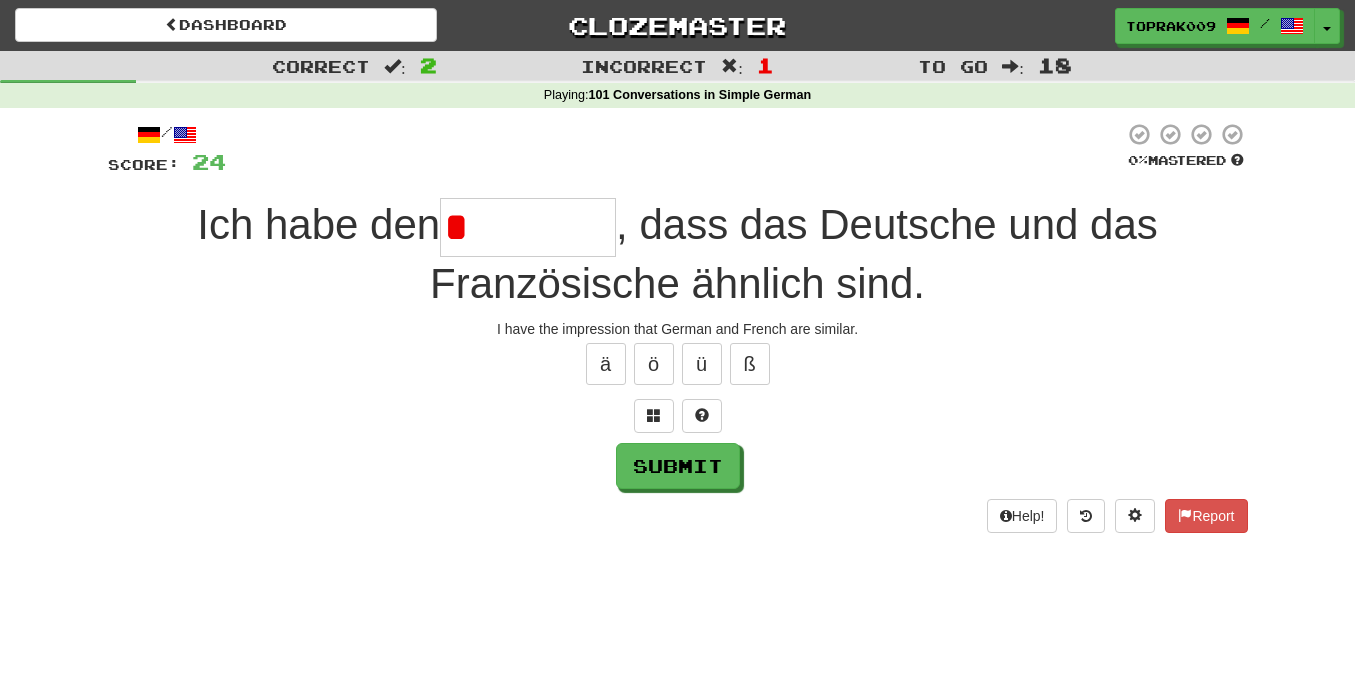 type on "********" 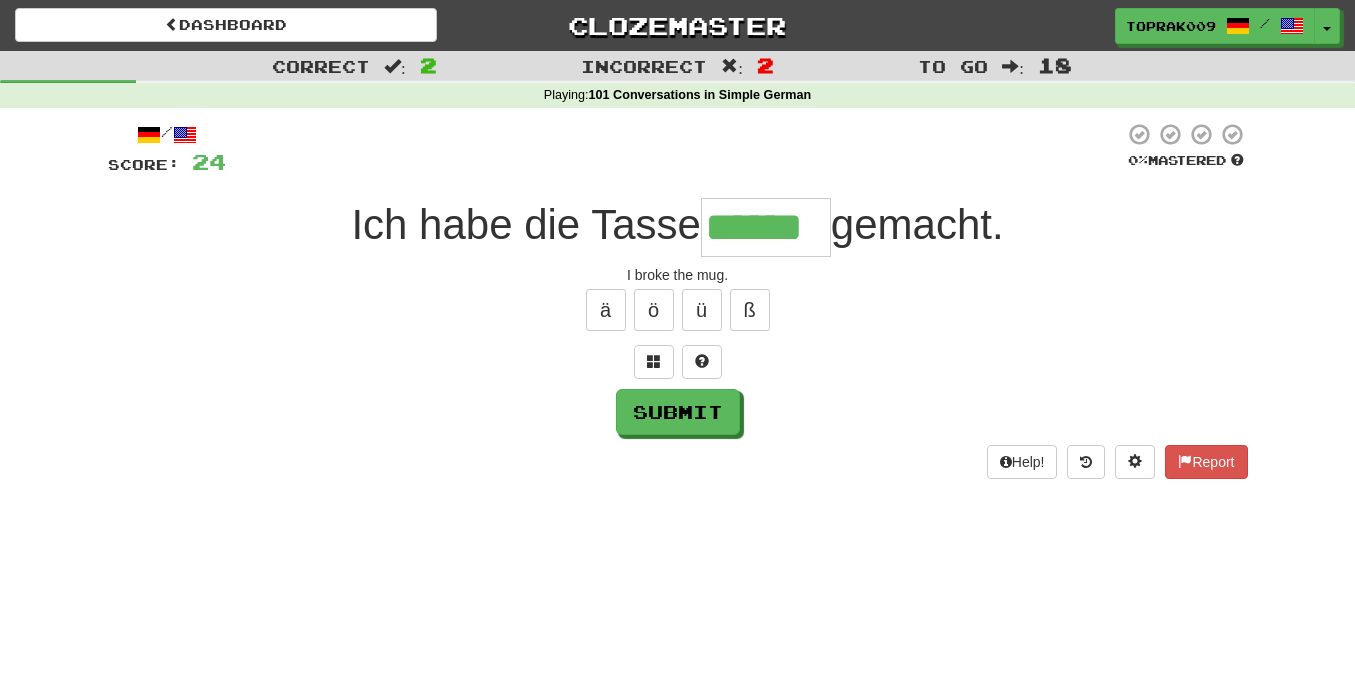type on "******" 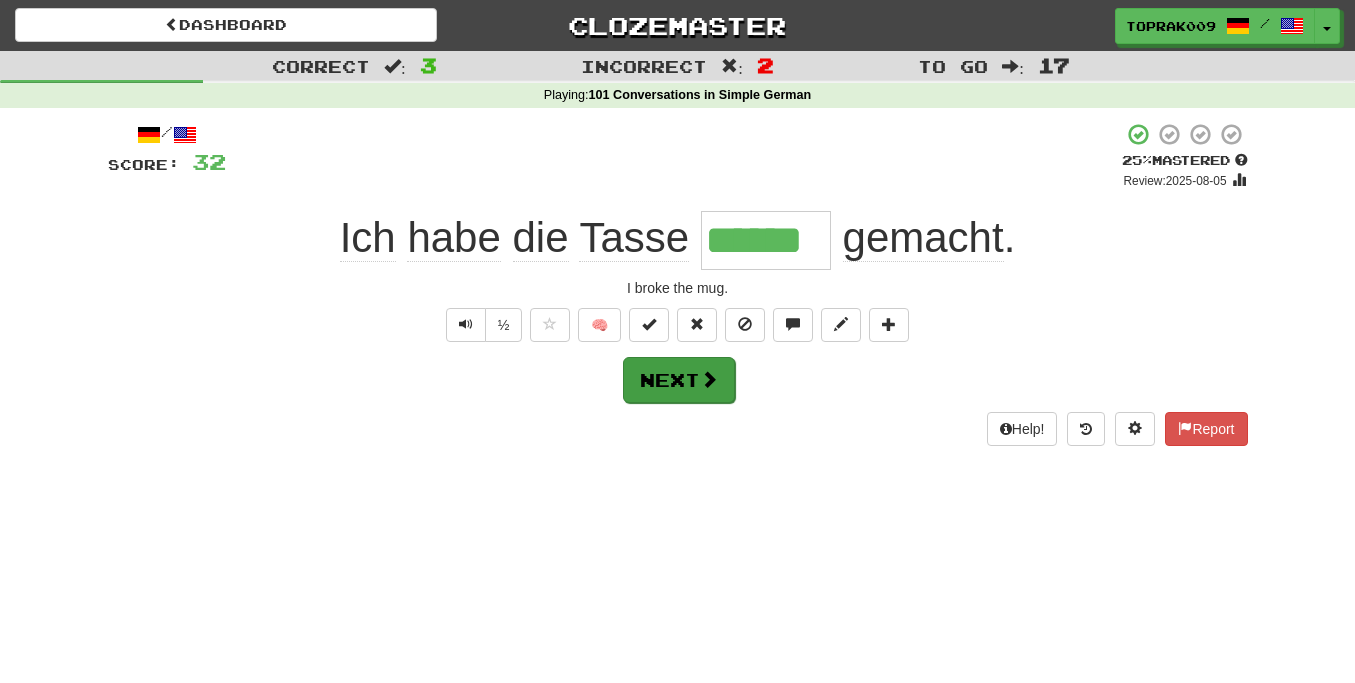 click on "Next" at bounding box center (679, 380) 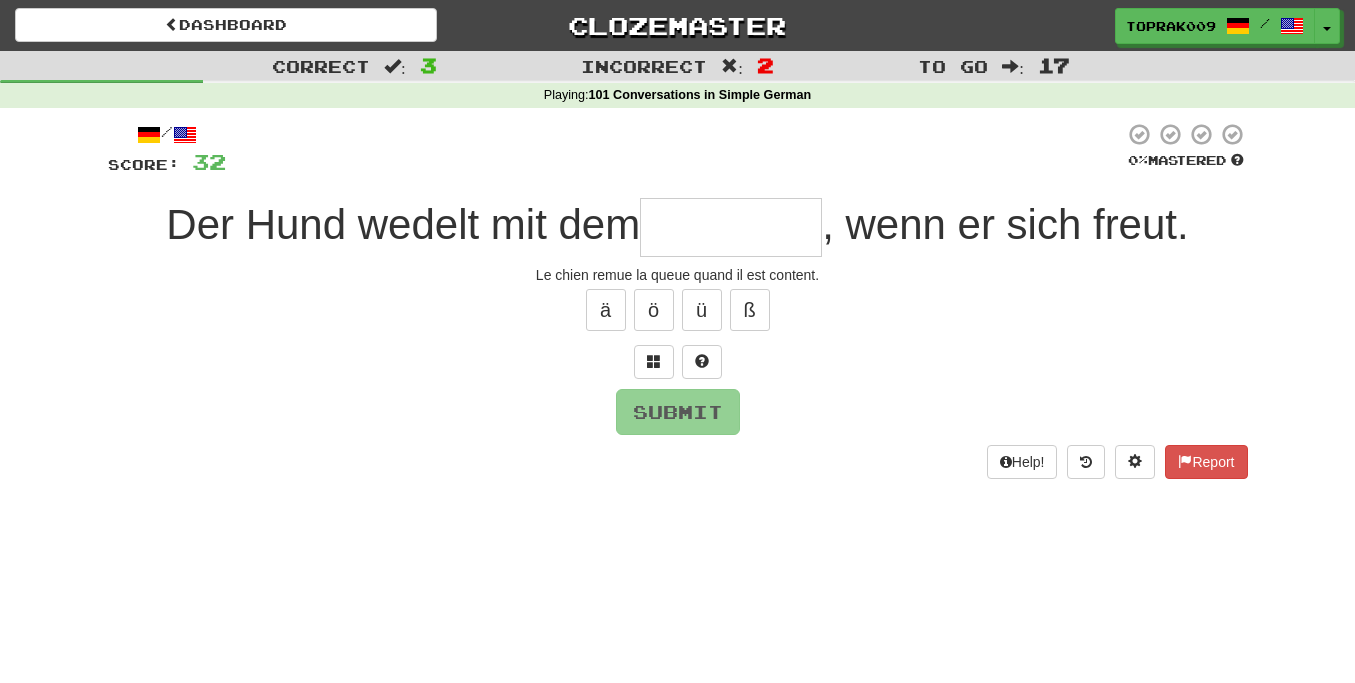 type on "*******" 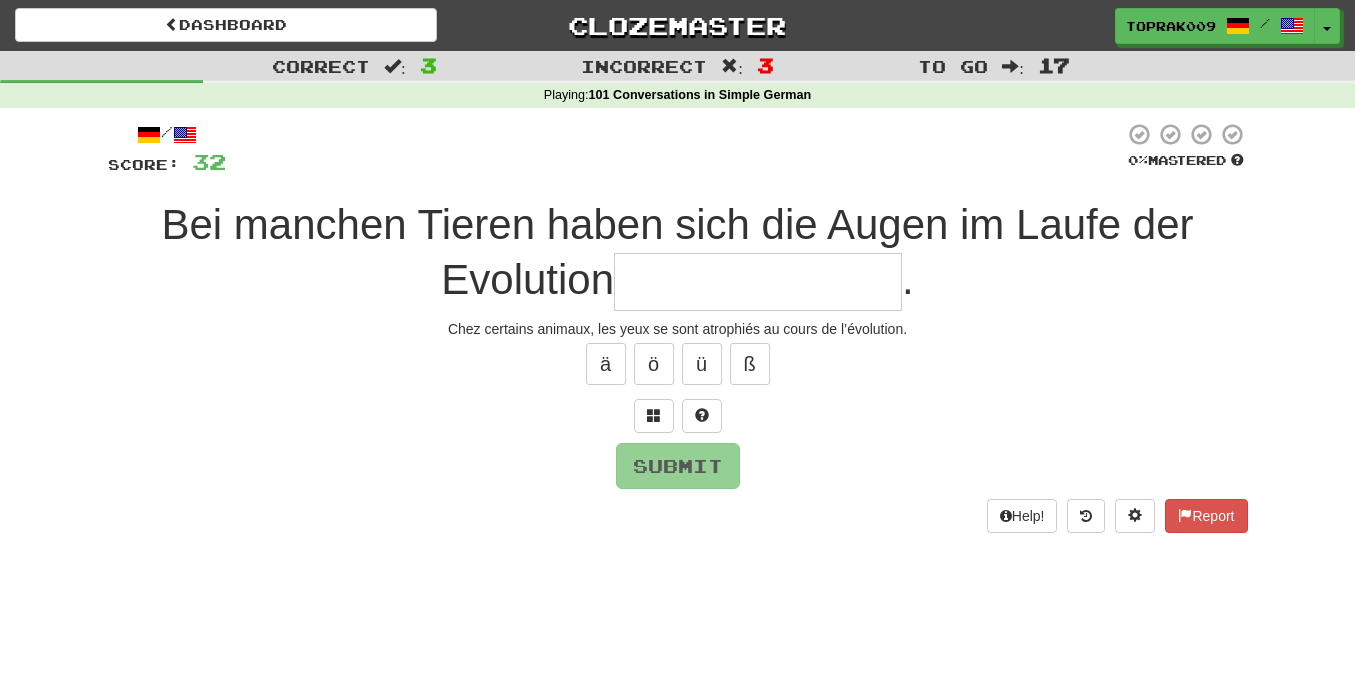 type on "**********" 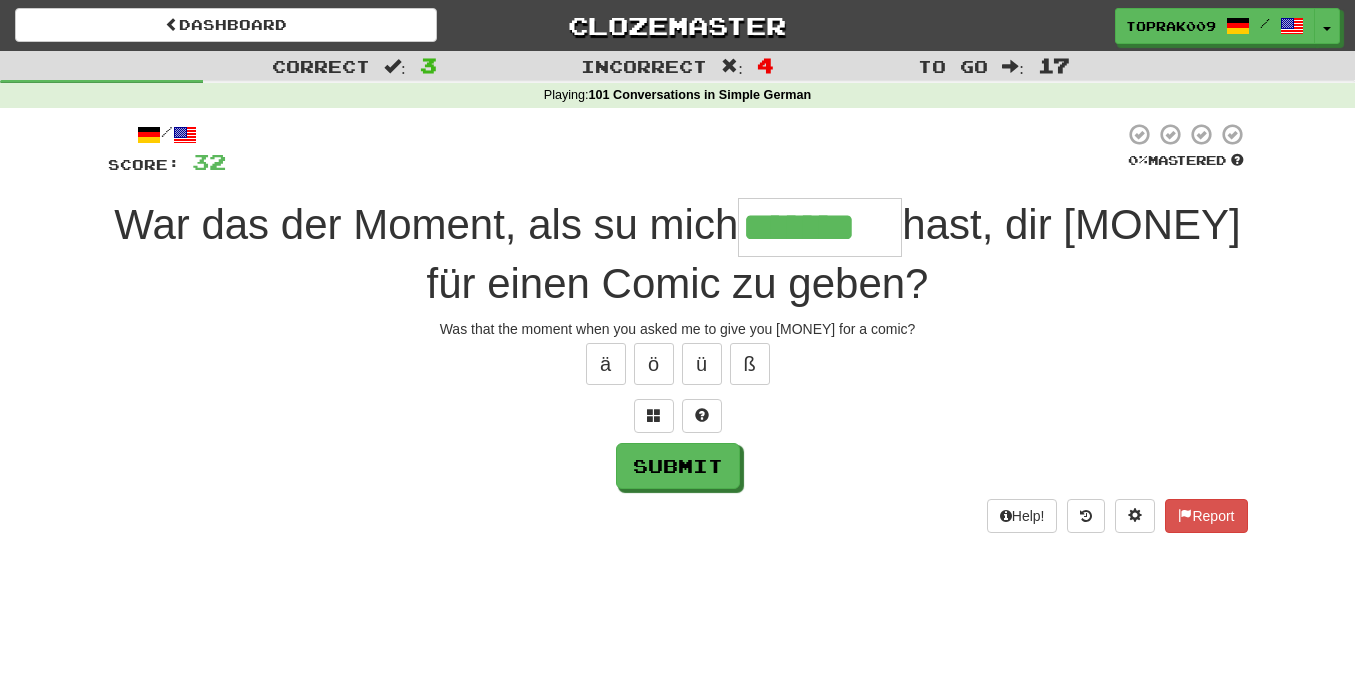 type on "*******" 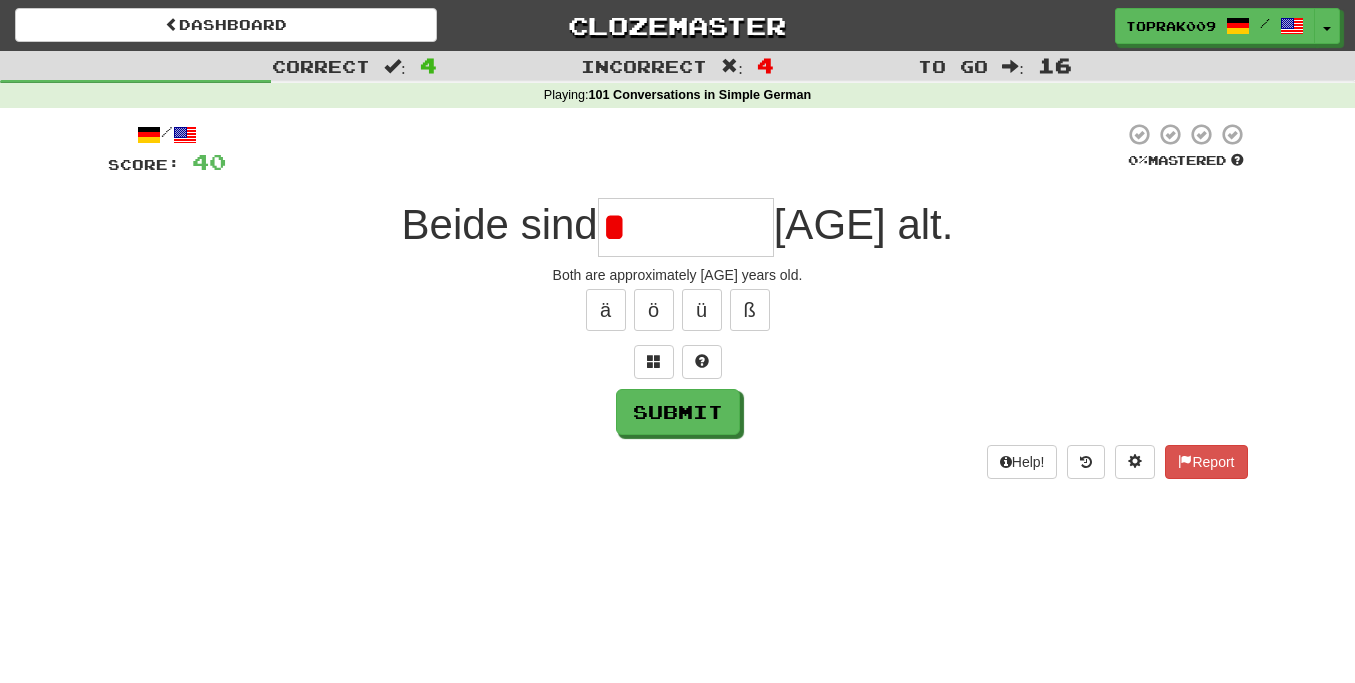 type on "*" 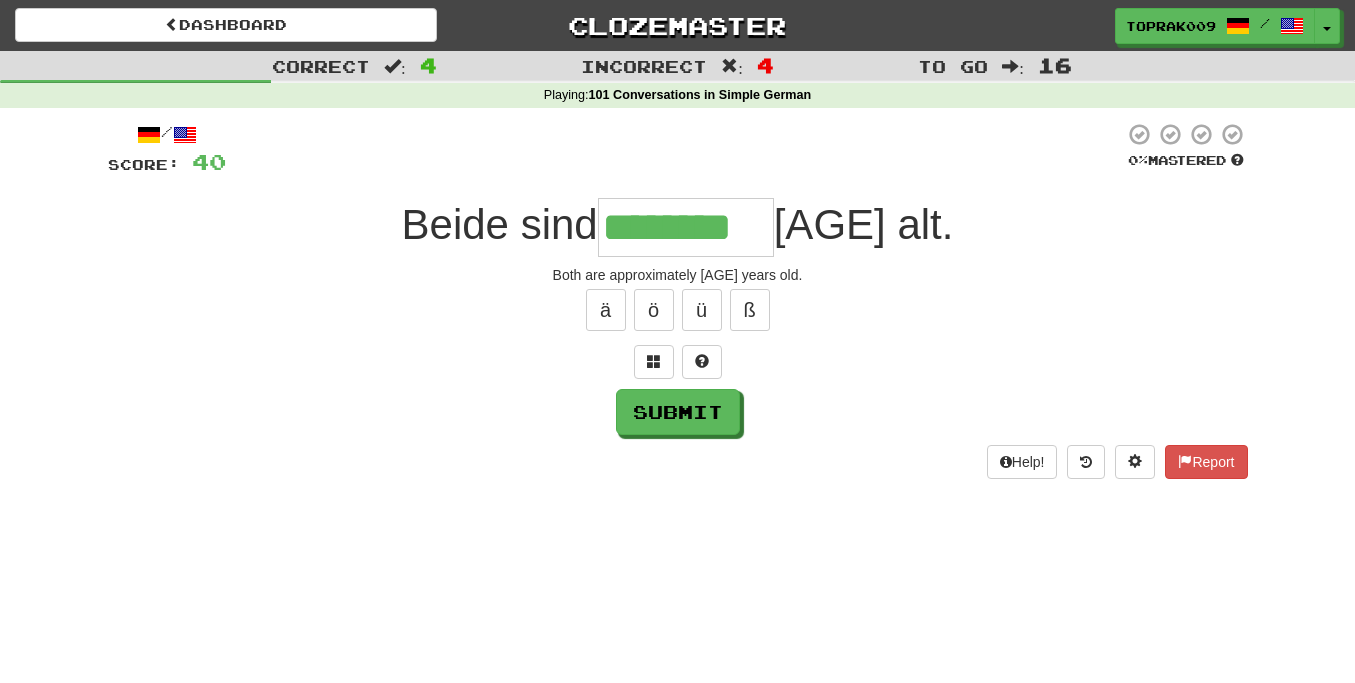 type on "********" 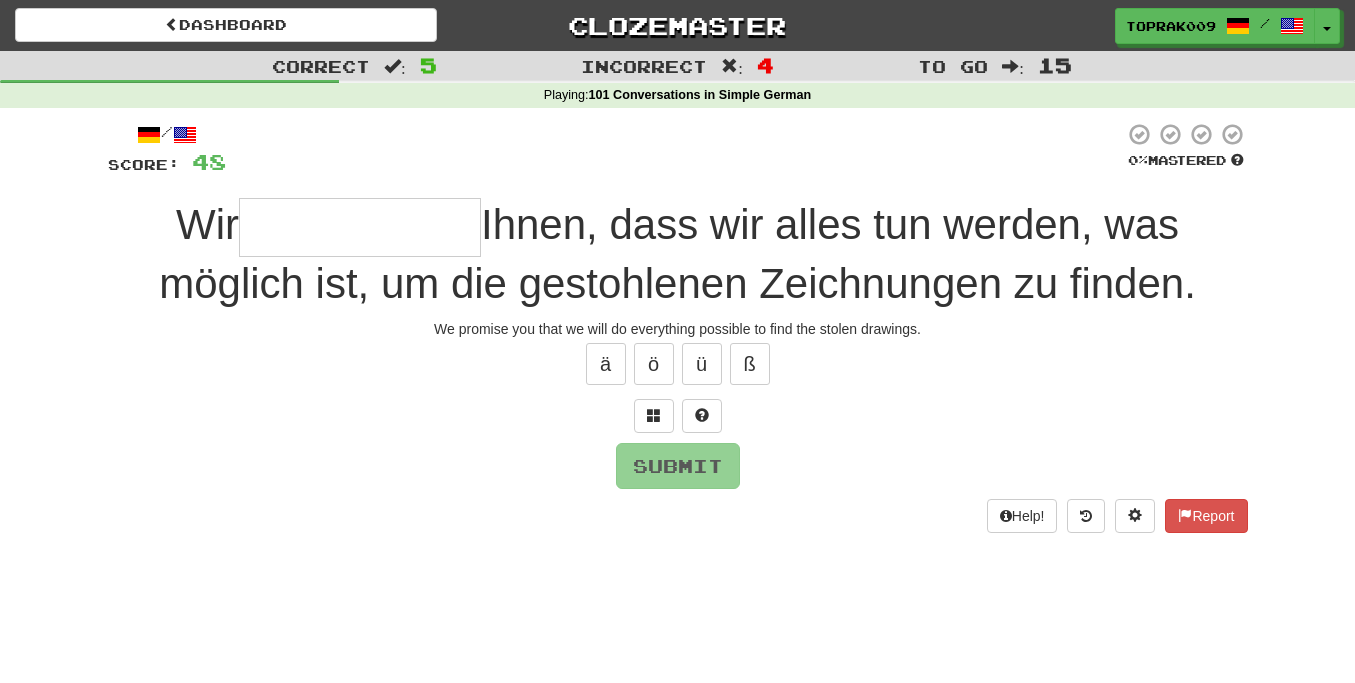 type on "**********" 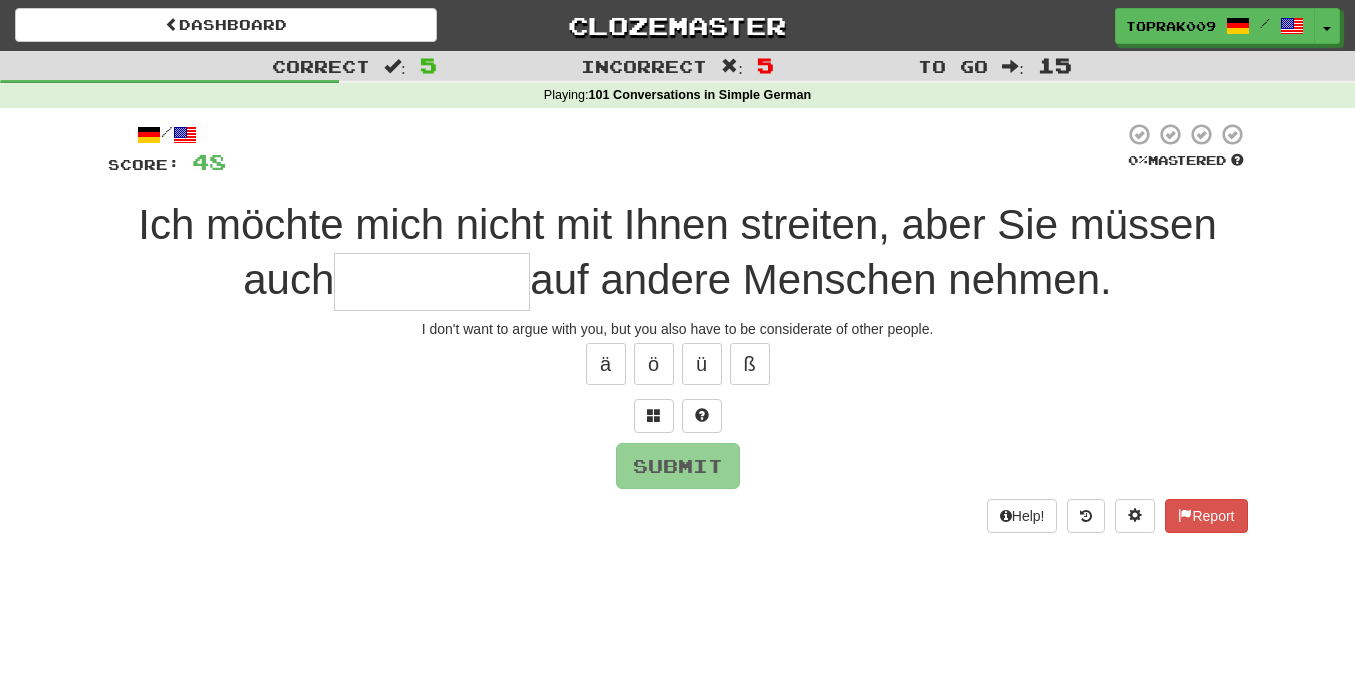 type on "*********" 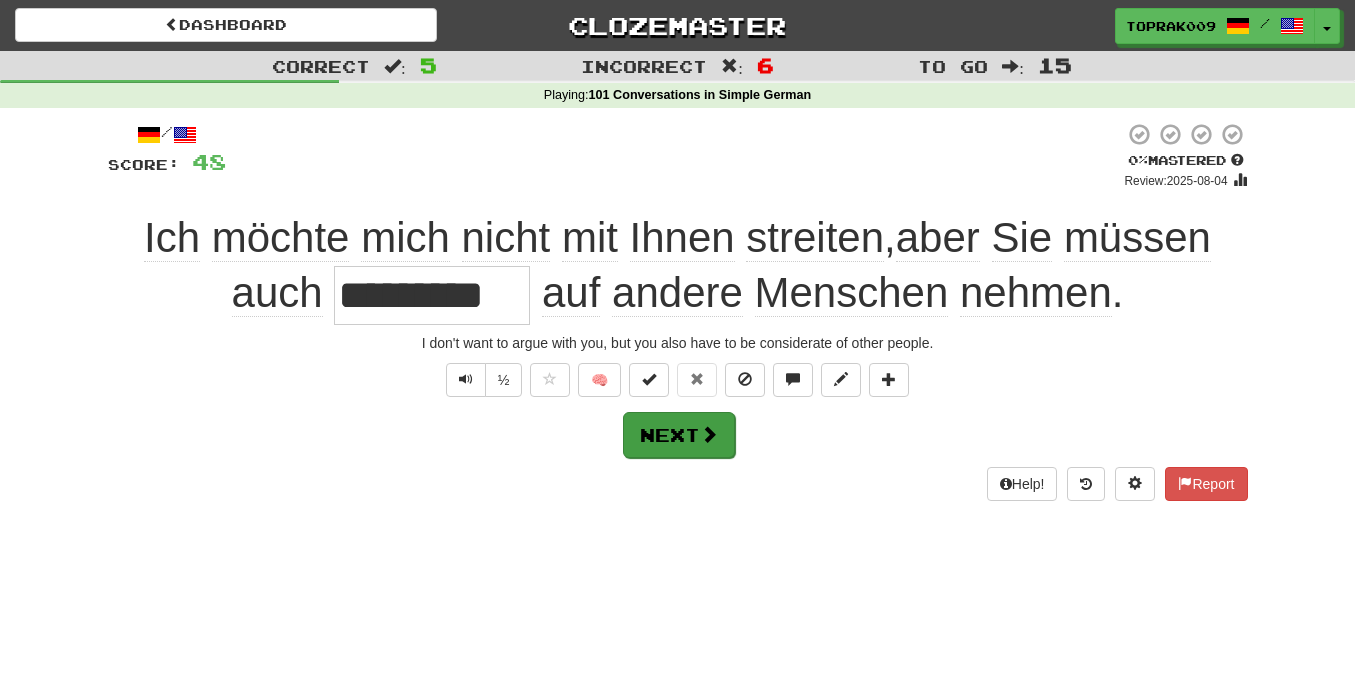 click on "Next" at bounding box center [679, 435] 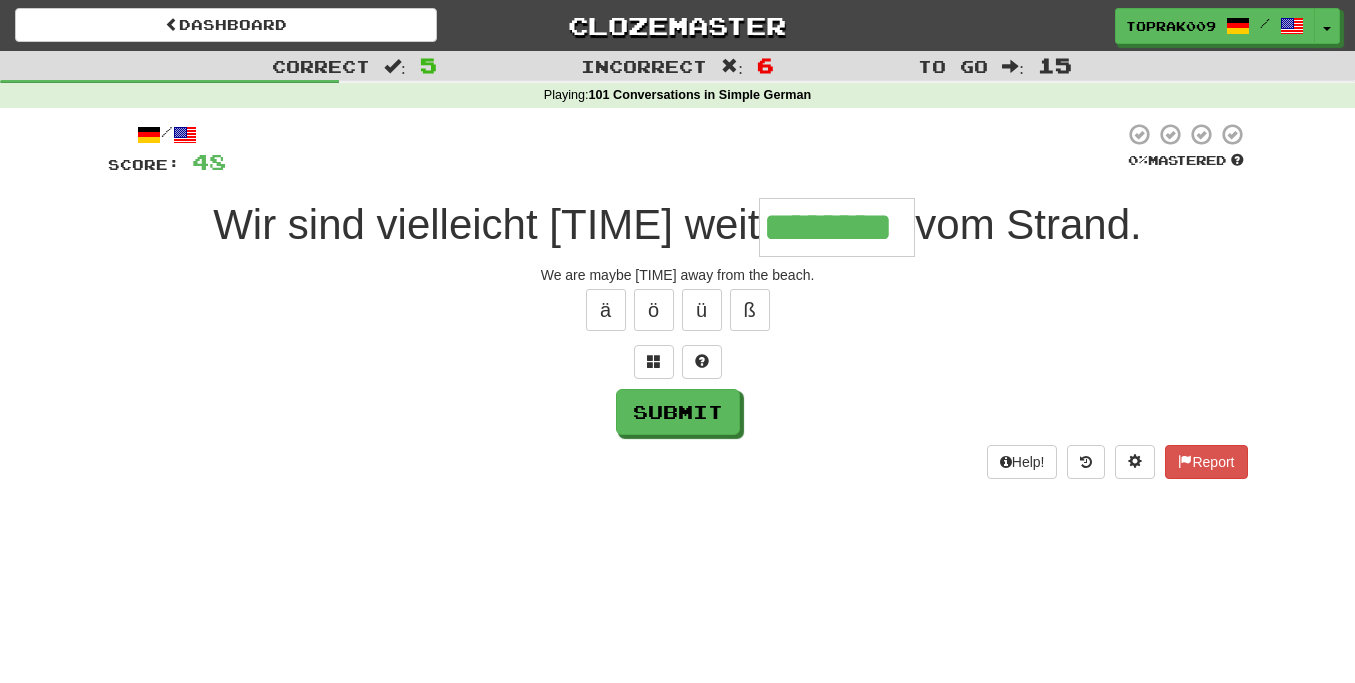 type on "********" 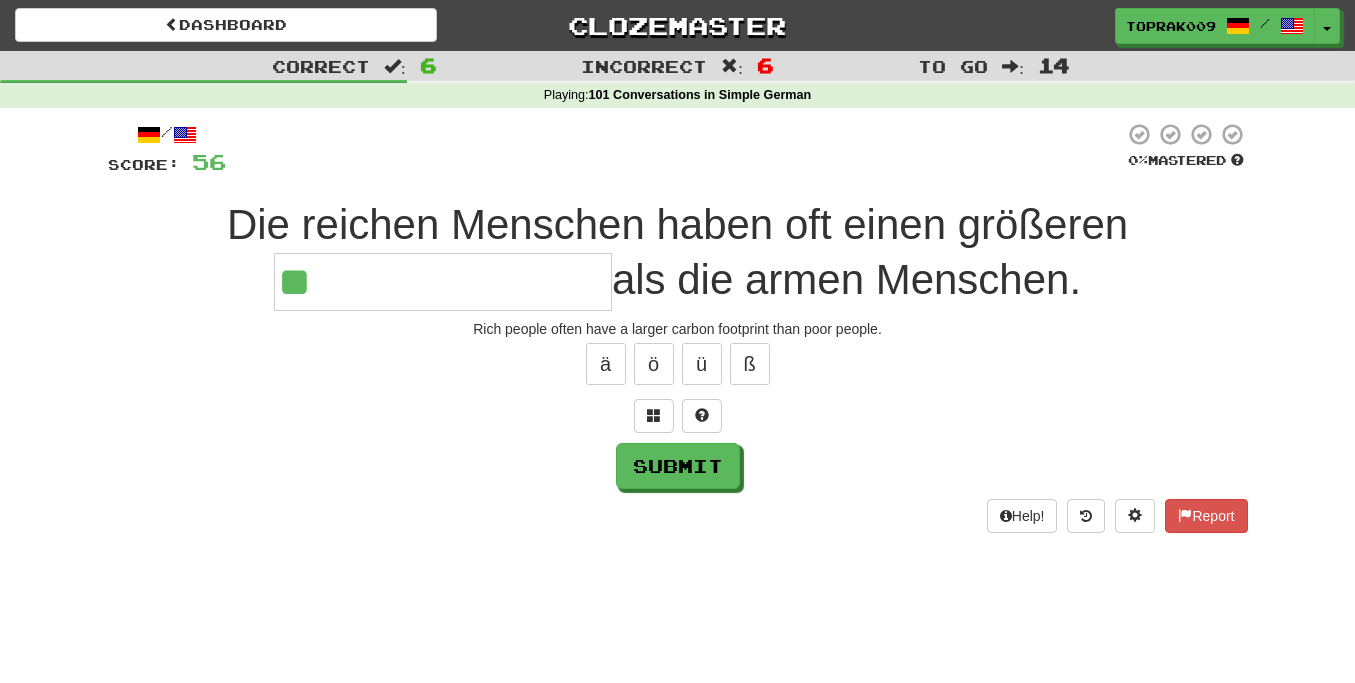 type on "**********" 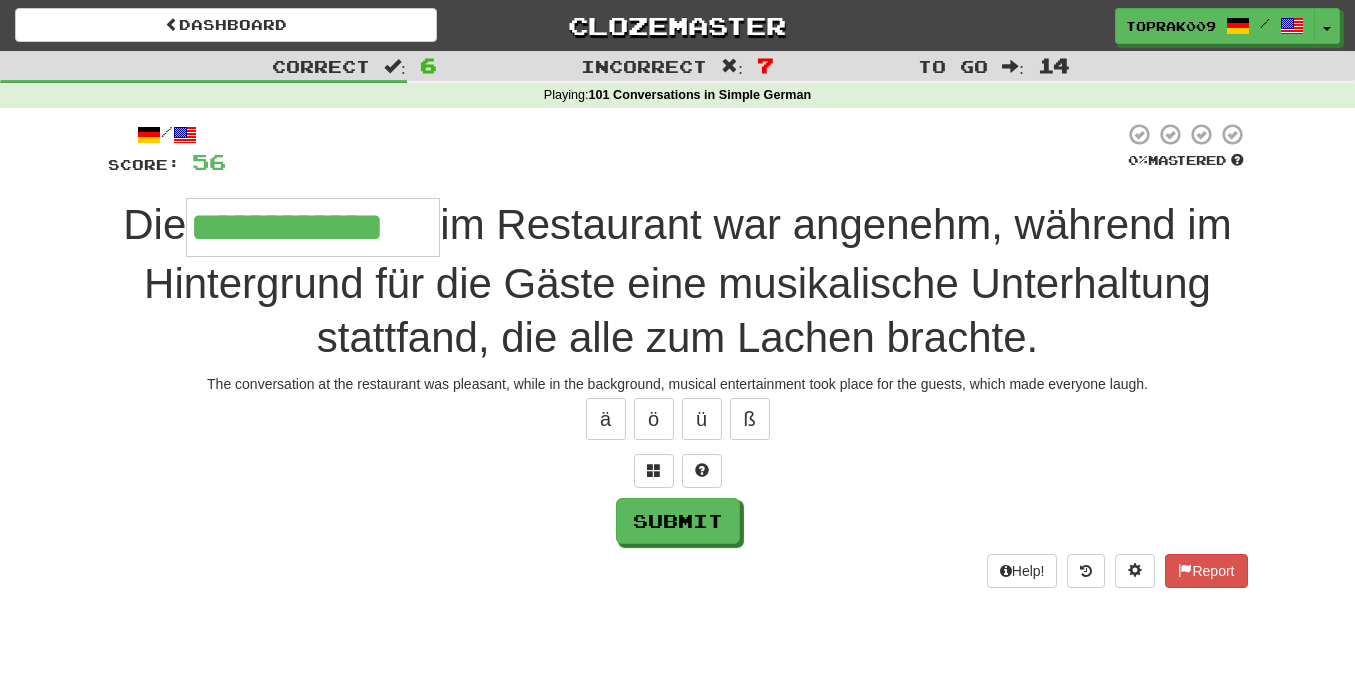 type on "**********" 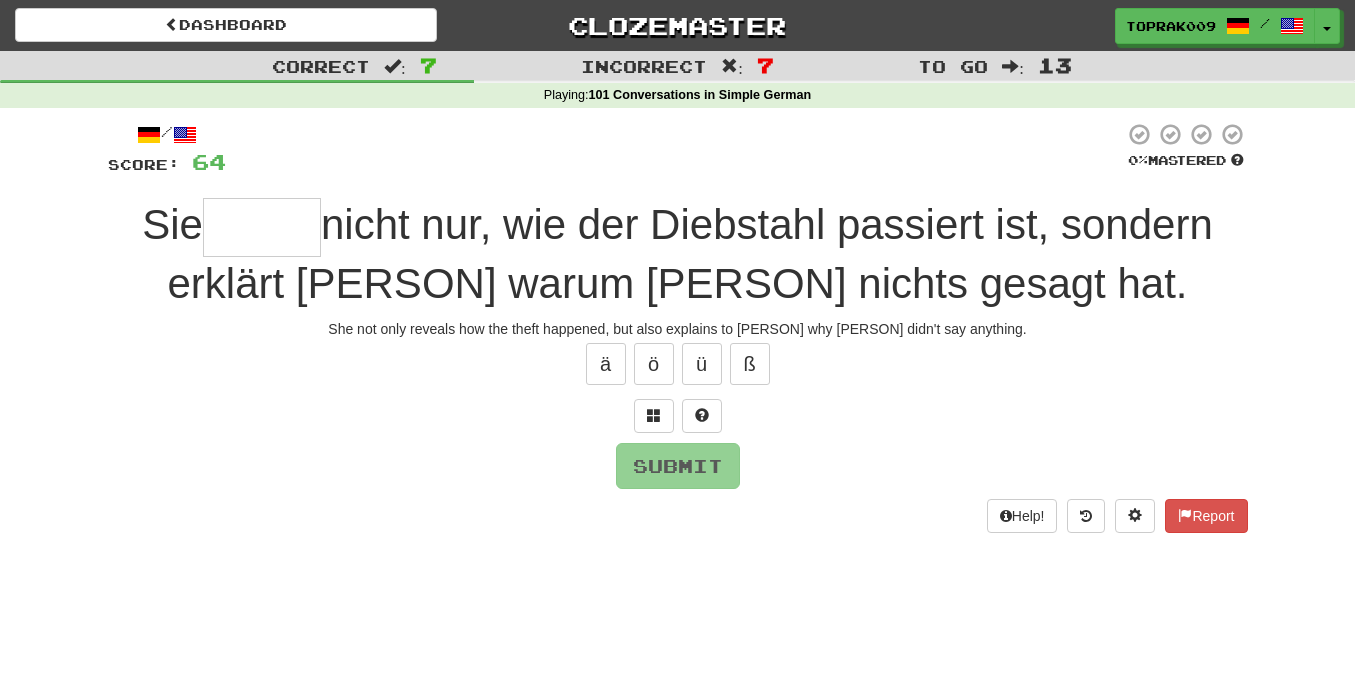 type on "******" 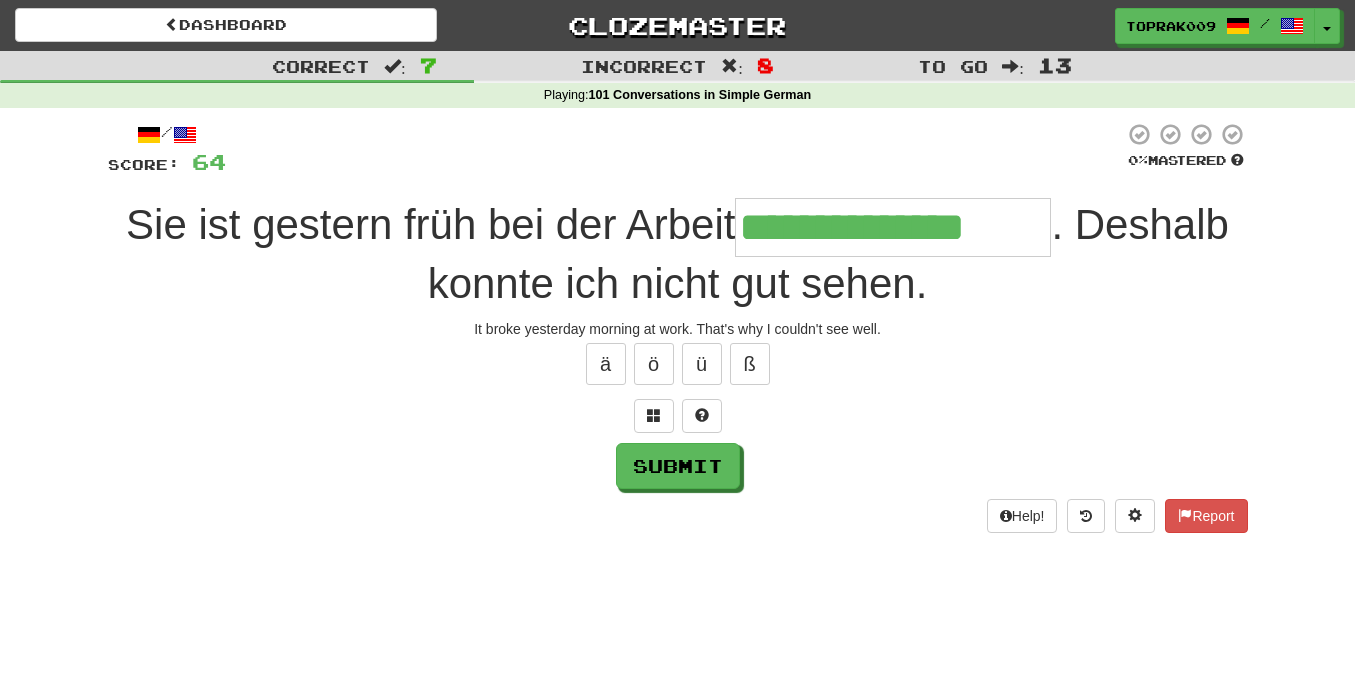 type on "**********" 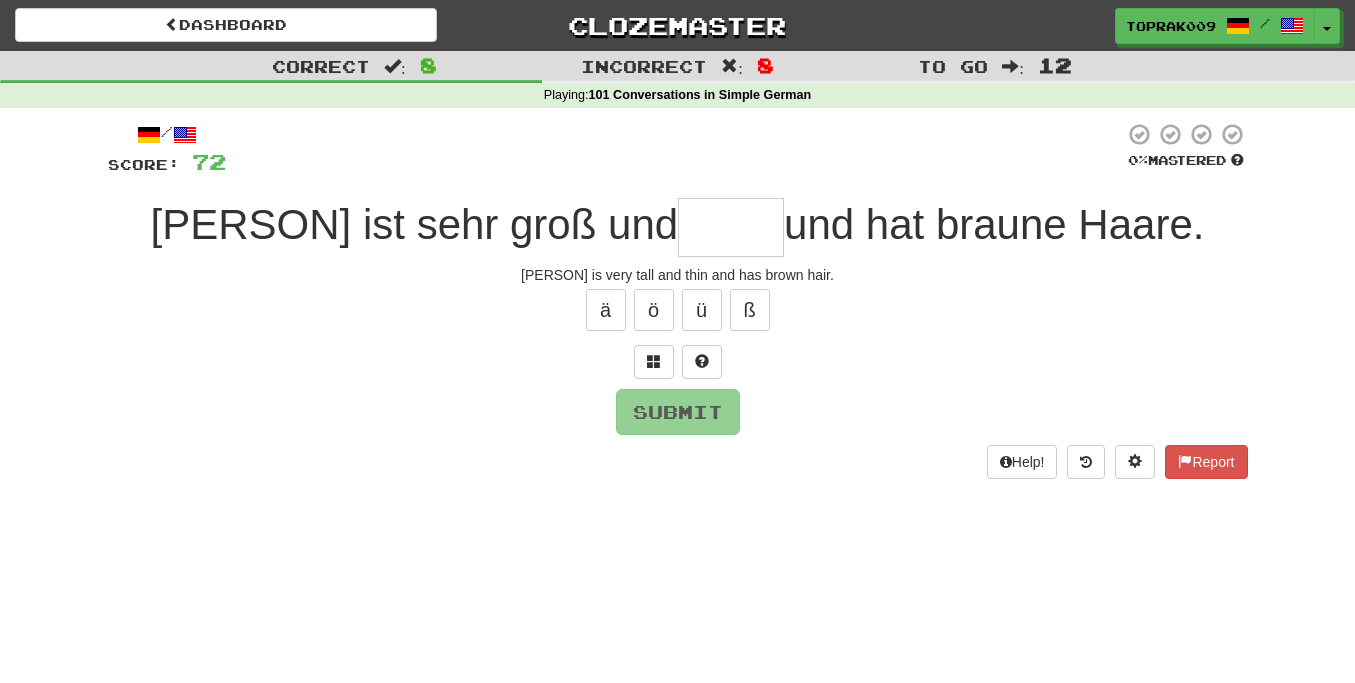 type on "****" 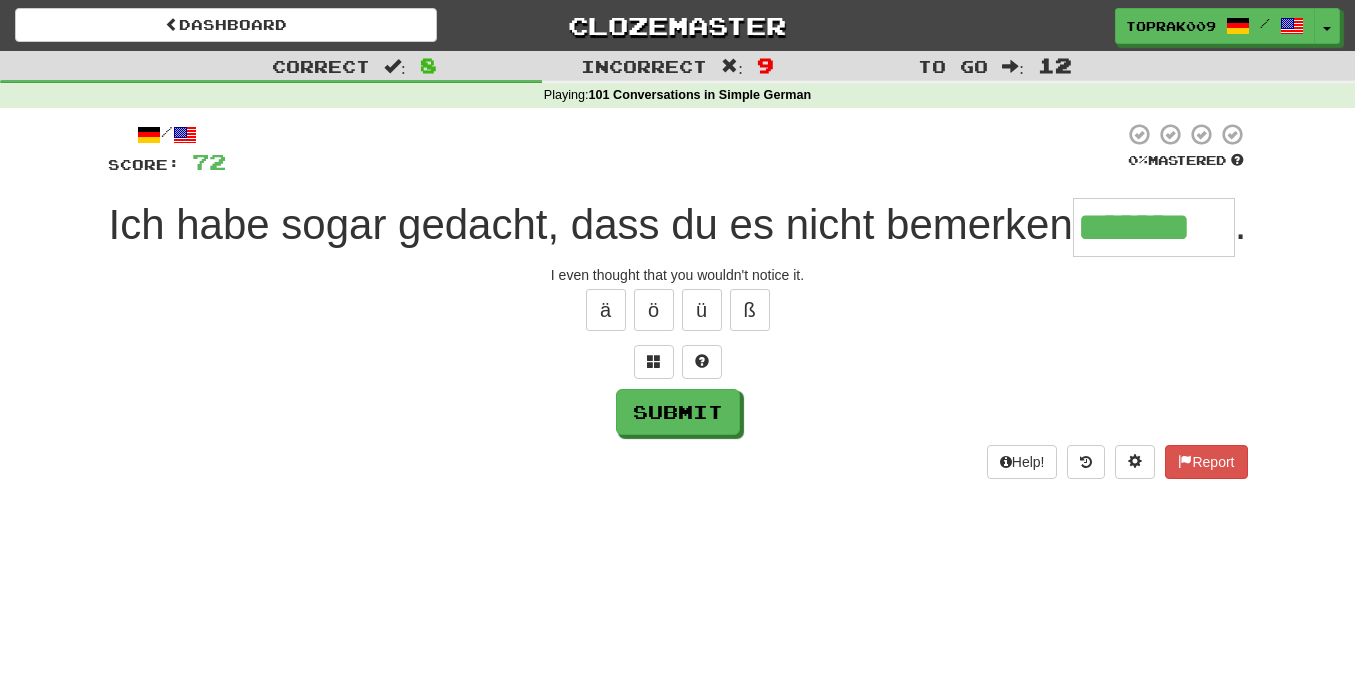 type on "*******" 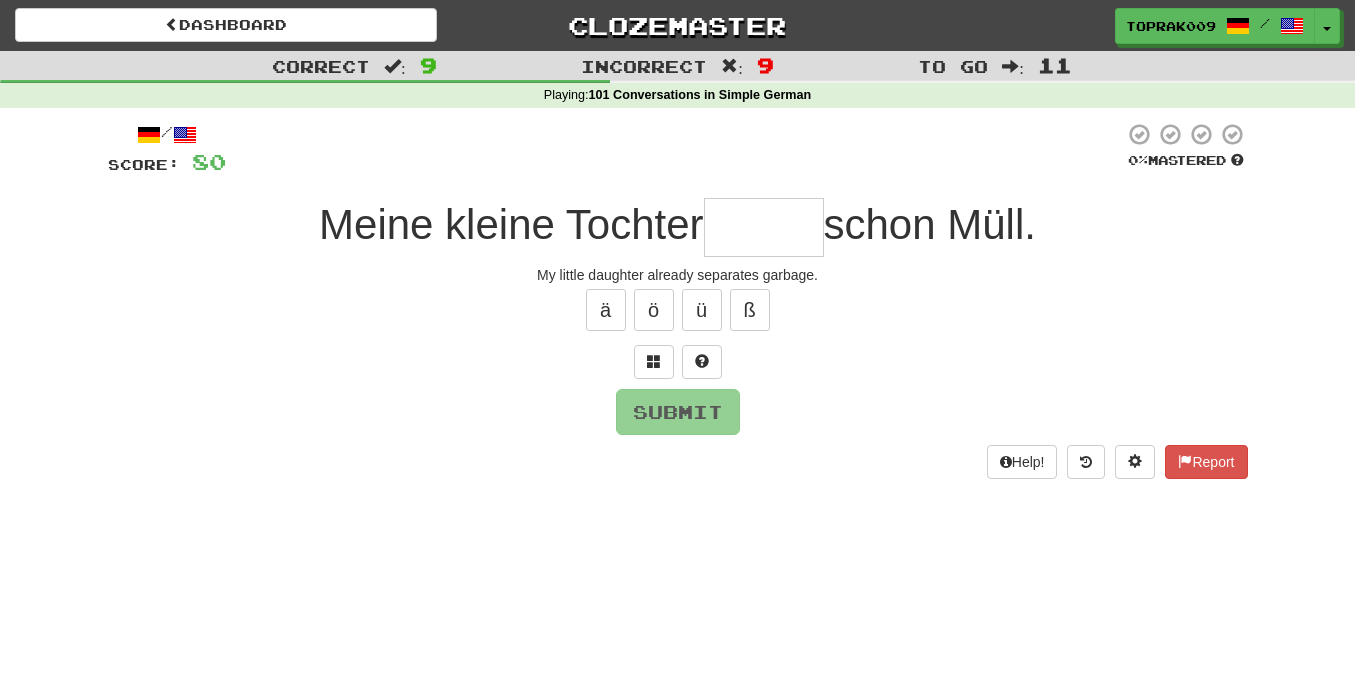 type on "******" 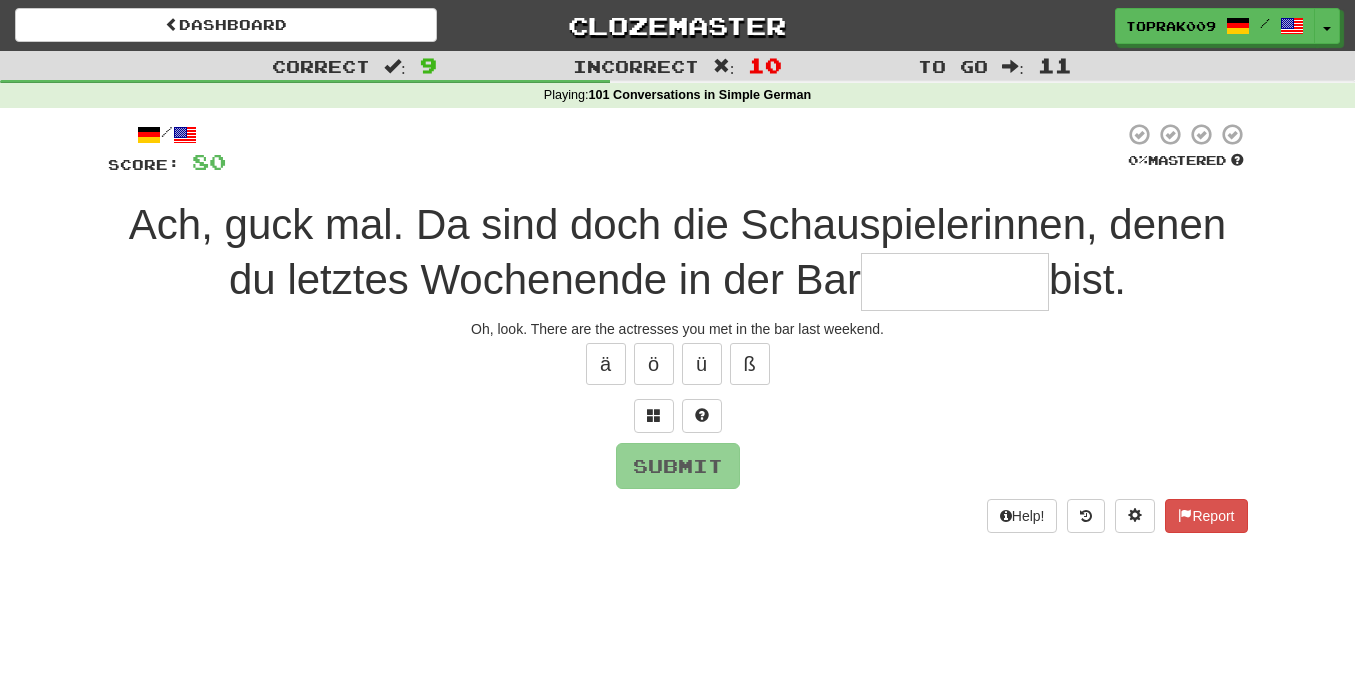 type on "*" 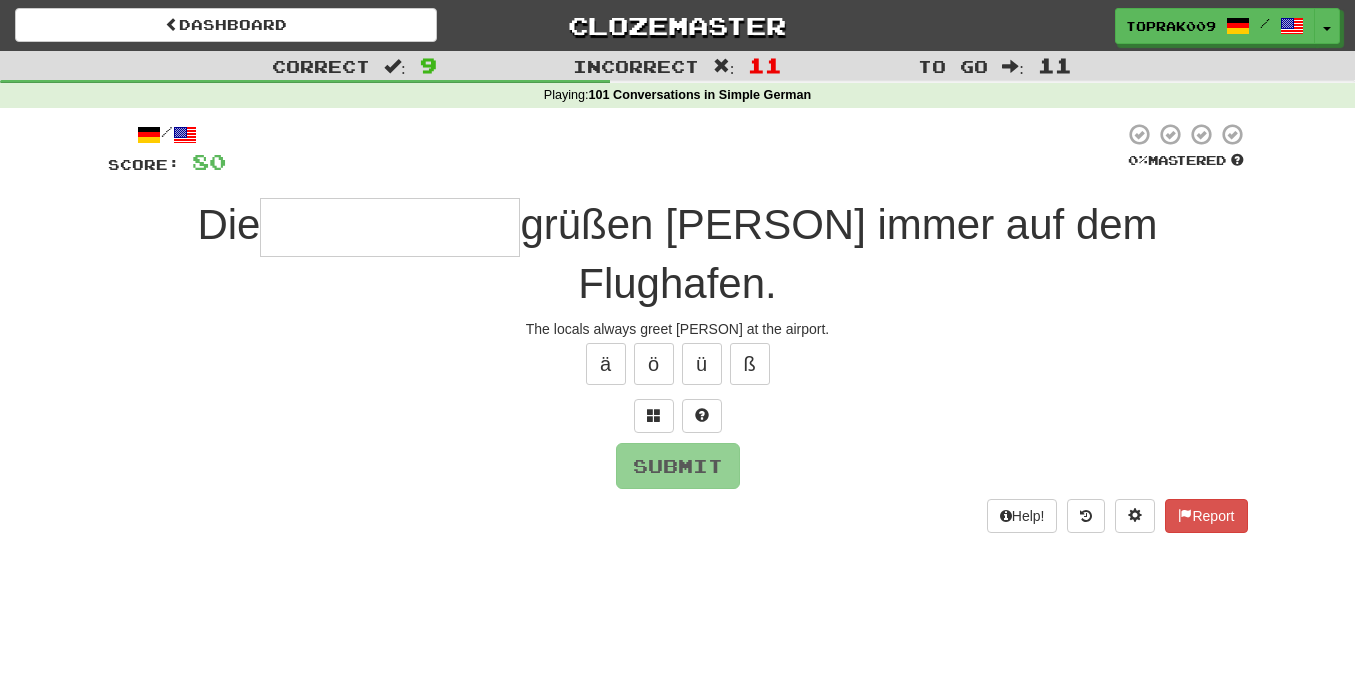 type on "*" 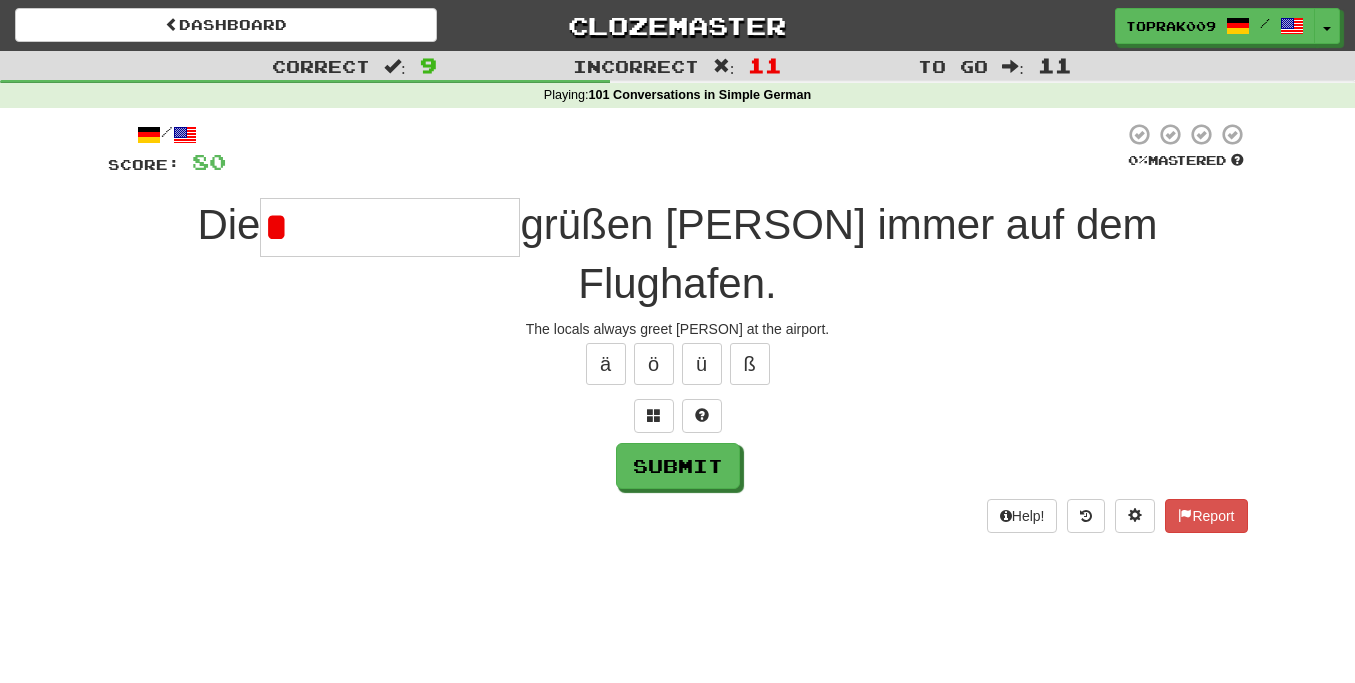 type on "**********" 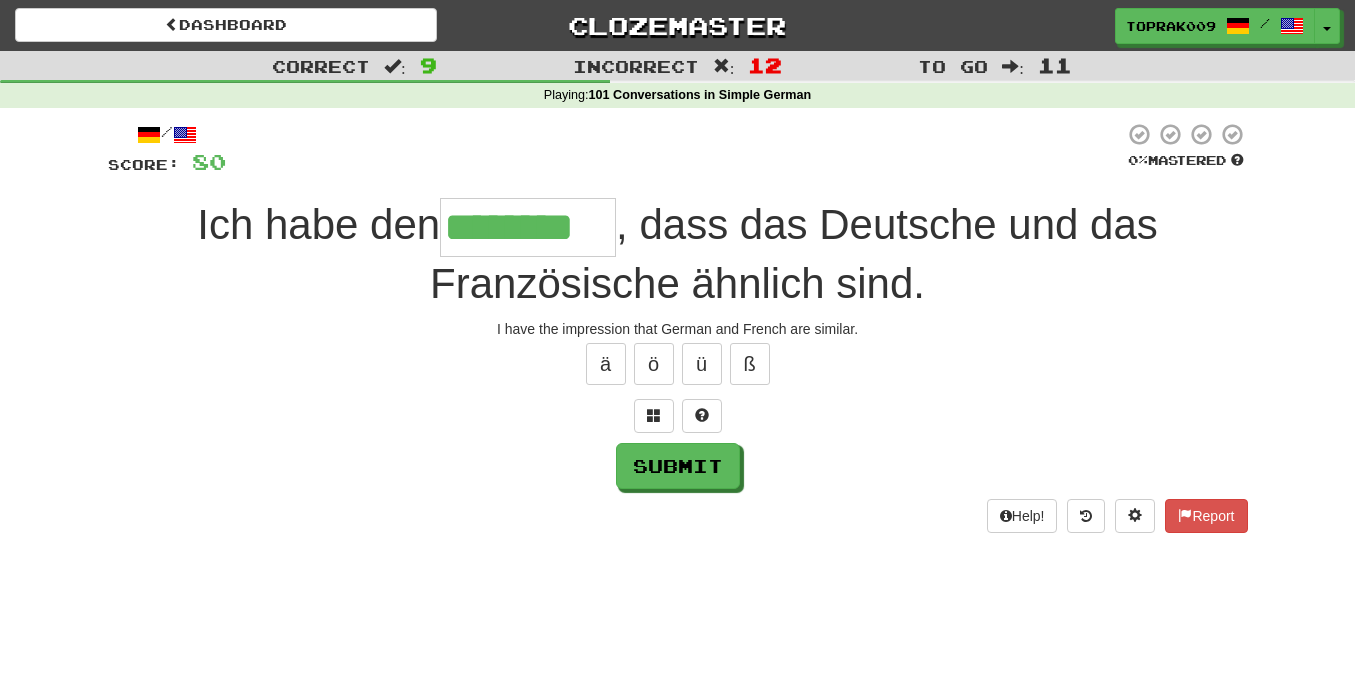 type on "********" 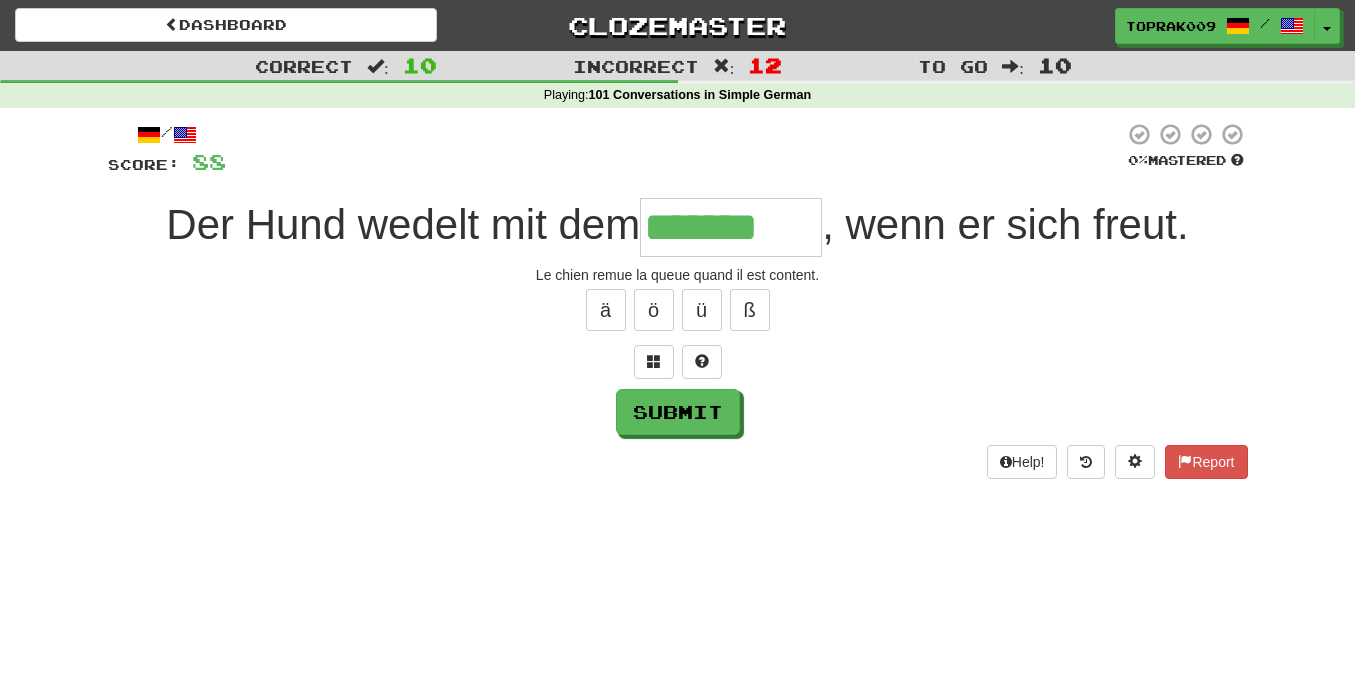 type on "*******" 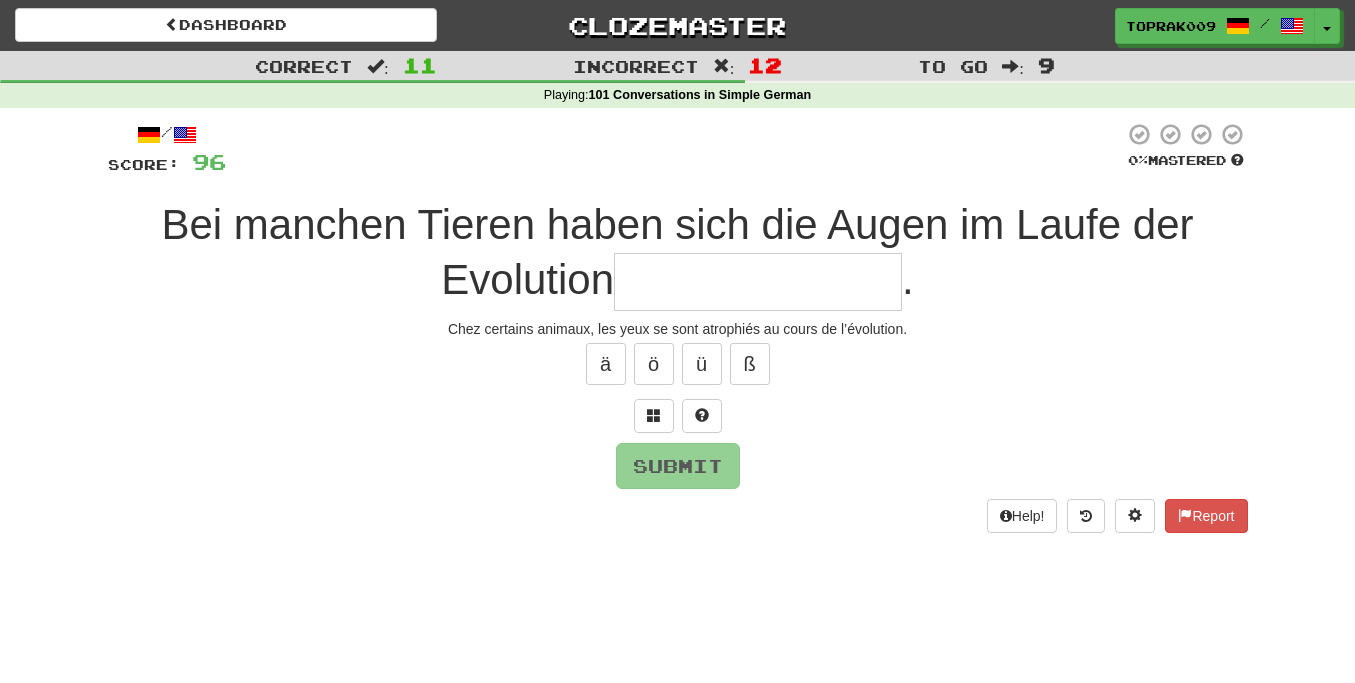 type on "**********" 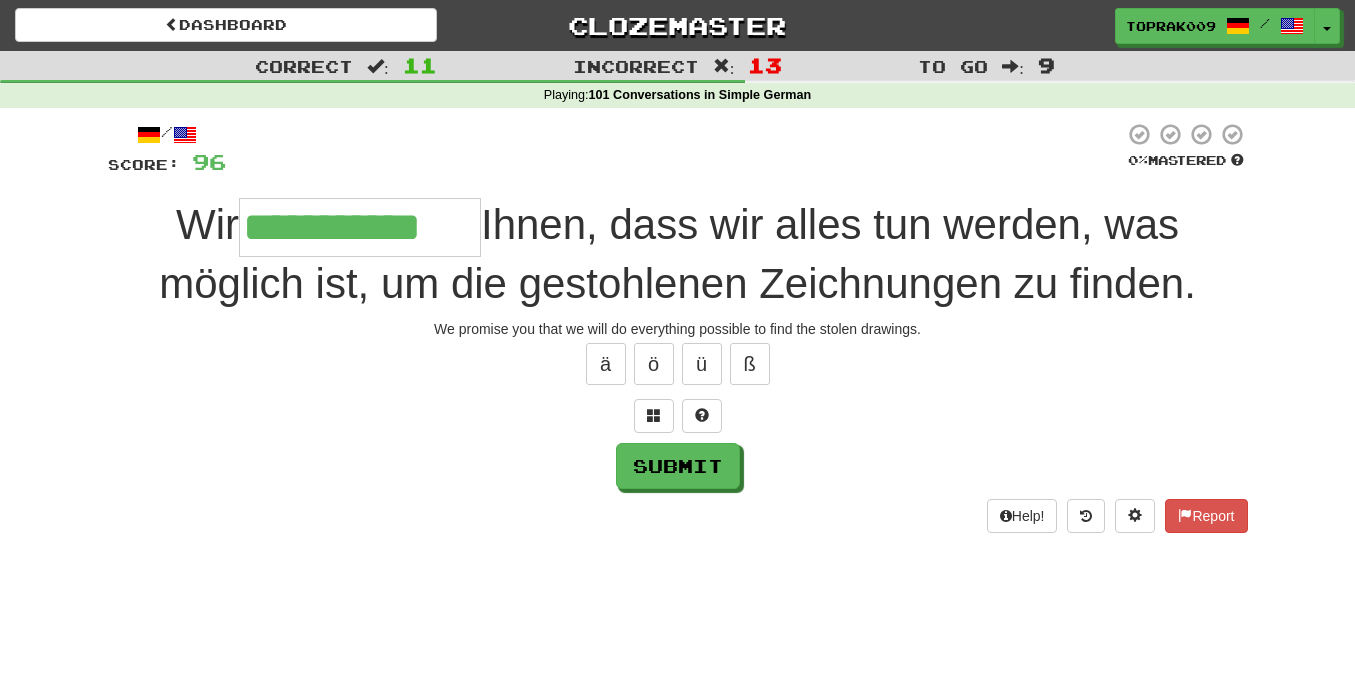 type on "**********" 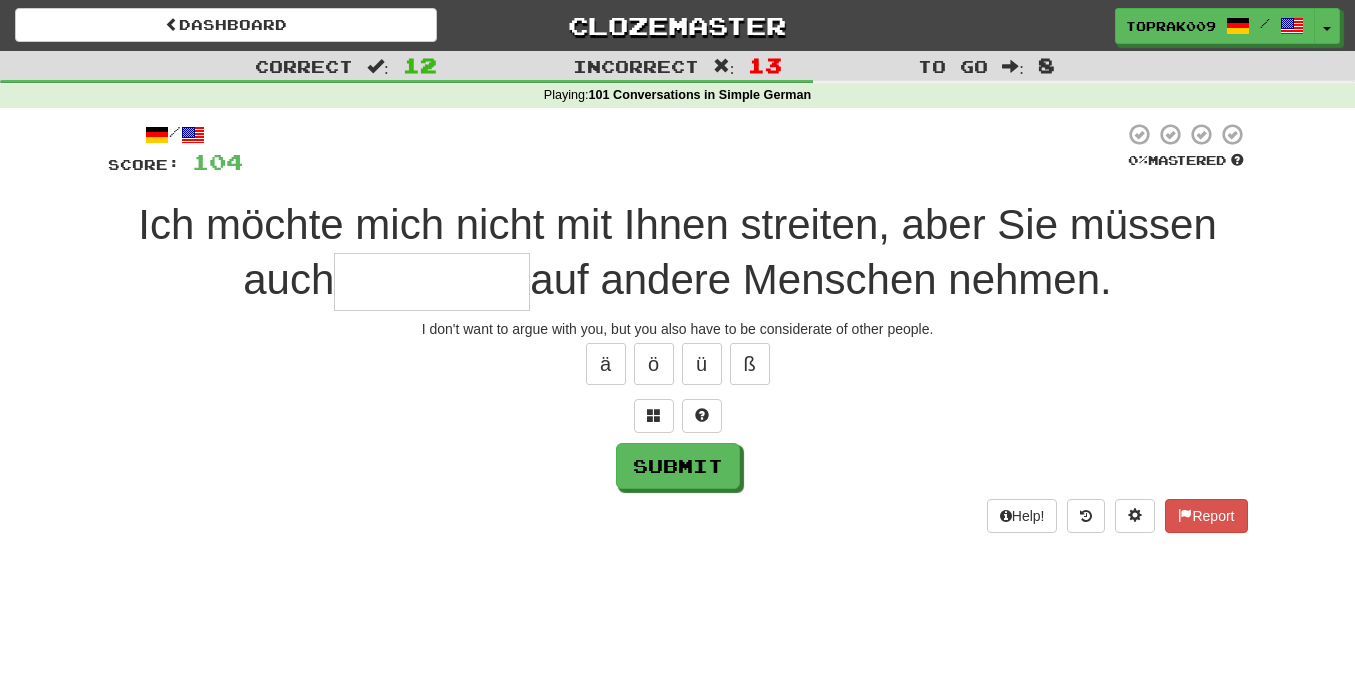 type on "*" 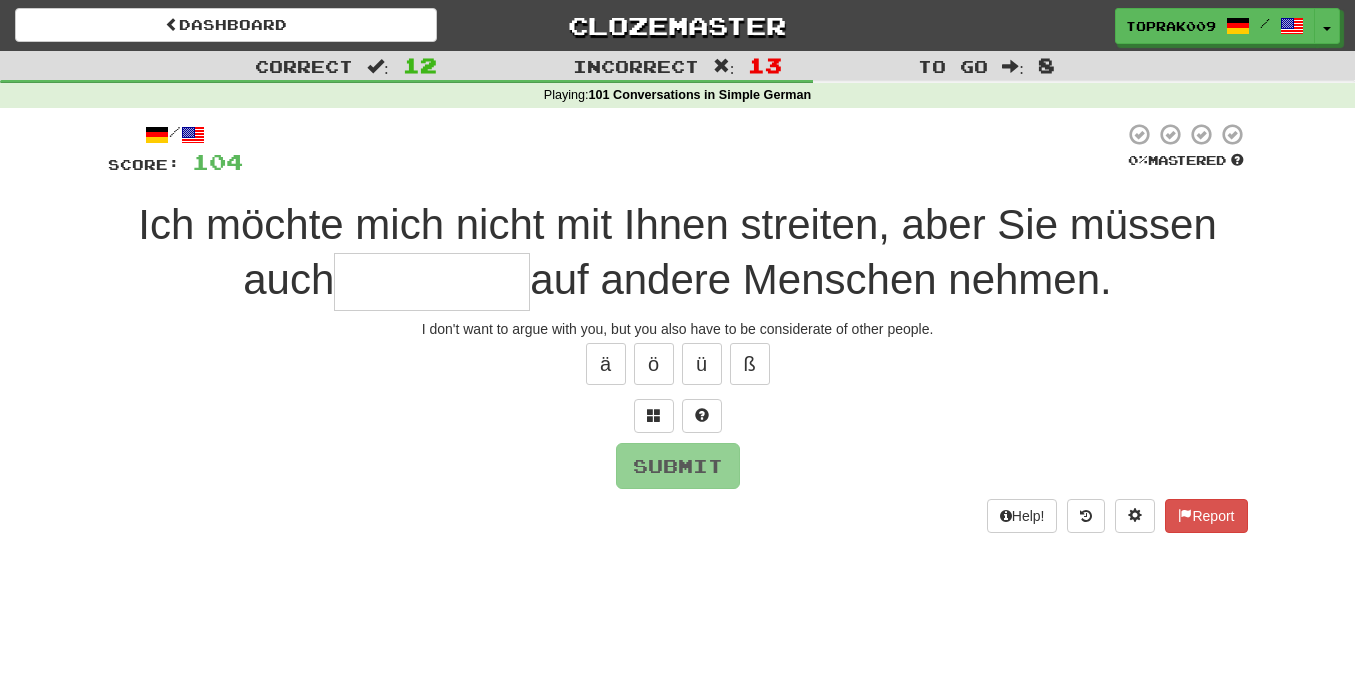 type on "*********" 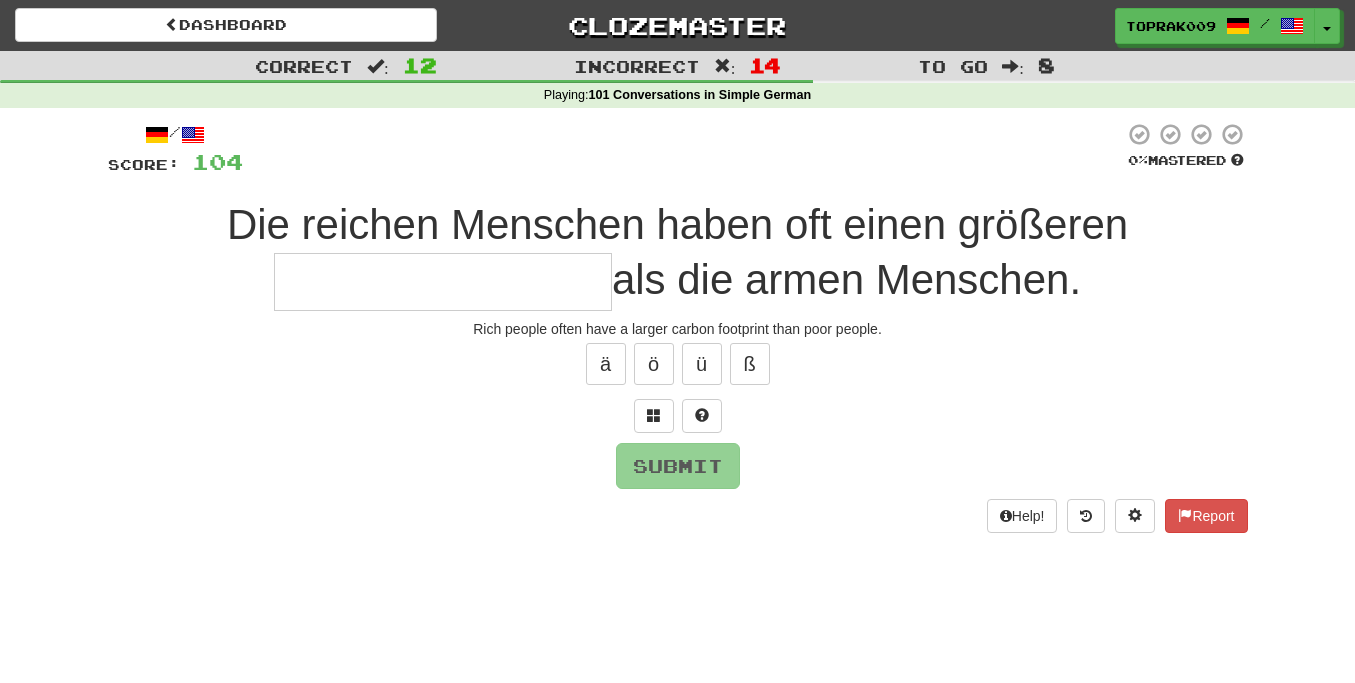 type on "**********" 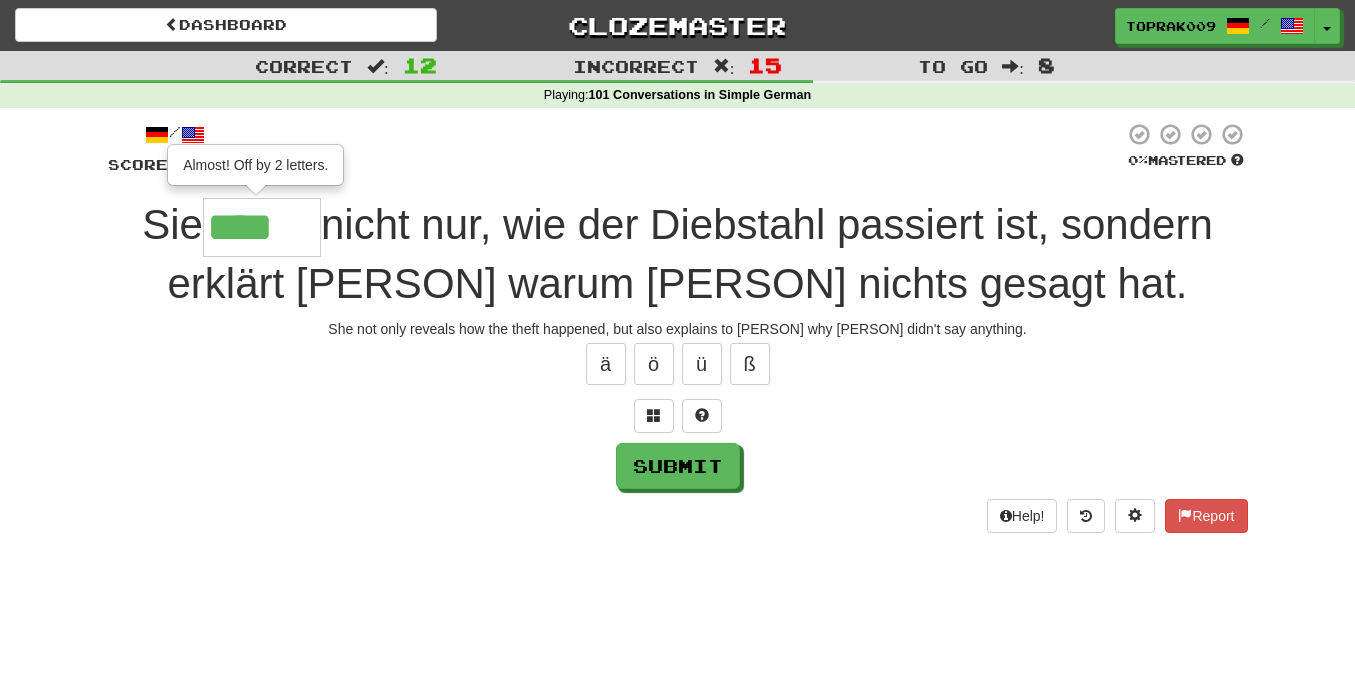 type on "******" 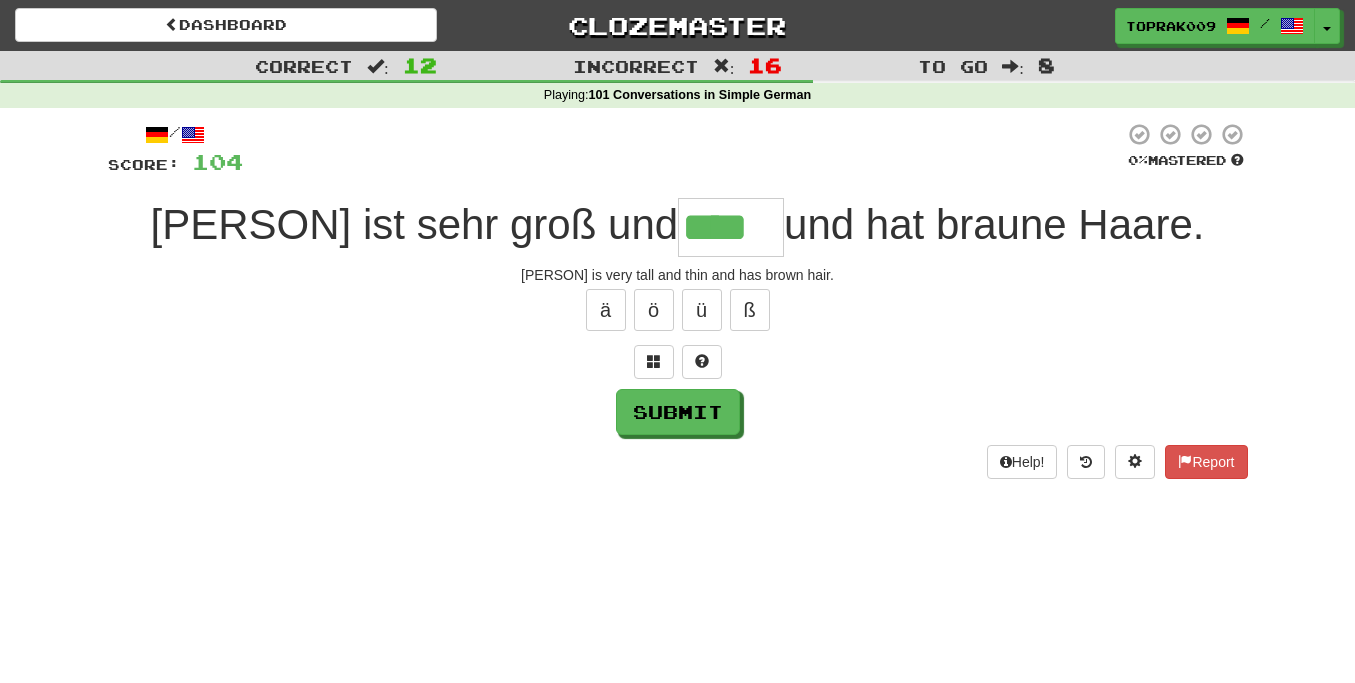 type on "****" 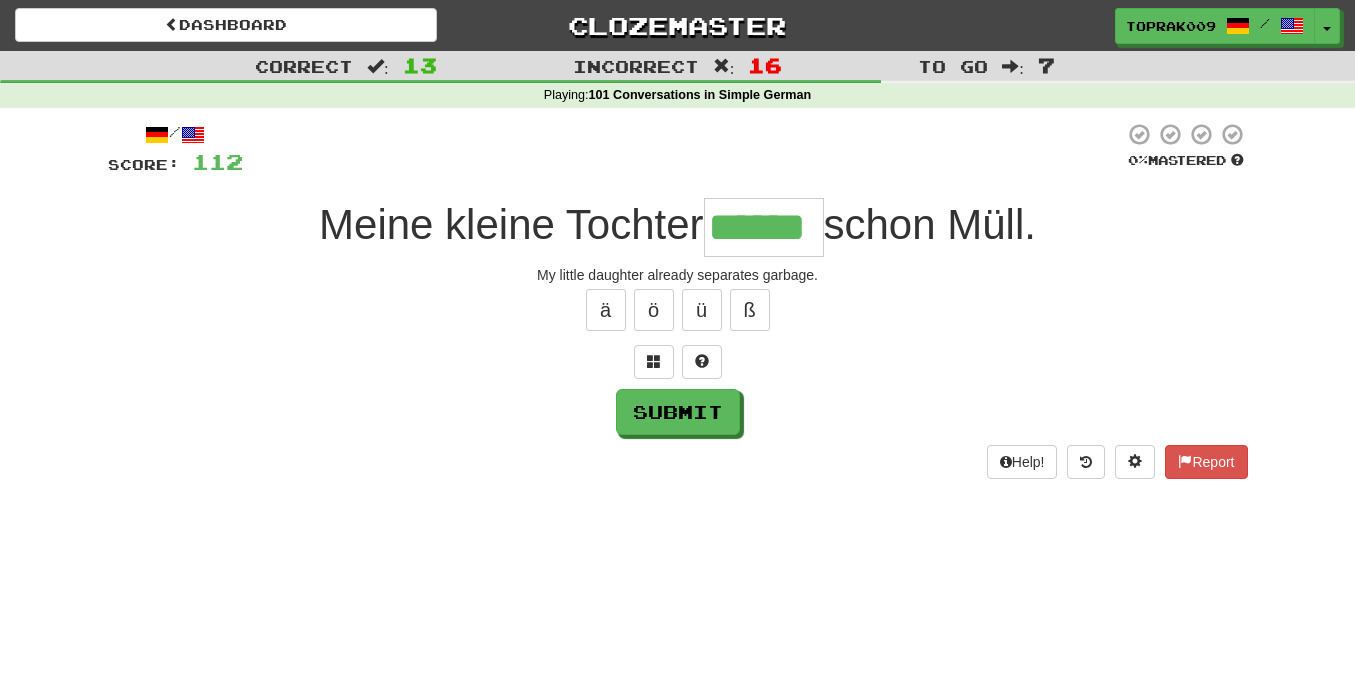 type on "******" 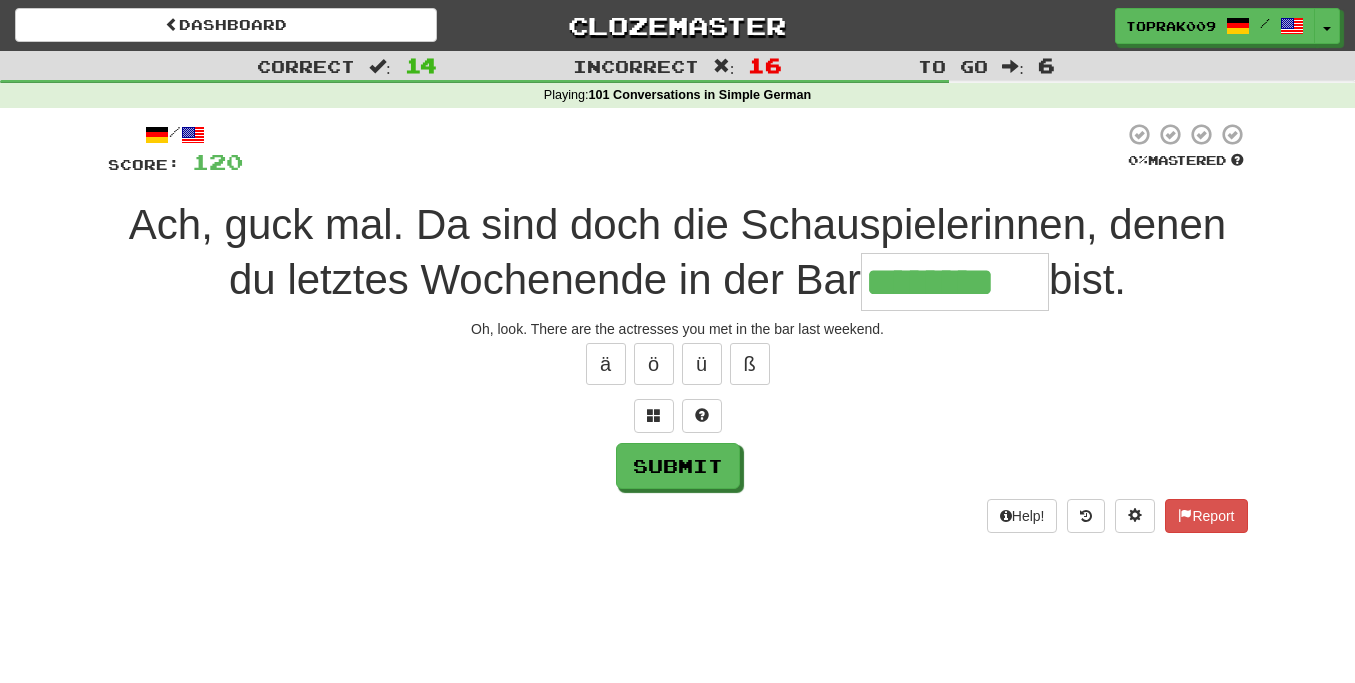 type on "********" 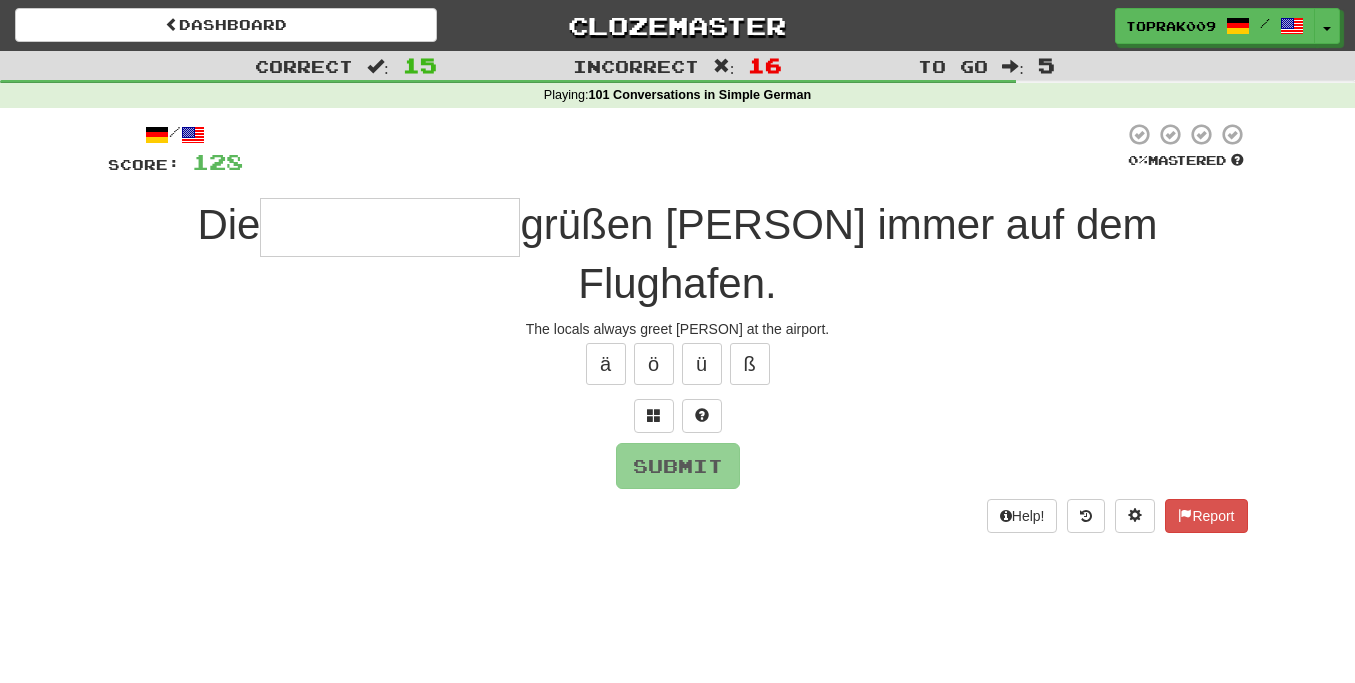 type on "**********" 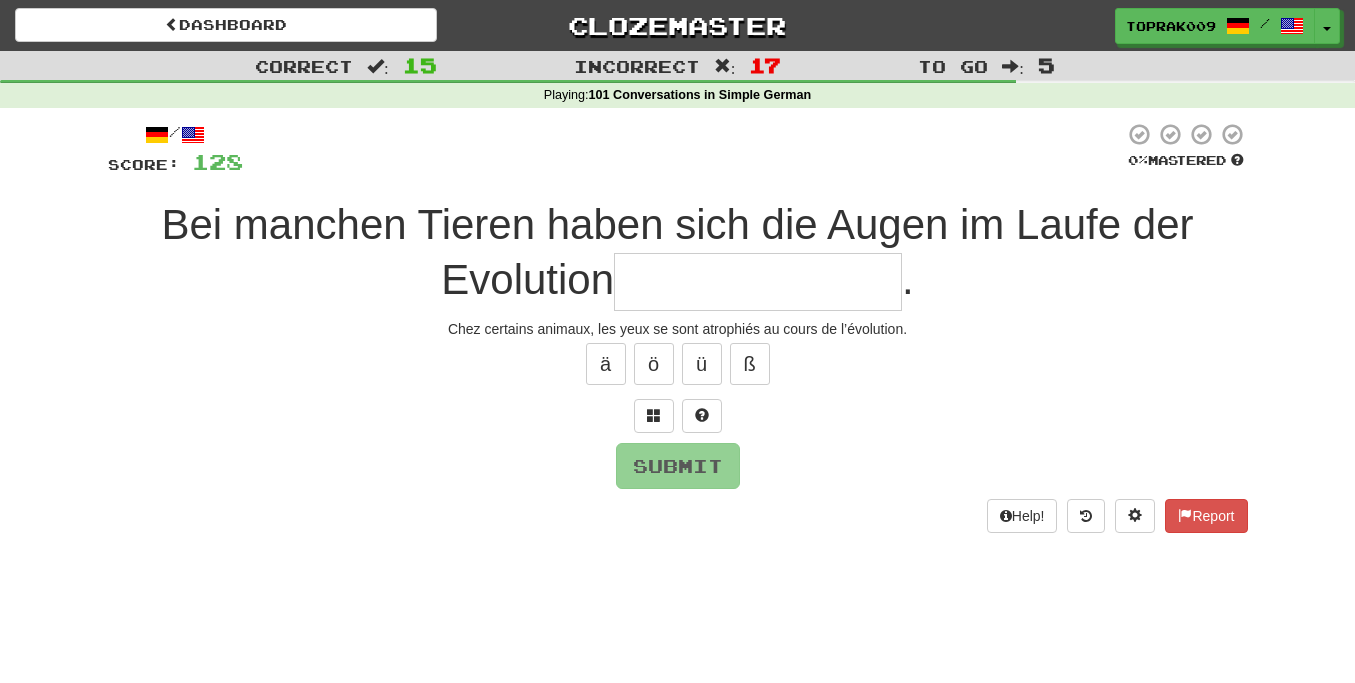 type on "**********" 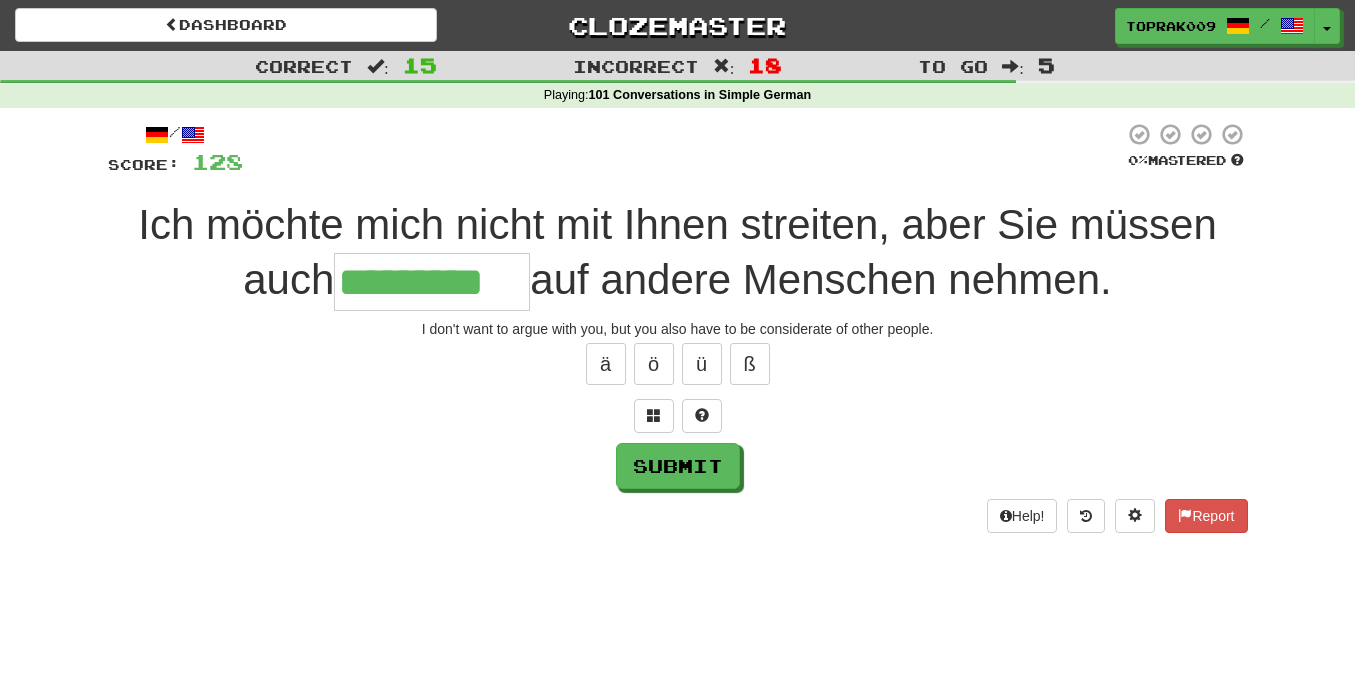 type on "*********" 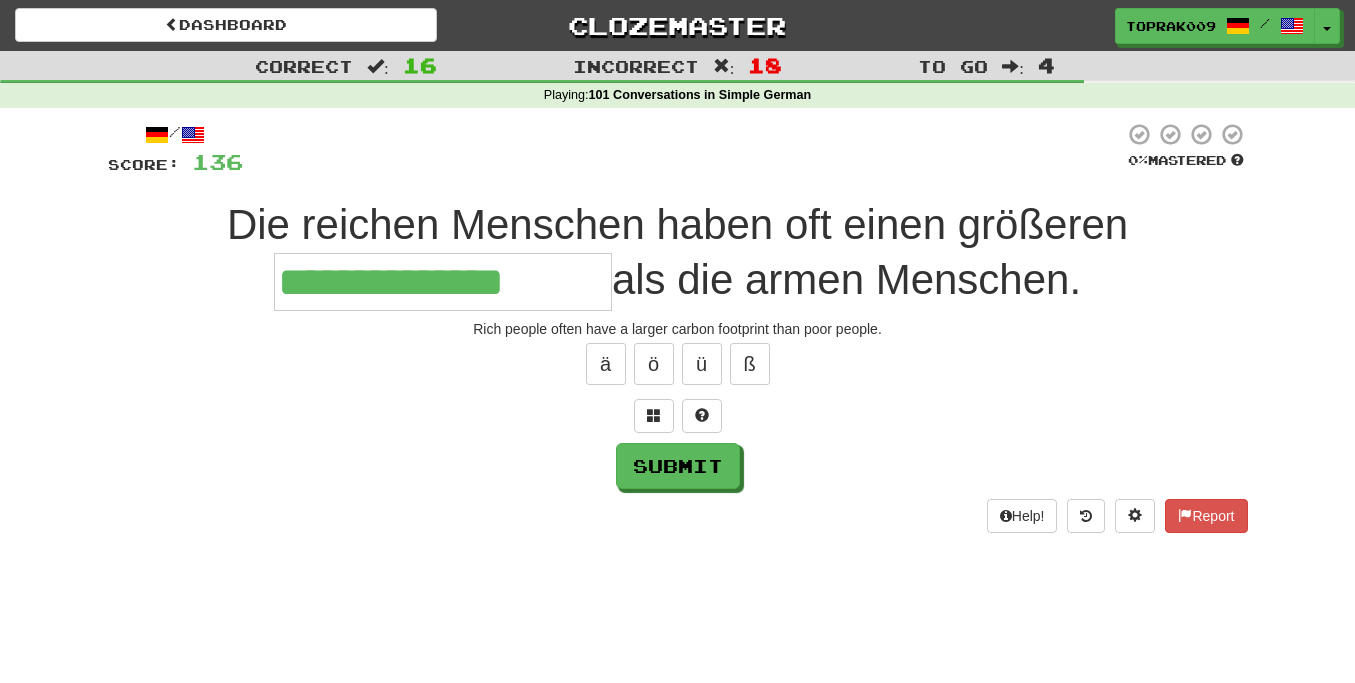 type on "**********" 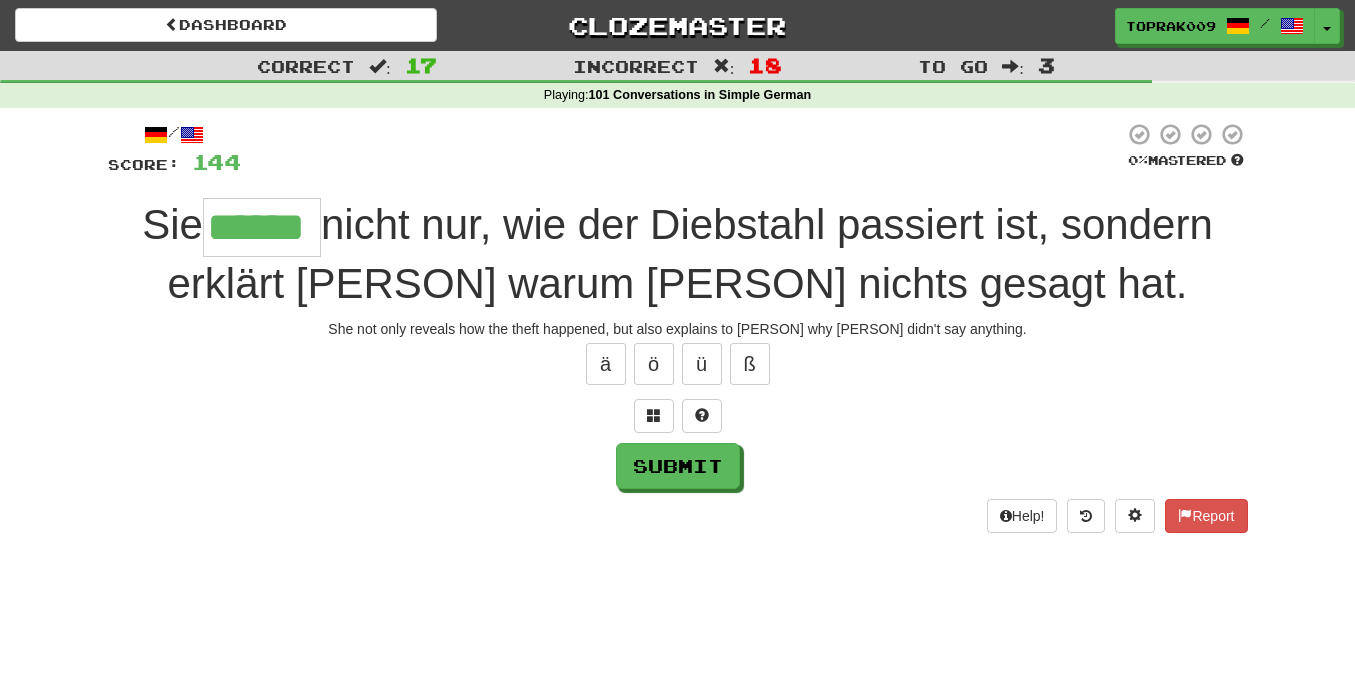 type on "******" 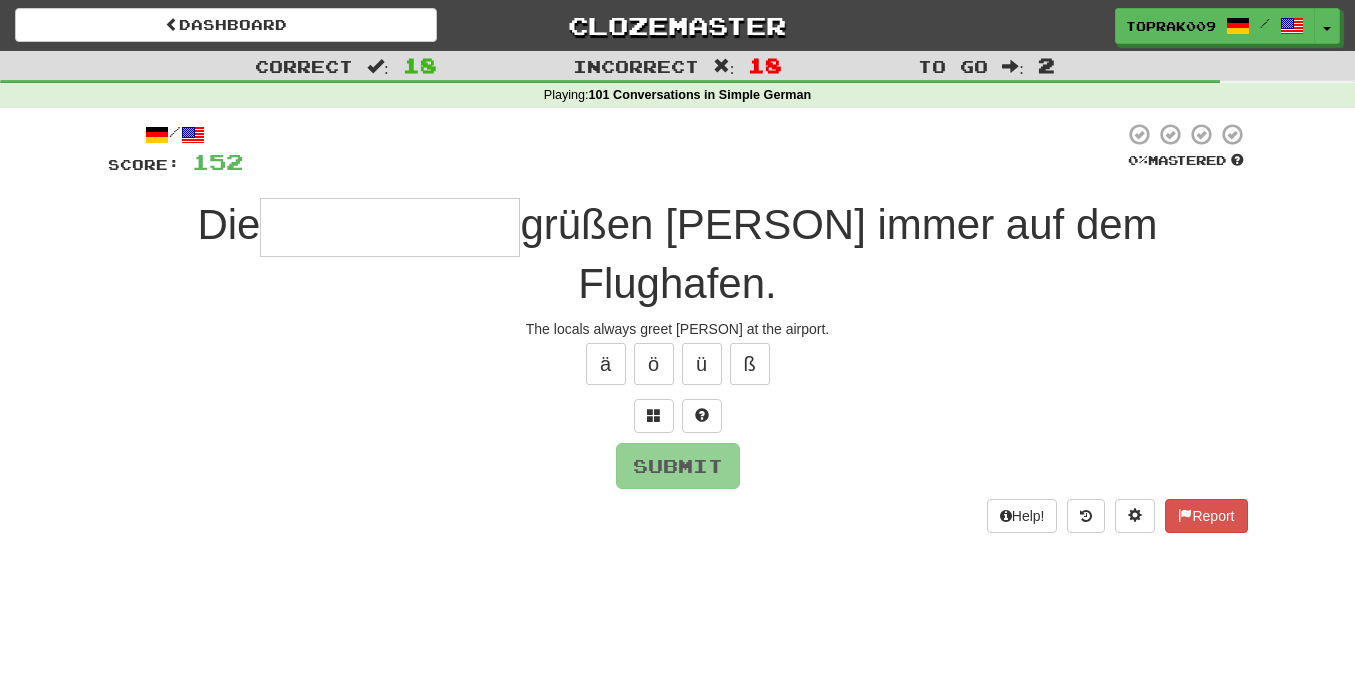type on "*" 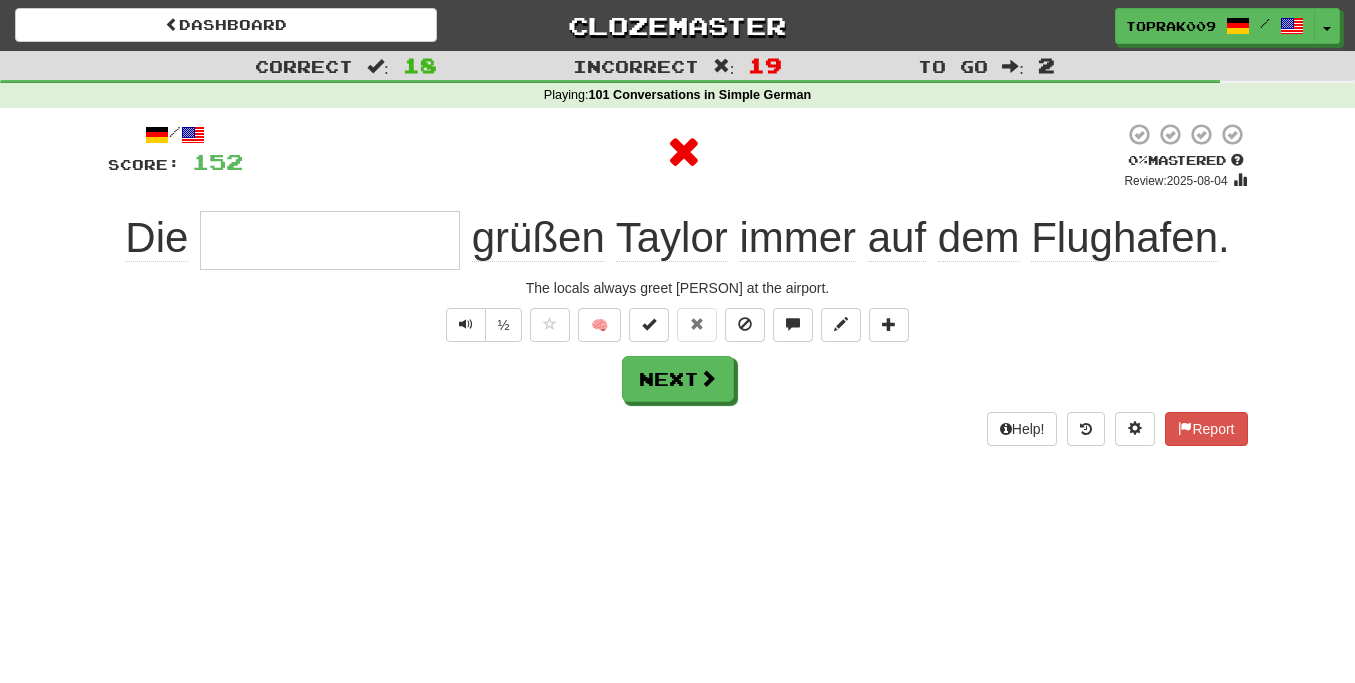 type on "**********" 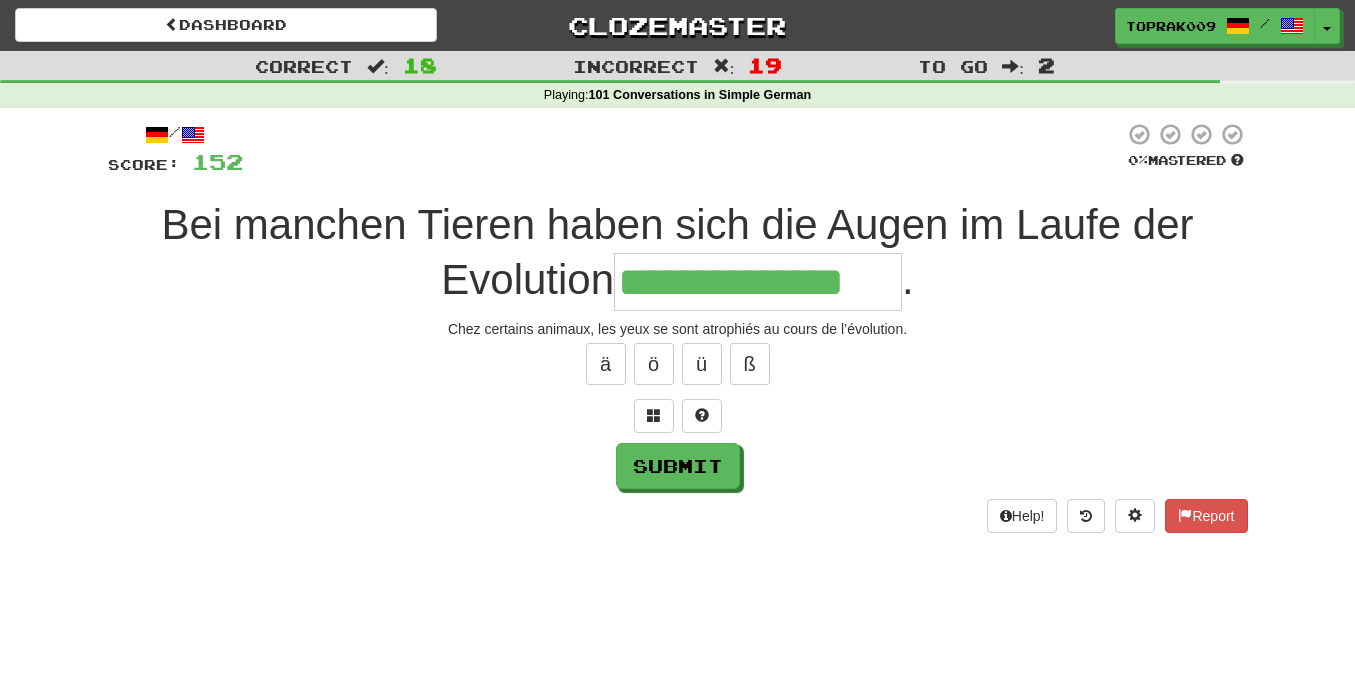 type on "**********" 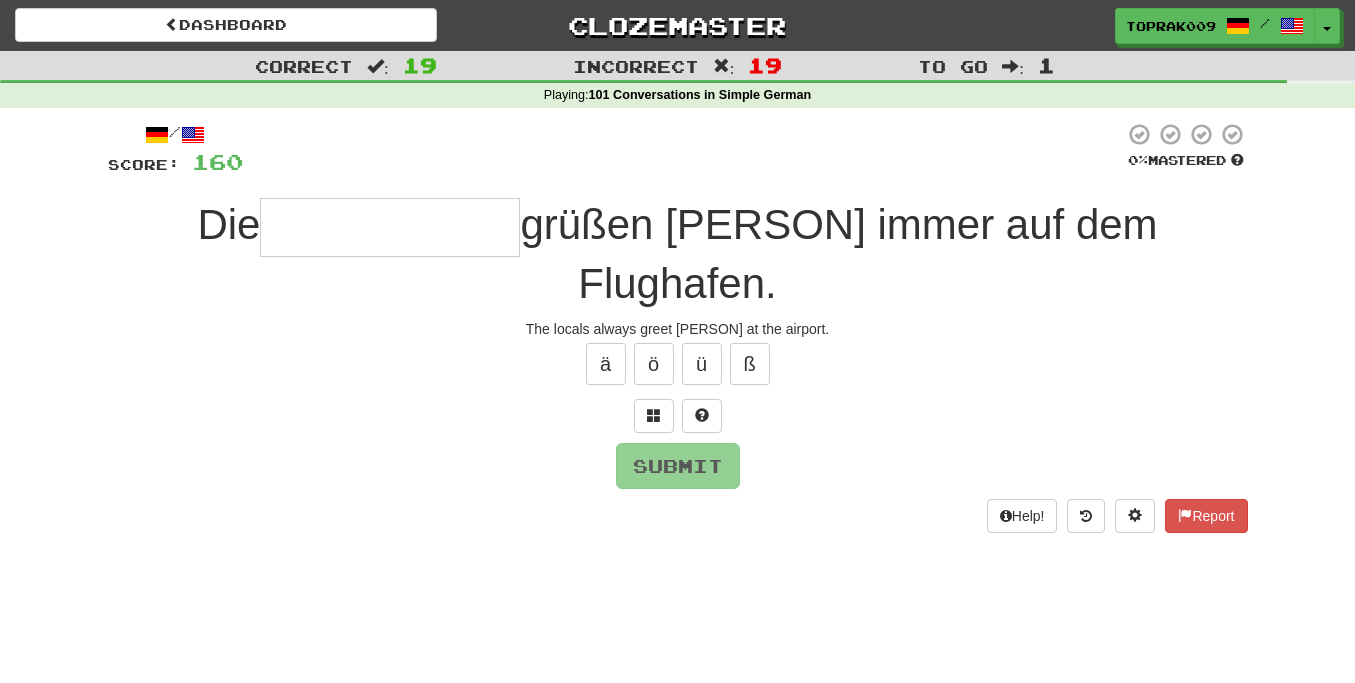 type on "**********" 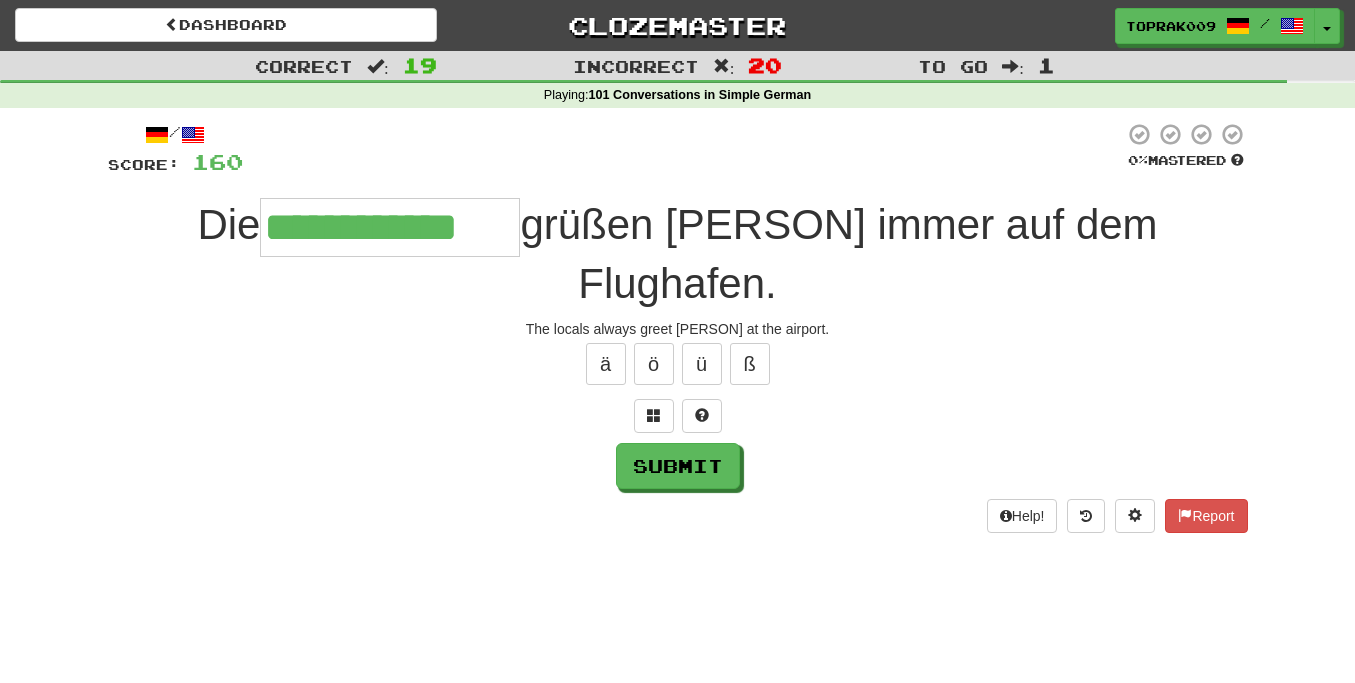 type on "**********" 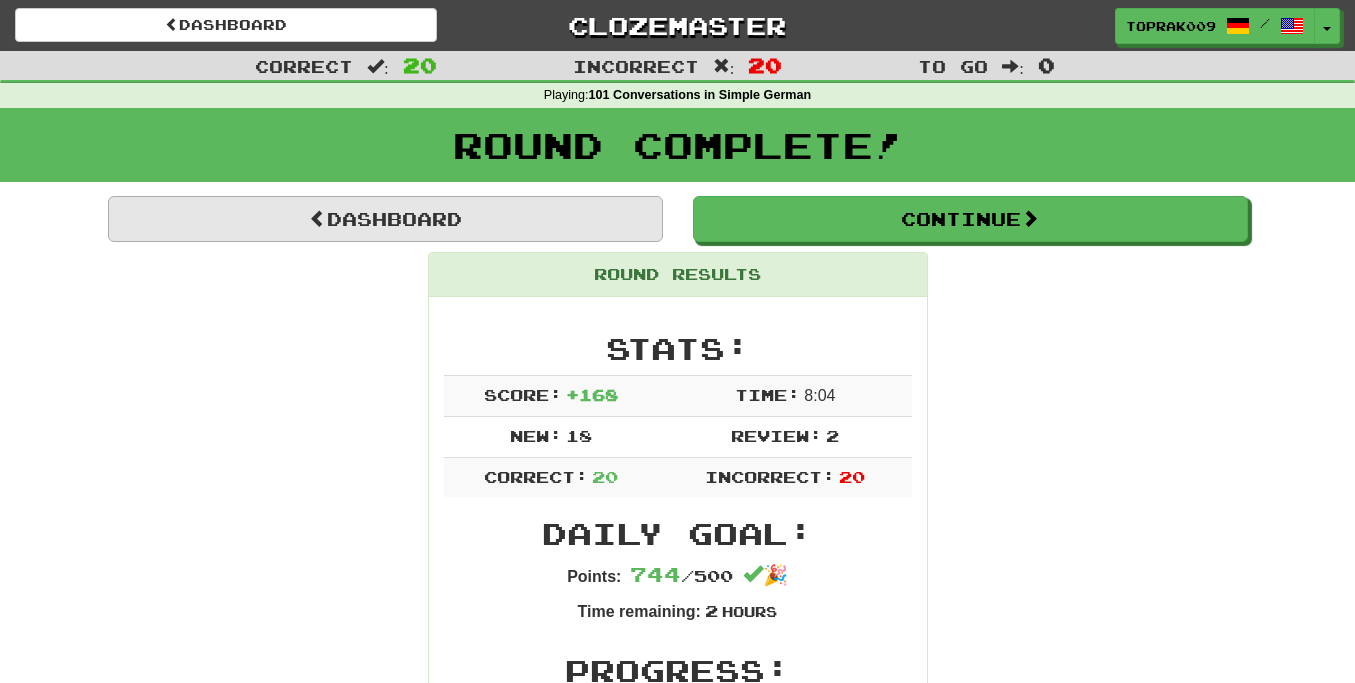 scroll, scrollTop: 0, scrollLeft: 0, axis: both 